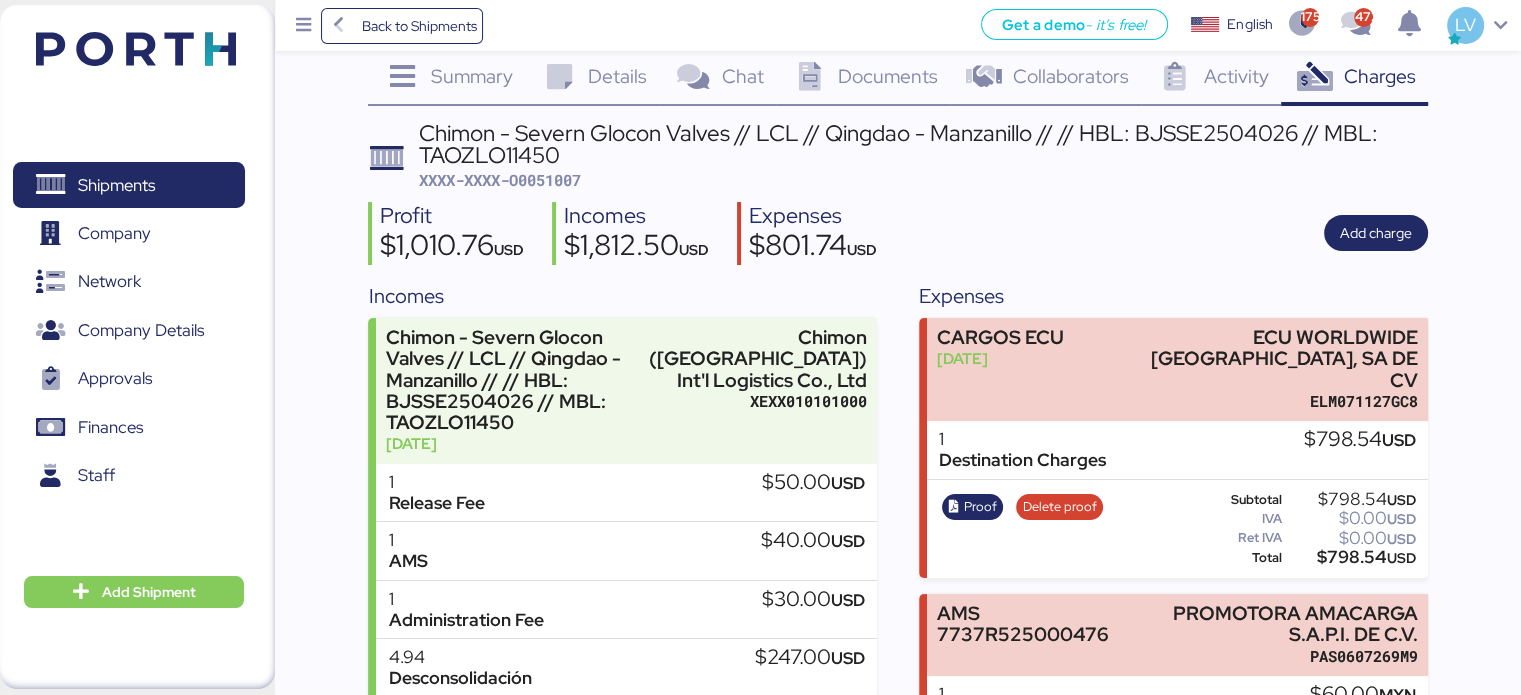 scroll, scrollTop: 12, scrollLeft: 0, axis: vertical 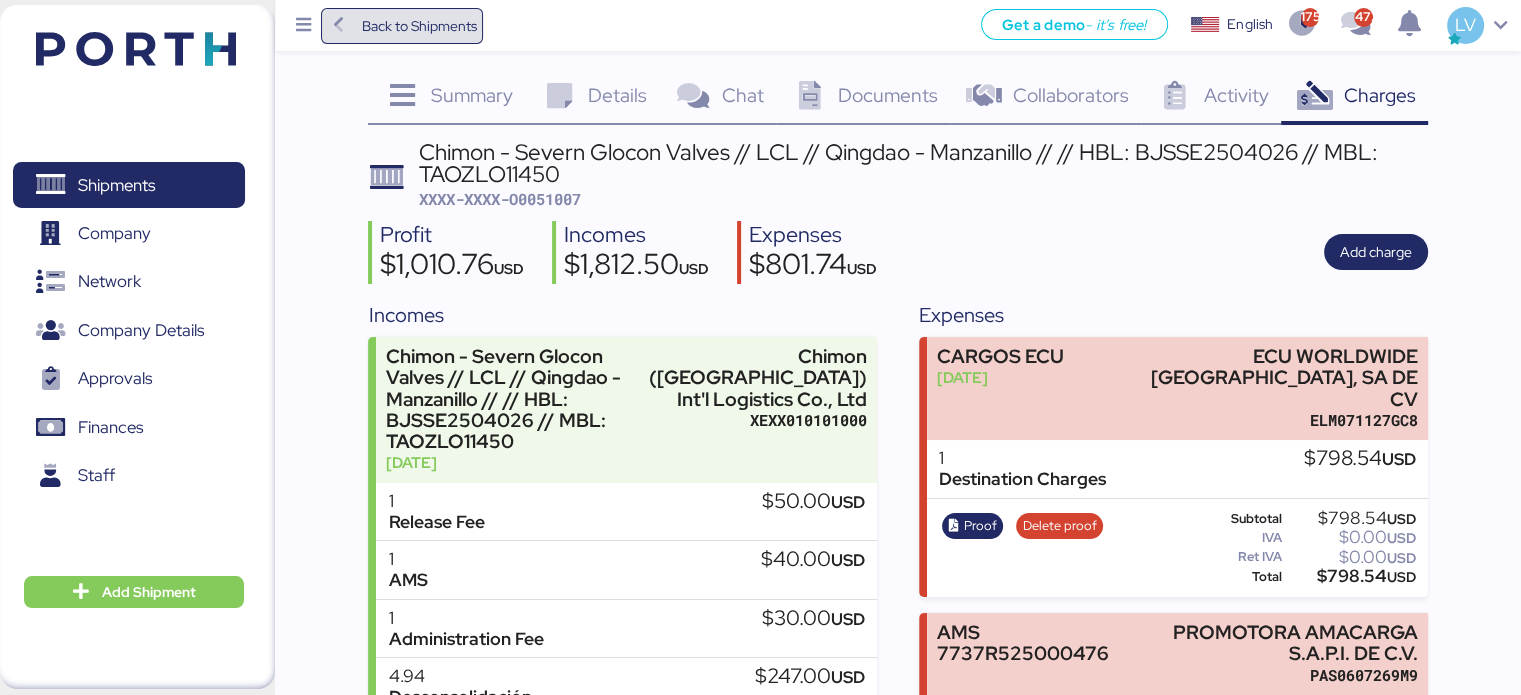 click on "Back to Shipments" at bounding box center [418, 26] 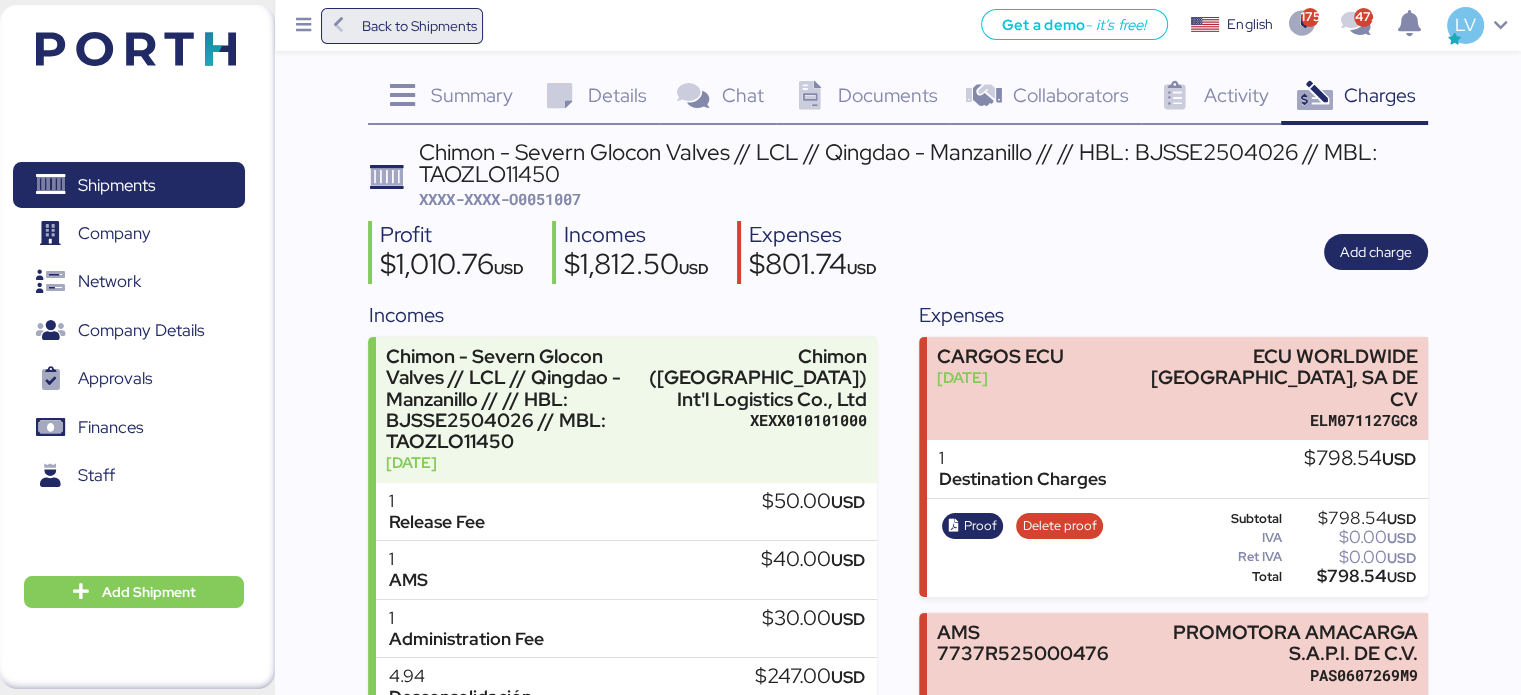scroll, scrollTop: 0, scrollLeft: 0, axis: both 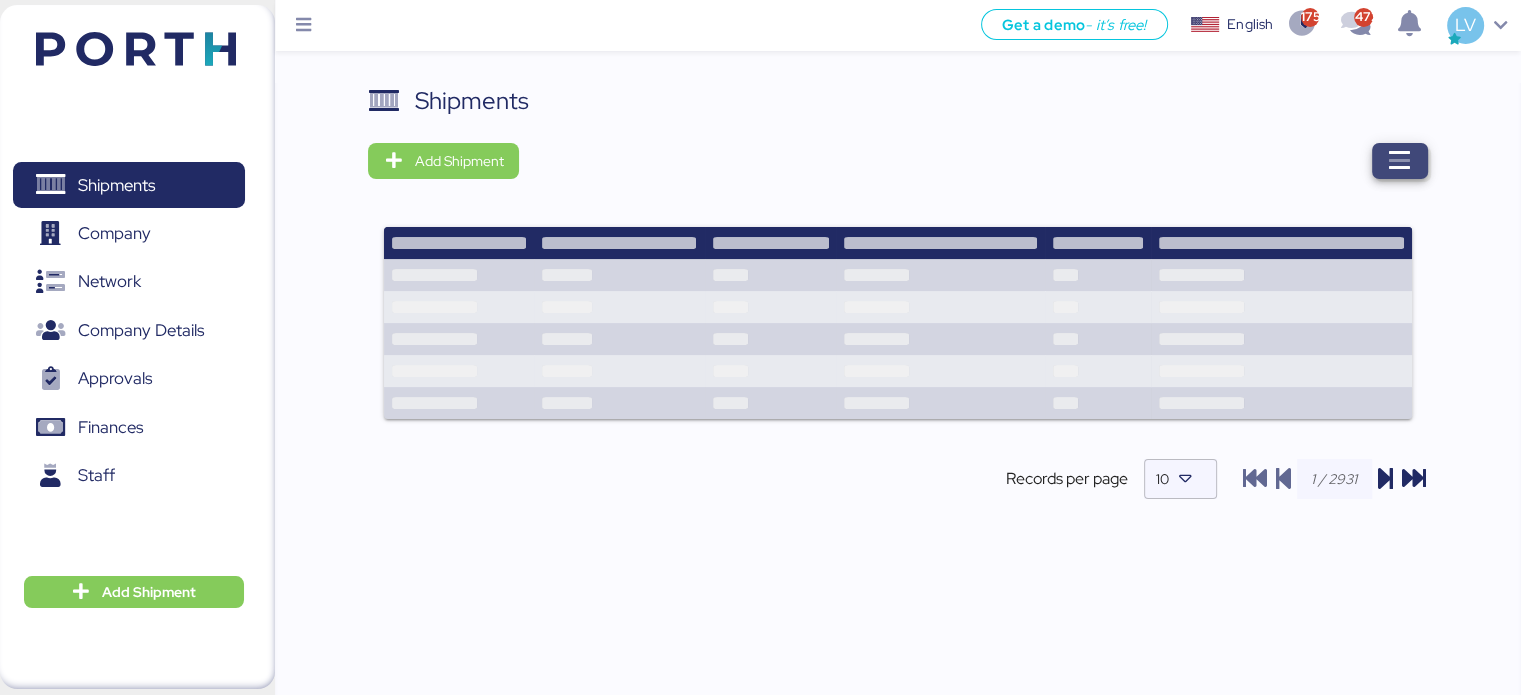 click at bounding box center (1400, 161) 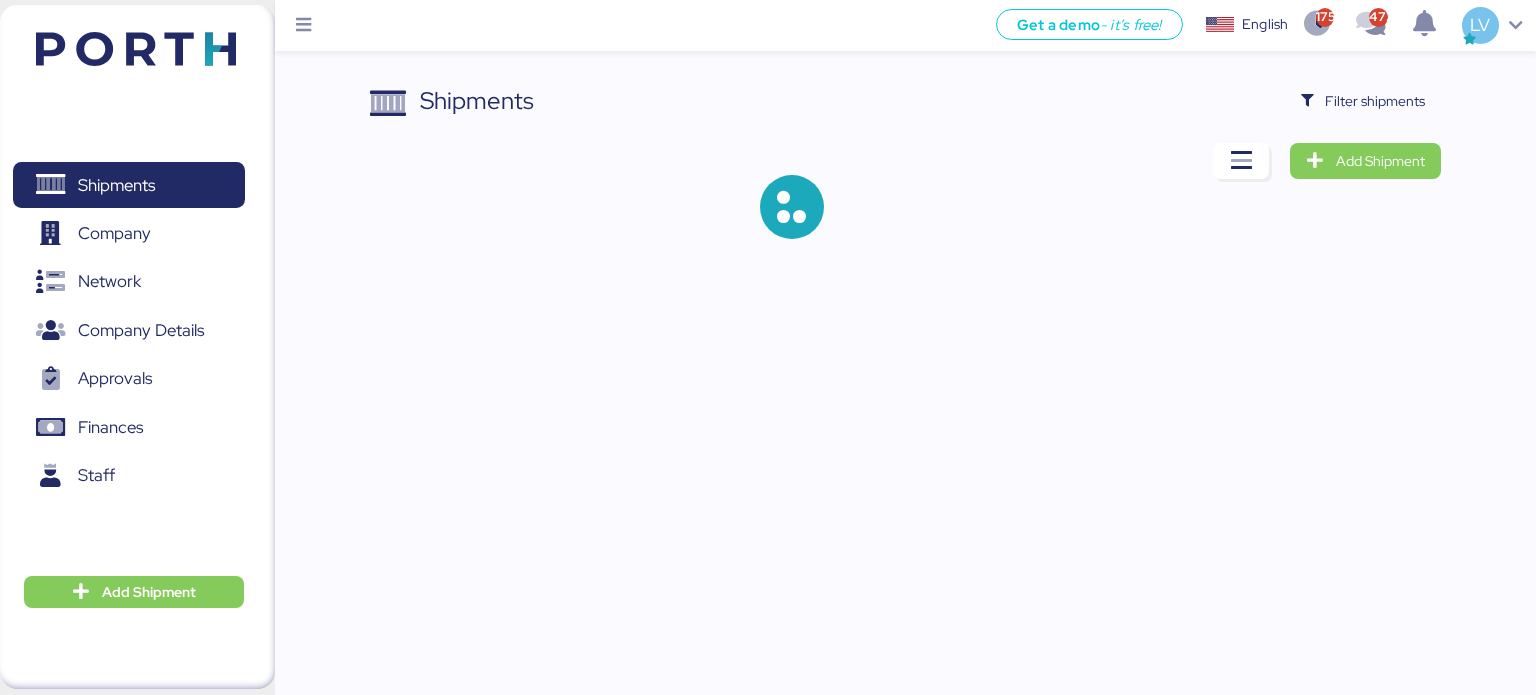 click on "Shipments   Filter shipments     Add Shipment" at bounding box center [906, 177] 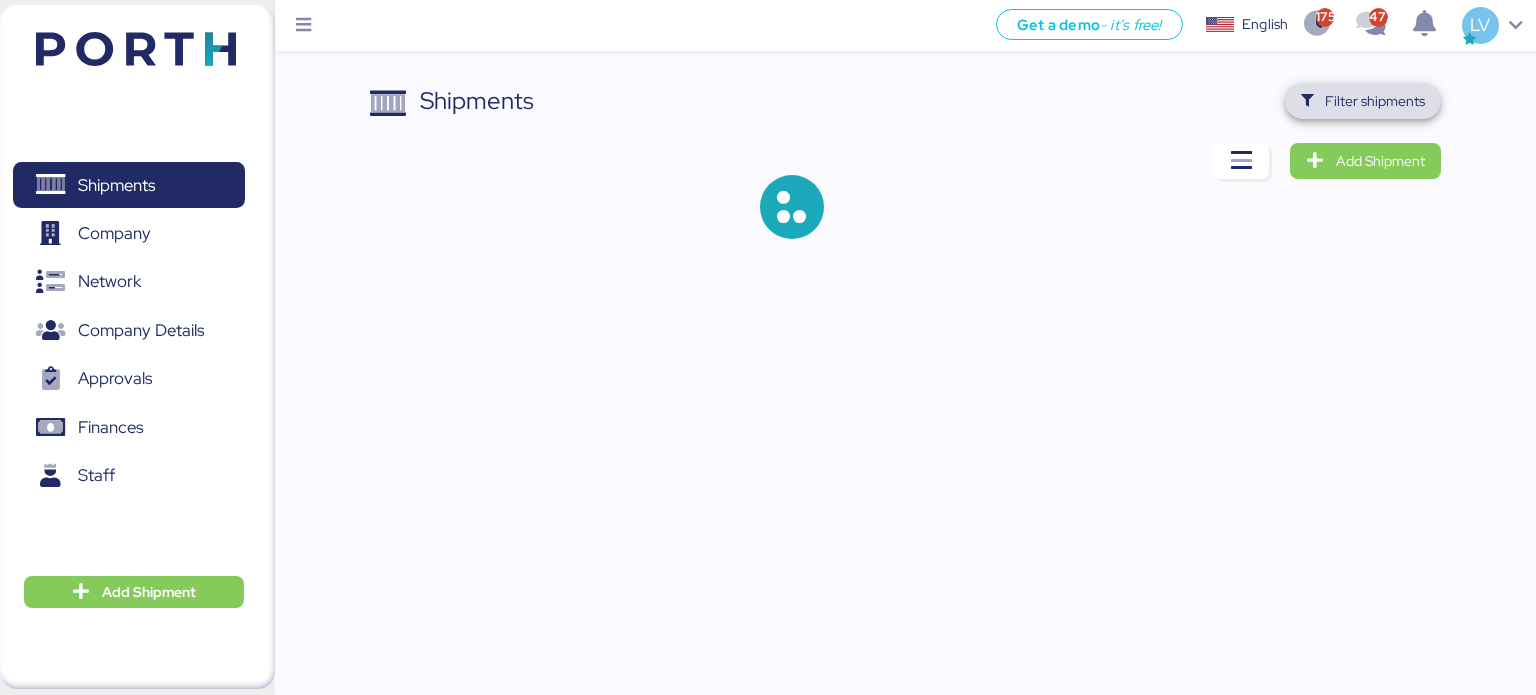 click on "Filter shipments" at bounding box center [1363, 101] 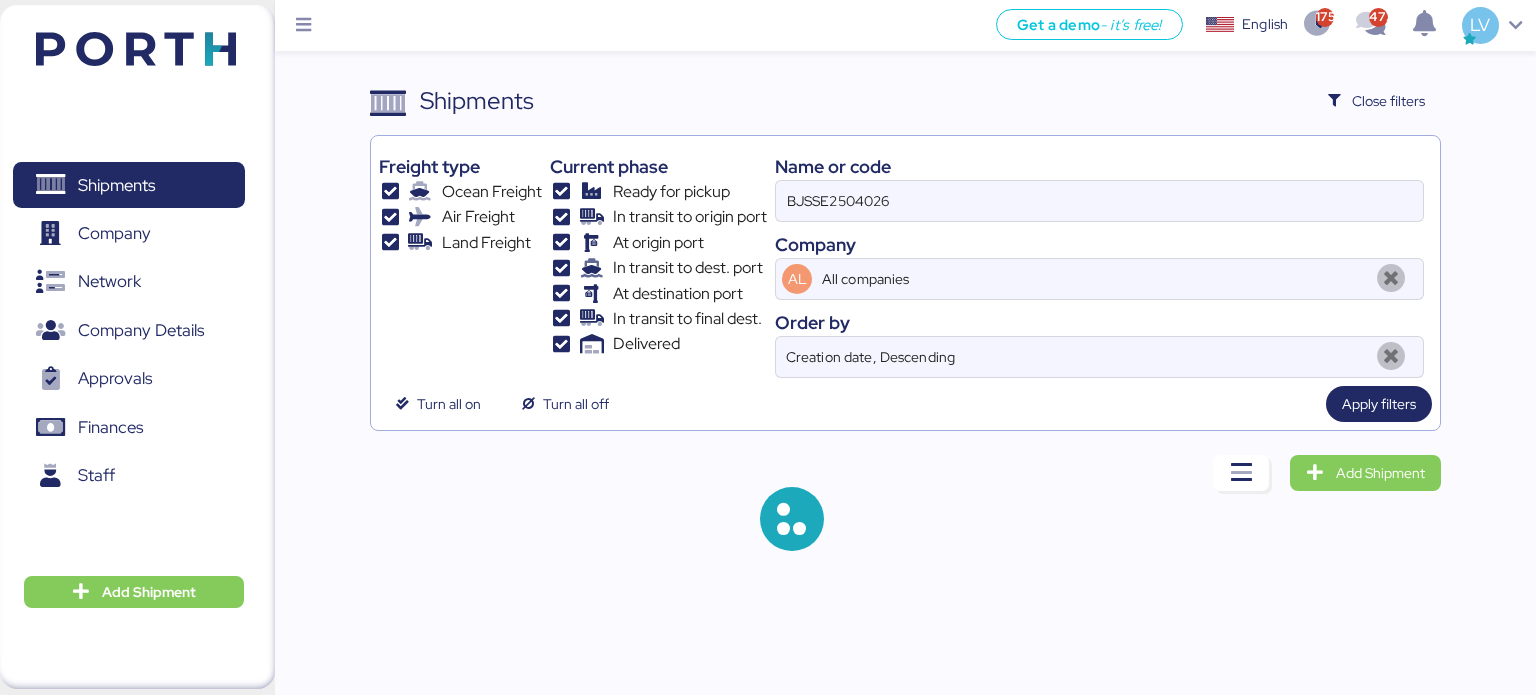 click on "Name or code BJSSE2504026 Company AL All companies   Order by Creation date, Descending" at bounding box center (1099, 261) 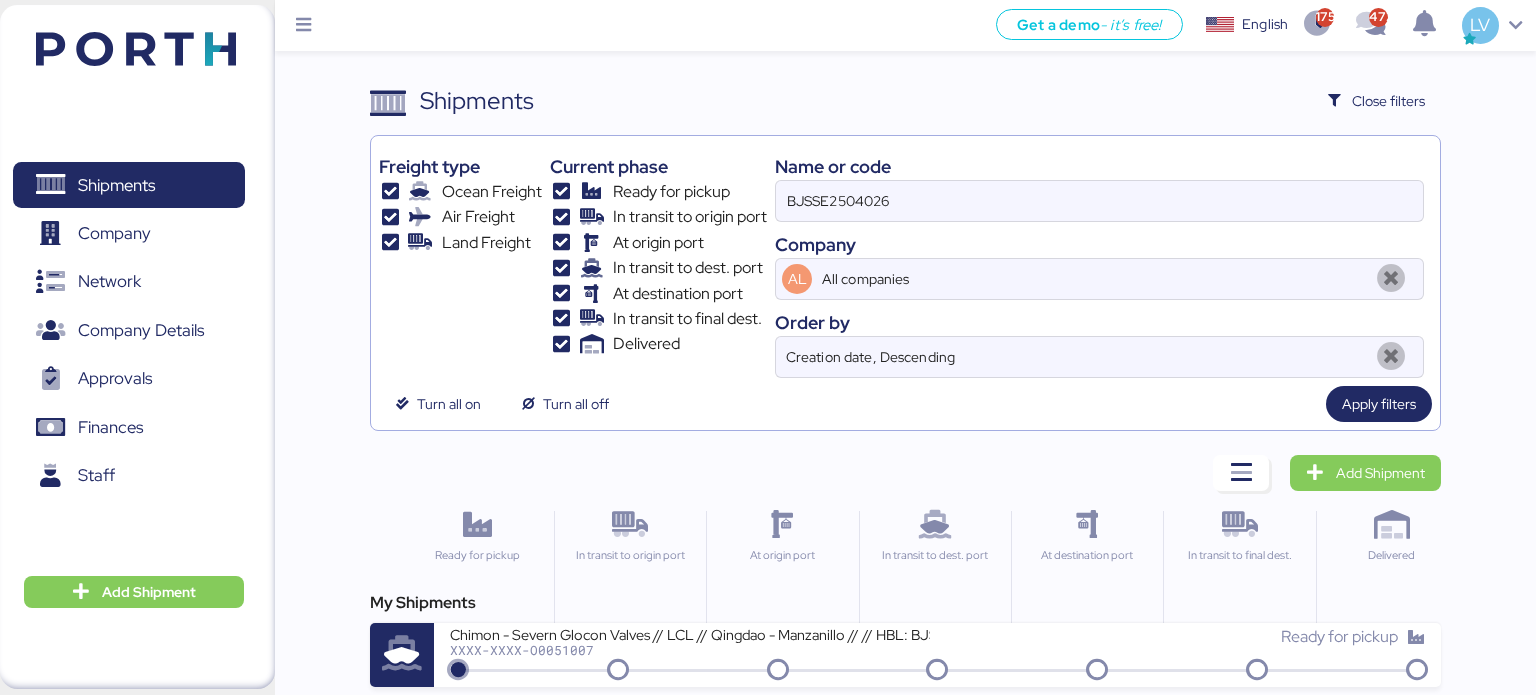 click on "Name or code BJSSE2504026 Company AL All companies   Order by Creation date, Descending" at bounding box center (1099, 261) 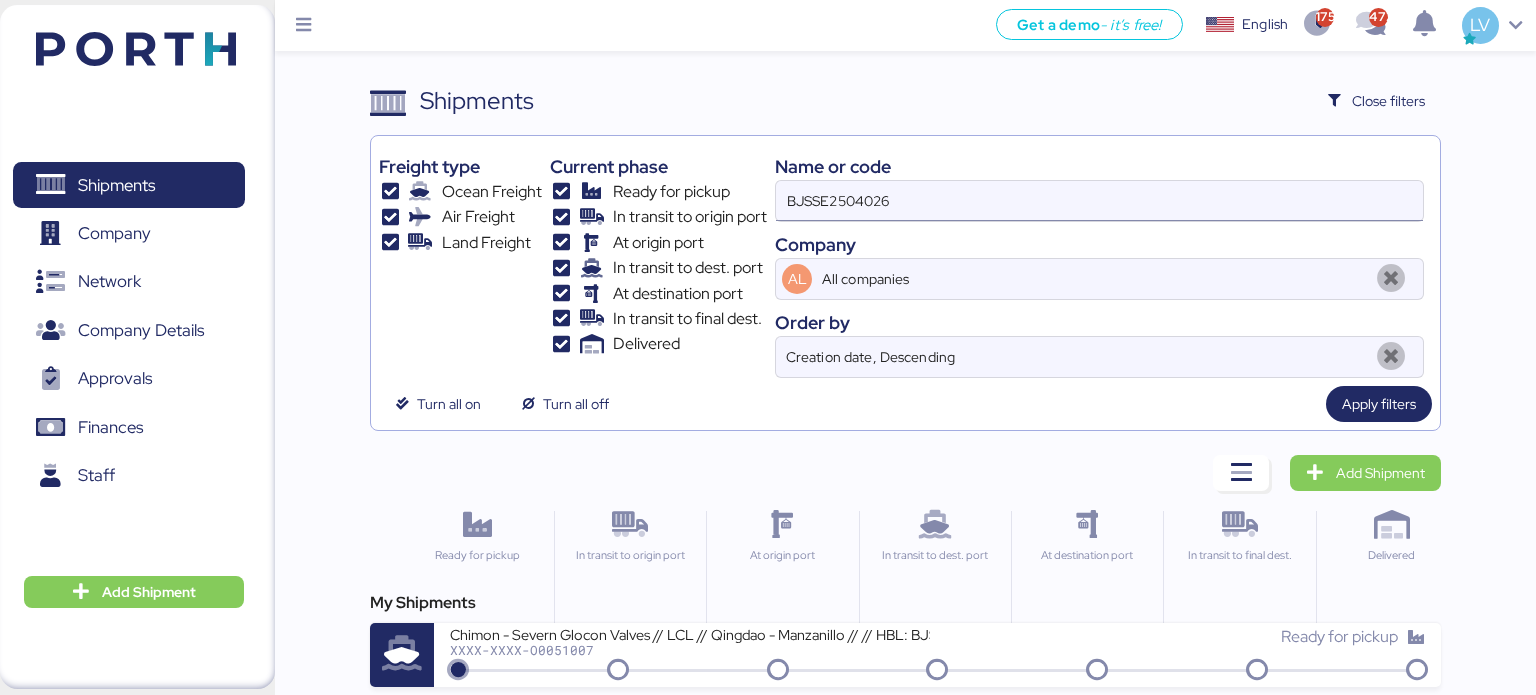 click on "BJSSE2504026" at bounding box center [1099, 201] 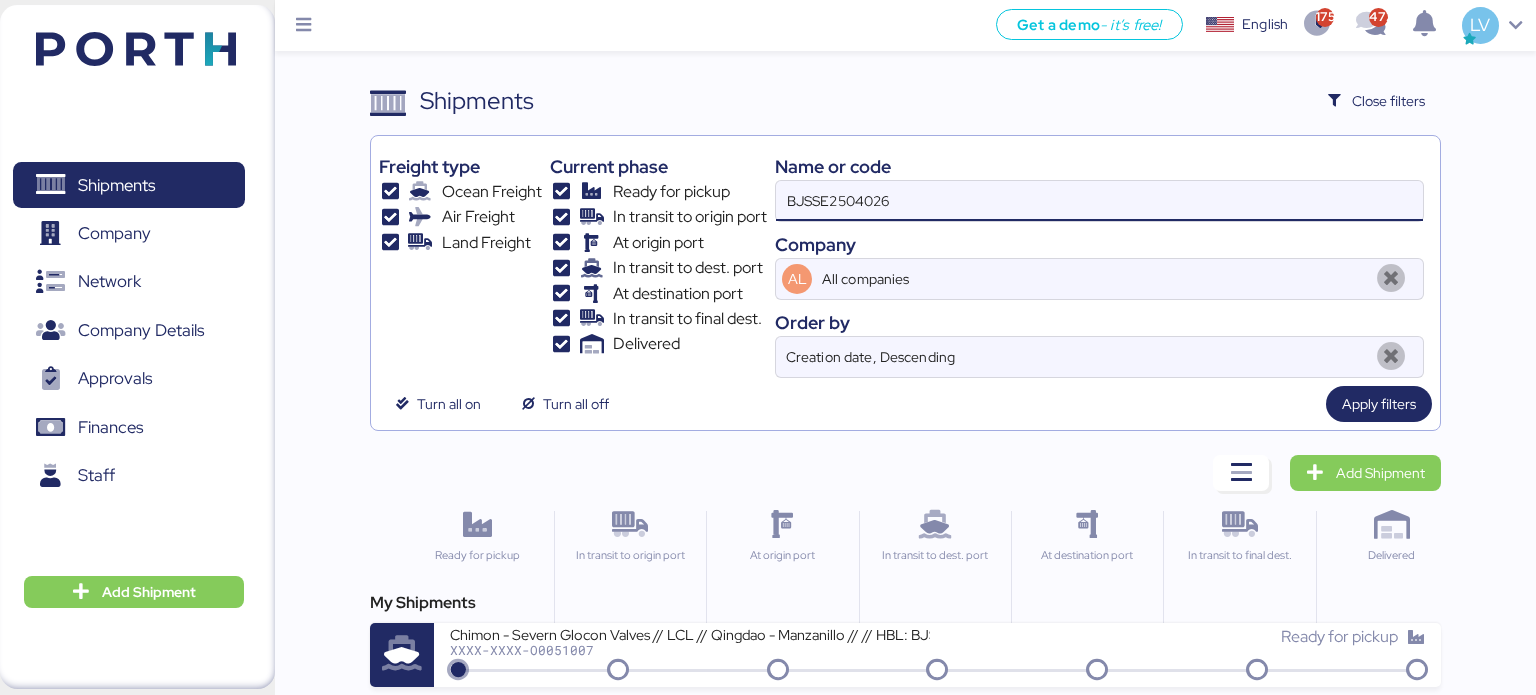 click on "BJSSE2504026" at bounding box center (1099, 201) 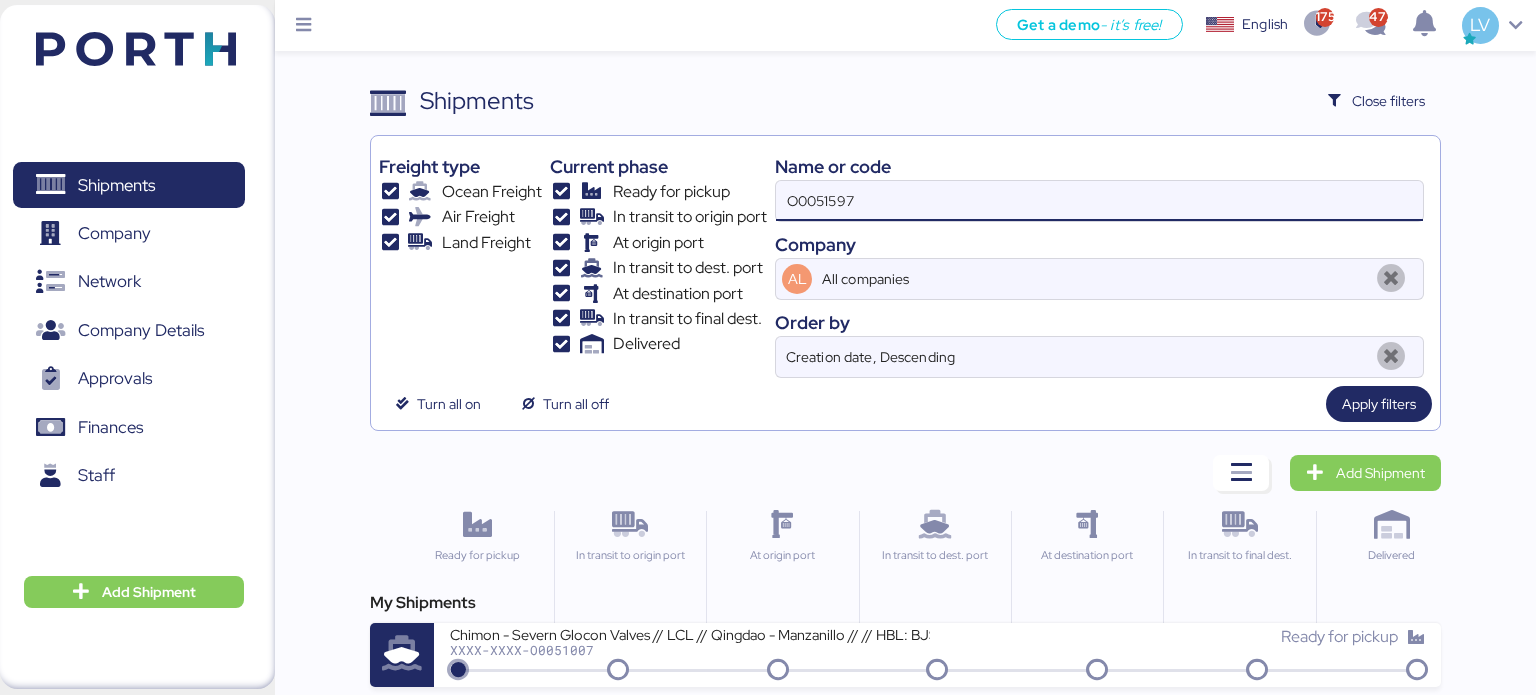 type on "O0051597" 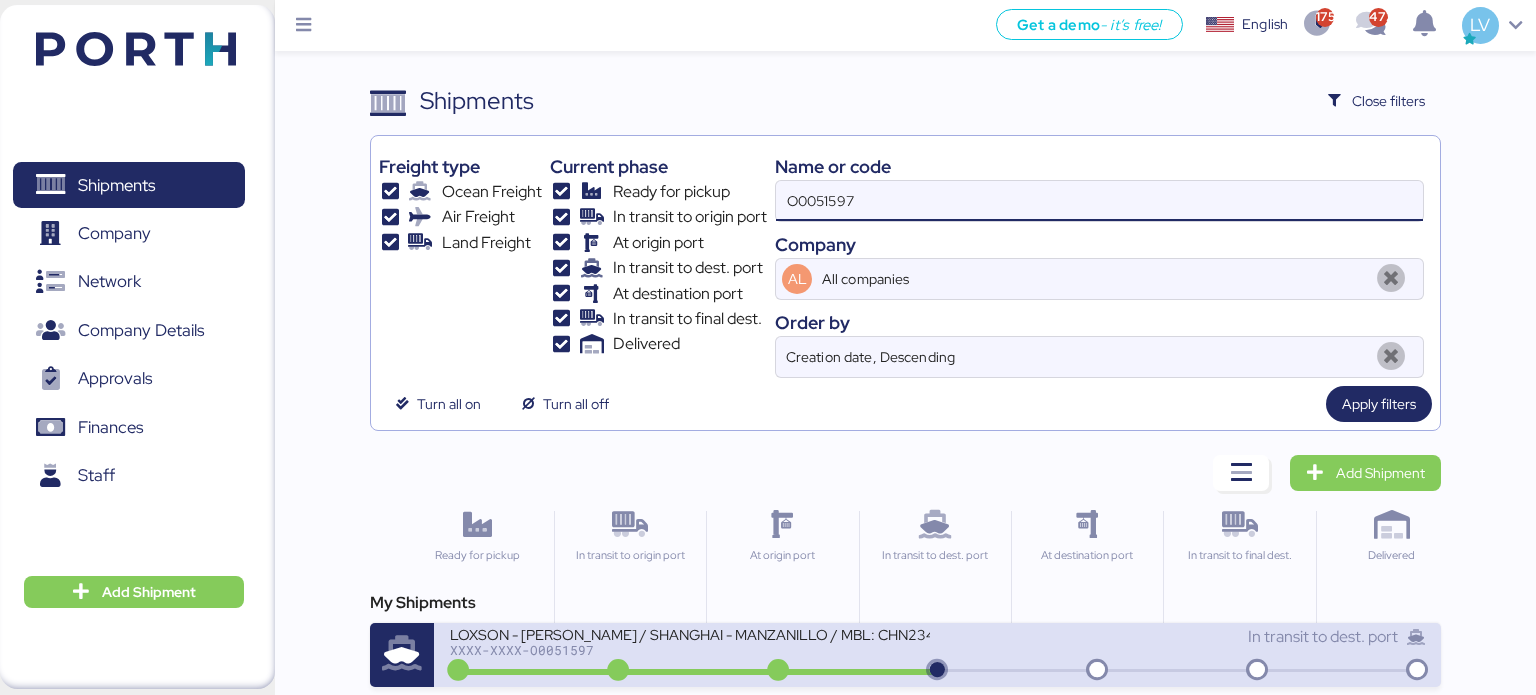 click at bounding box center (778, 671) 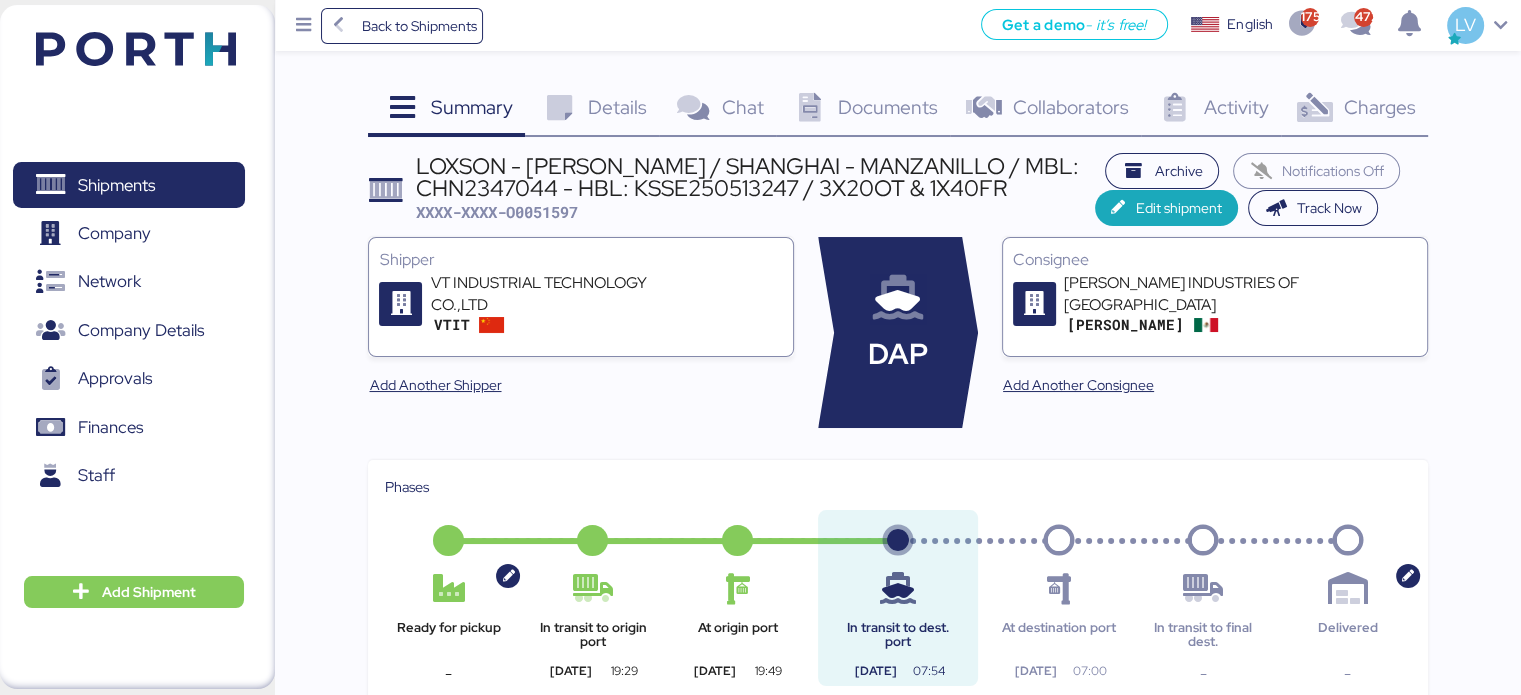 click on "Charges 0" at bounding box center [1354, 110] 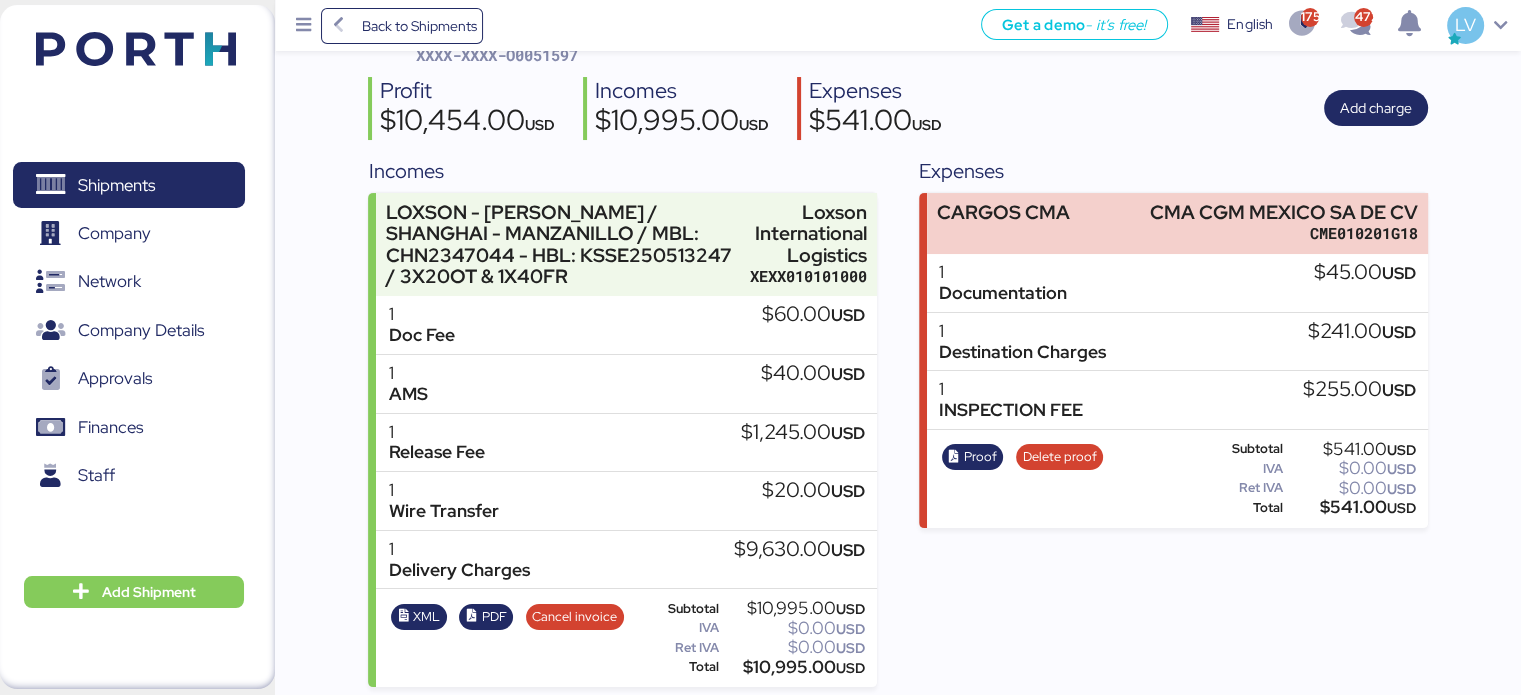 scroll, scrollTop: 162, scrollLeft: 0, axis: vertical 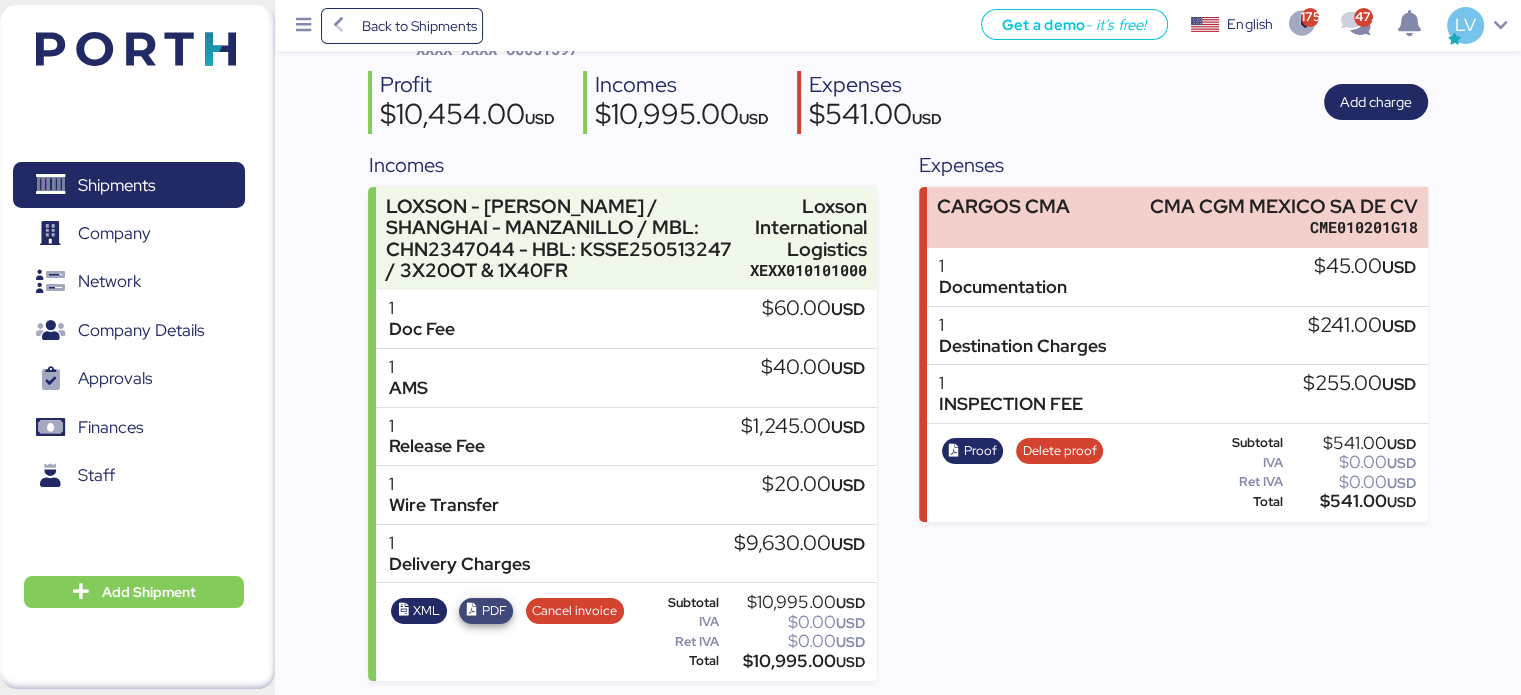 click on "PDF" at bounding box center (486, 611) 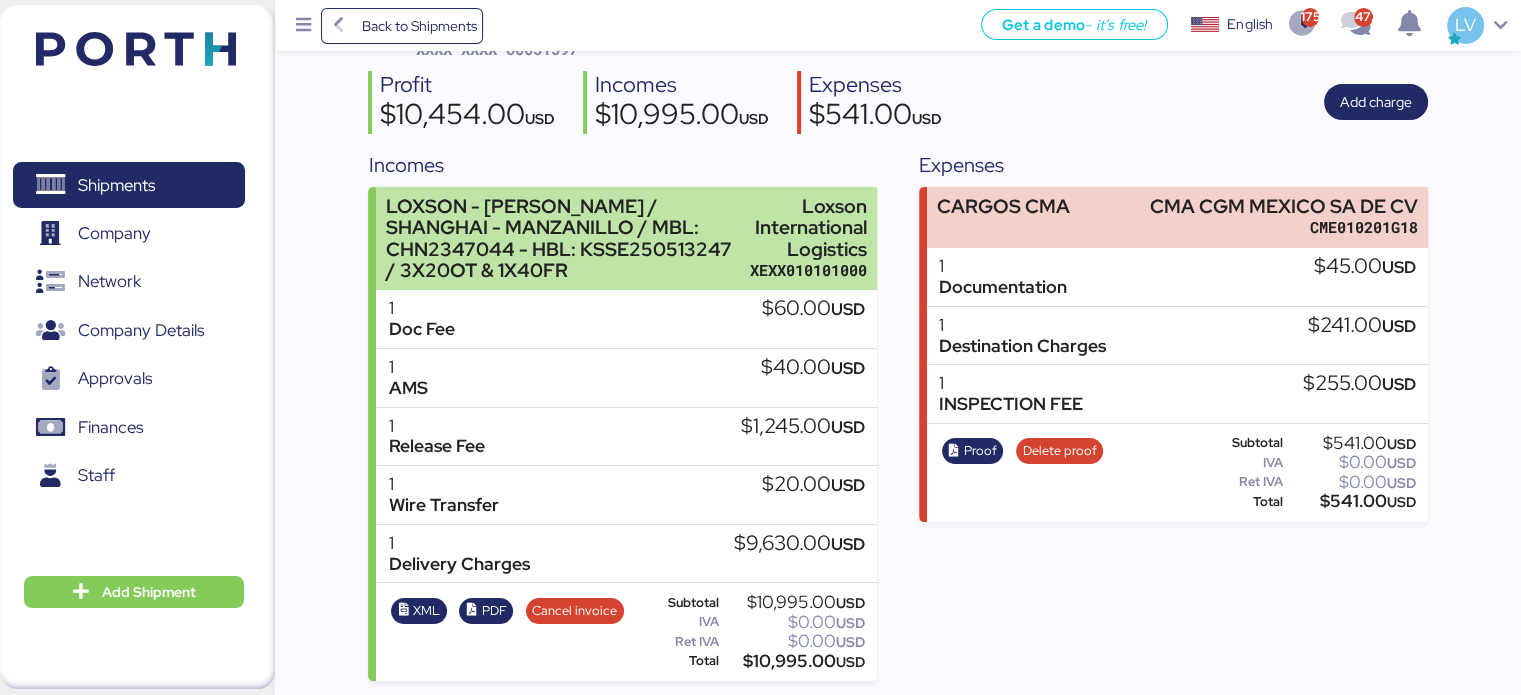 scroll, scrollTop: 0, scrollLeft: 0, axis: both 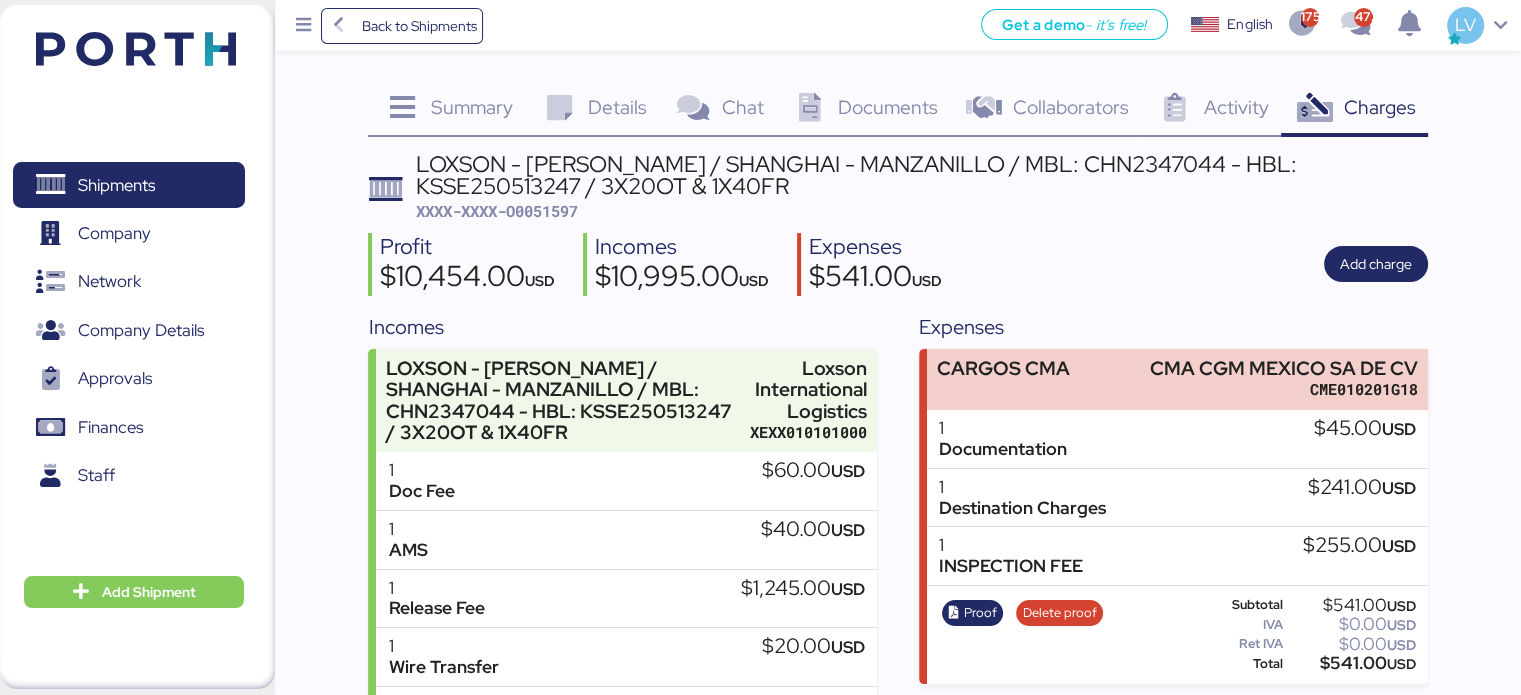 click on "Profit $10,454.00  USD Incomes $10,995.00  USD Expenses $541.00  USD Add charge" at bounding box center (897, 264) 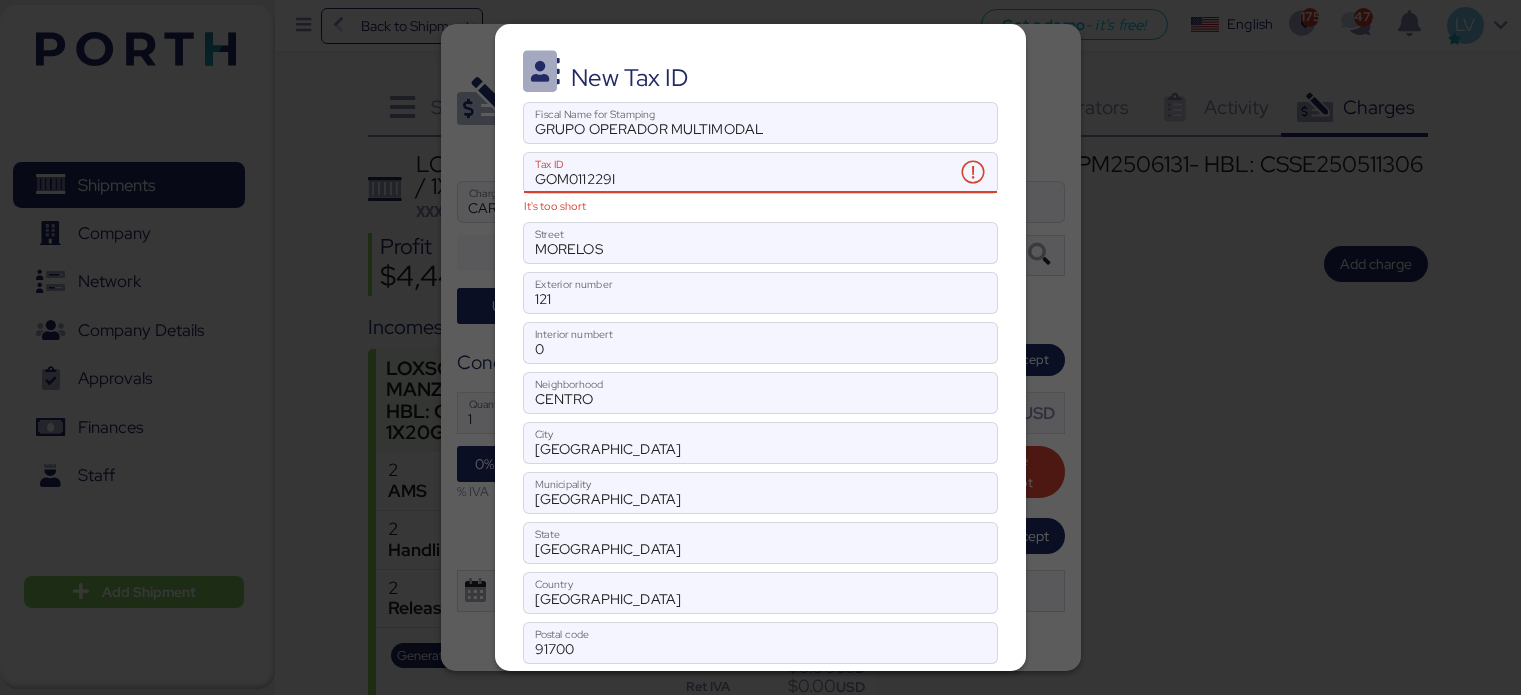 scroll, scrollTop: 0, scrollLeft: 0, axis: both 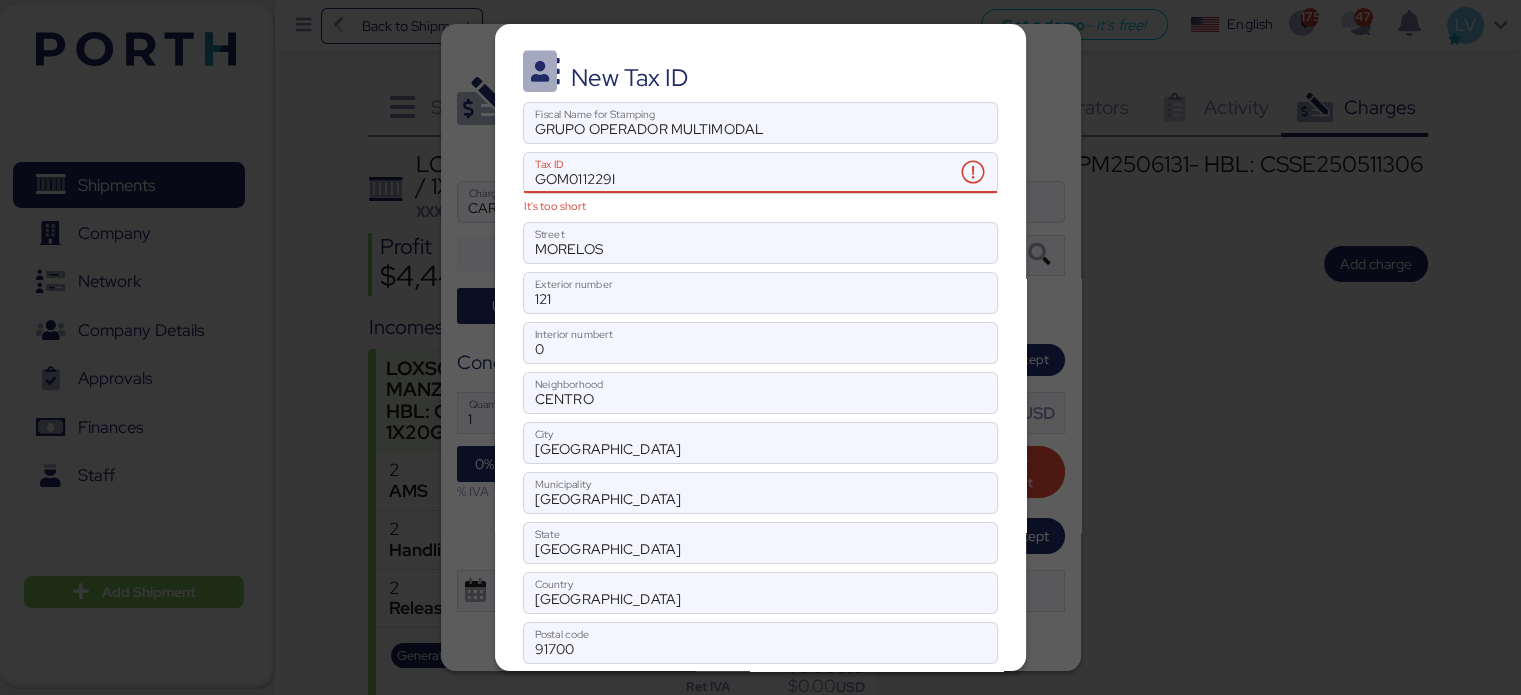 click on "GOM011229I" at bounding box center [739, 173] 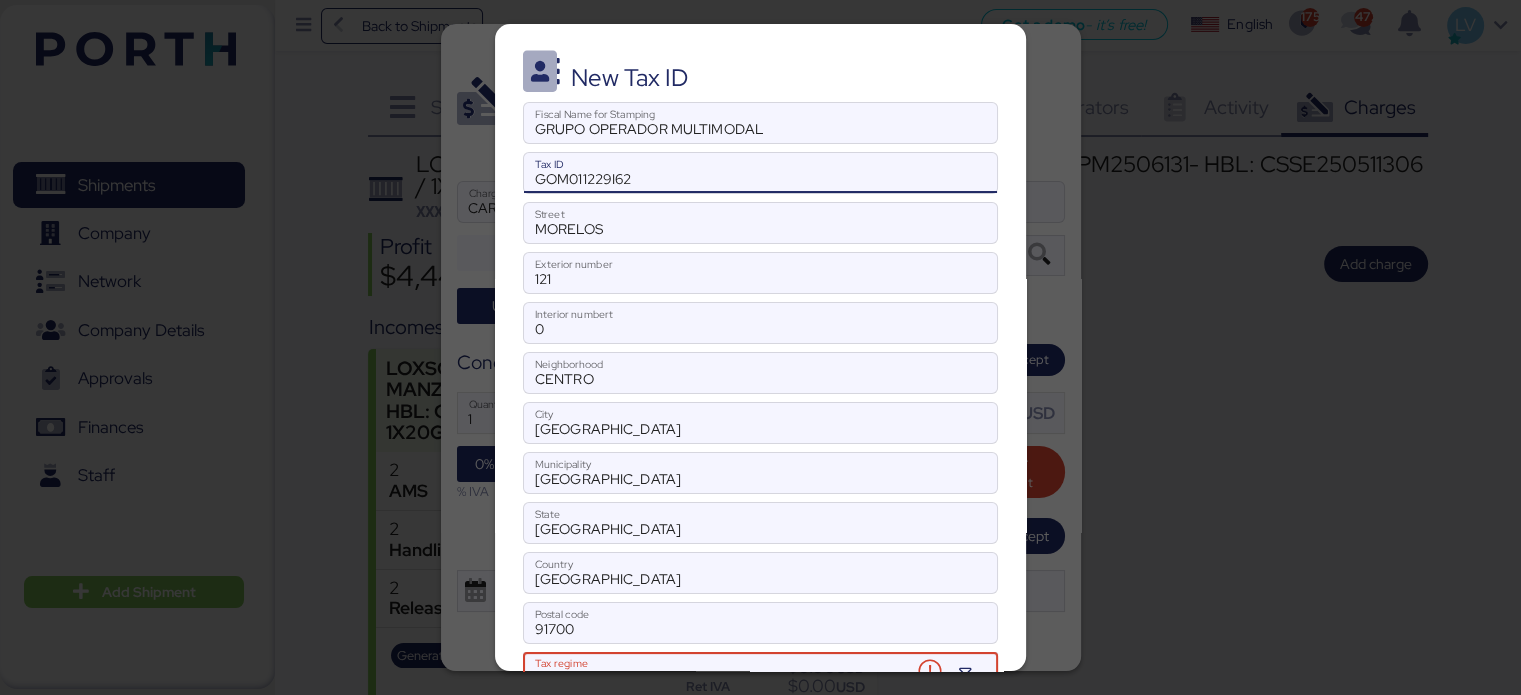 type on "GOM011229I62" 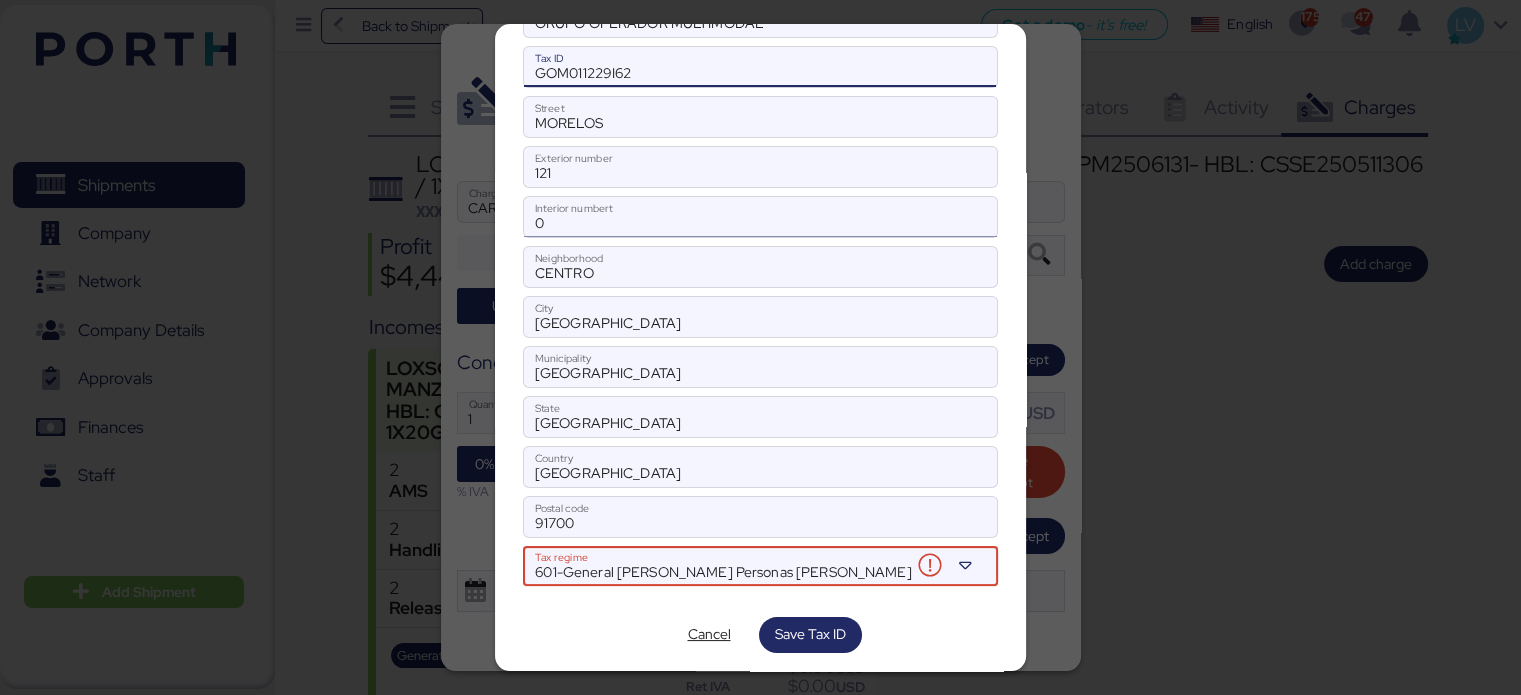 scroll, scrollTop: 111, scrollLeft: 0, axis: vertical 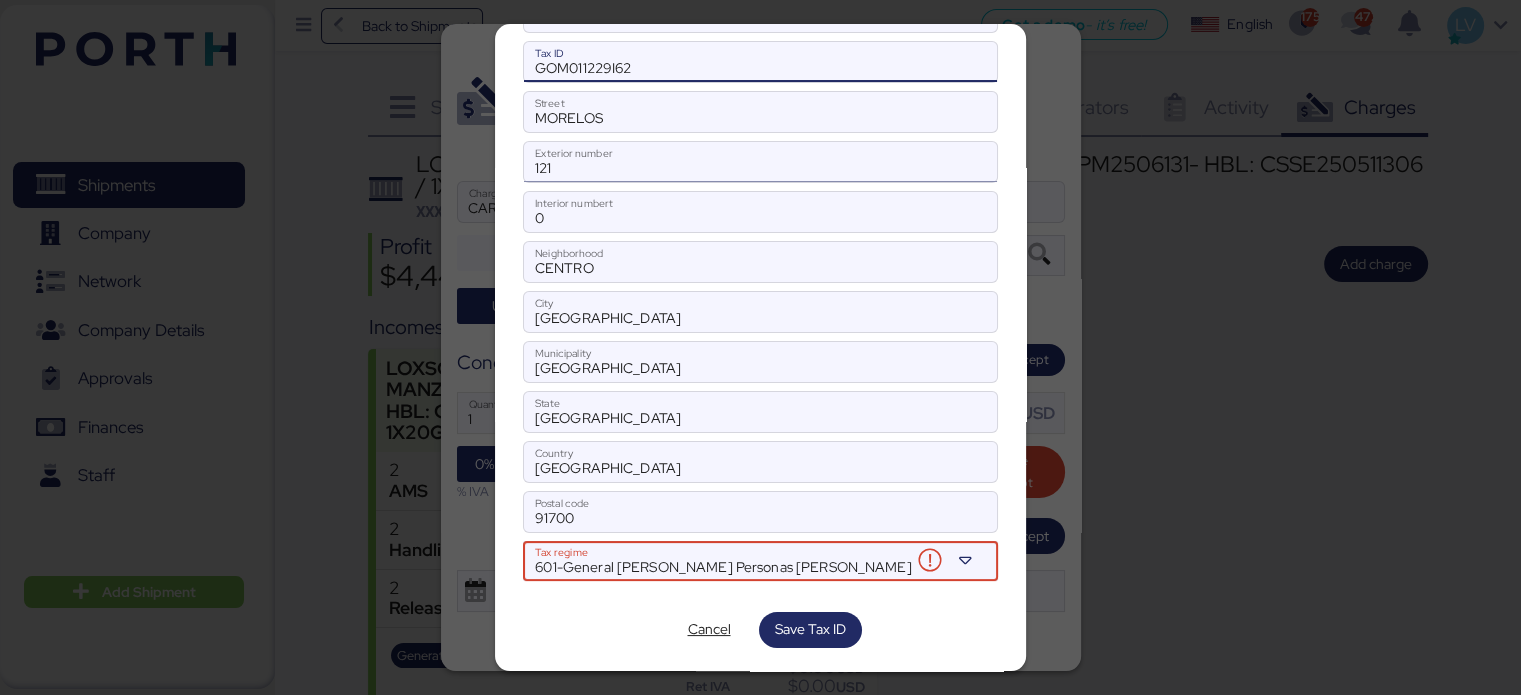 click on "121" at bounding box center [760, 162] 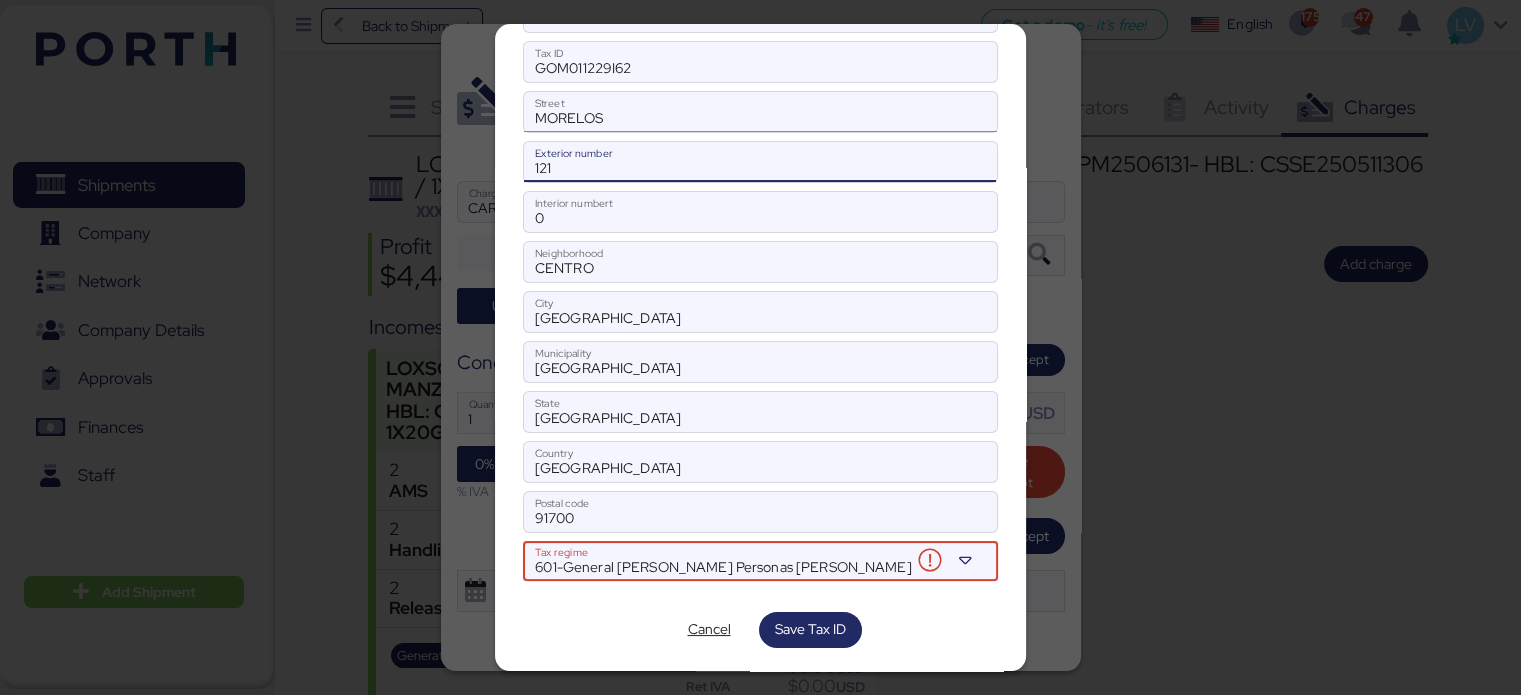 click on "MORELOS" at bounding box center (760, 112) 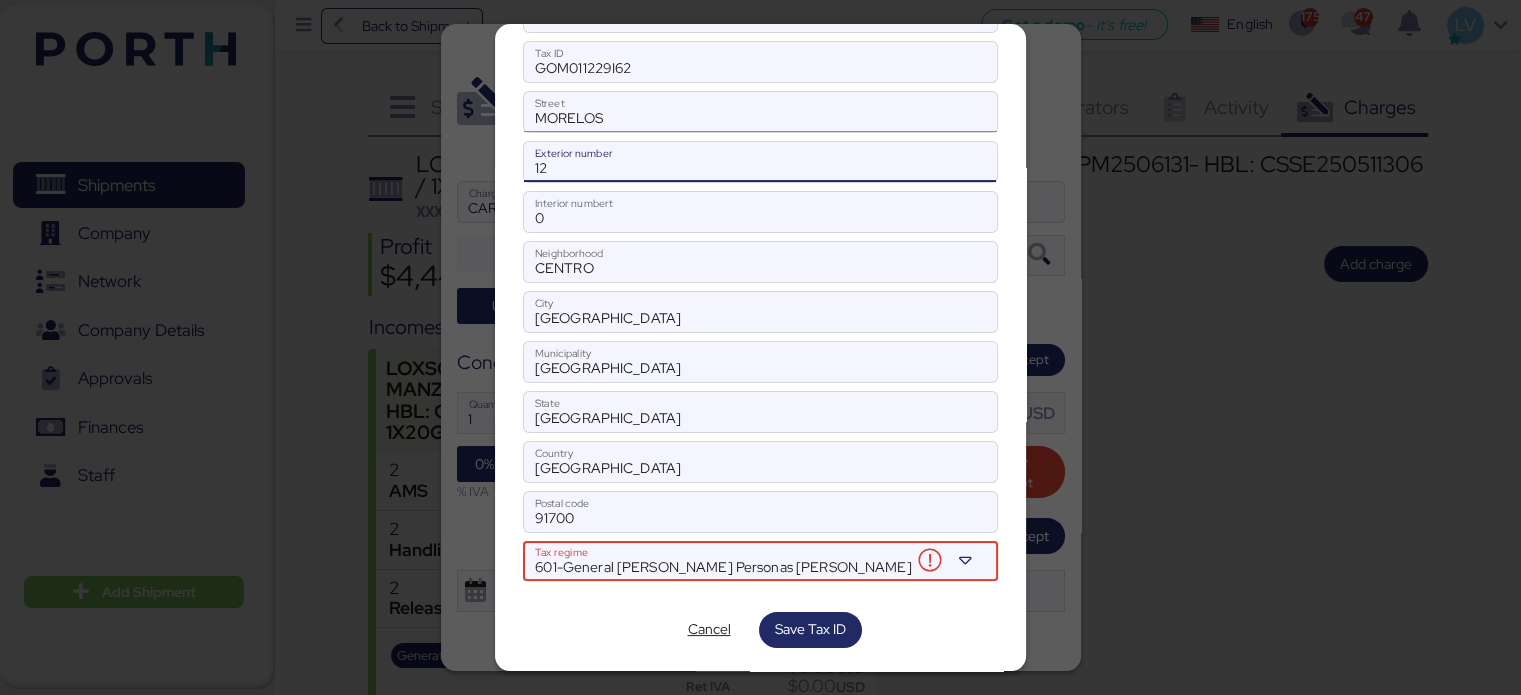 type on "121" 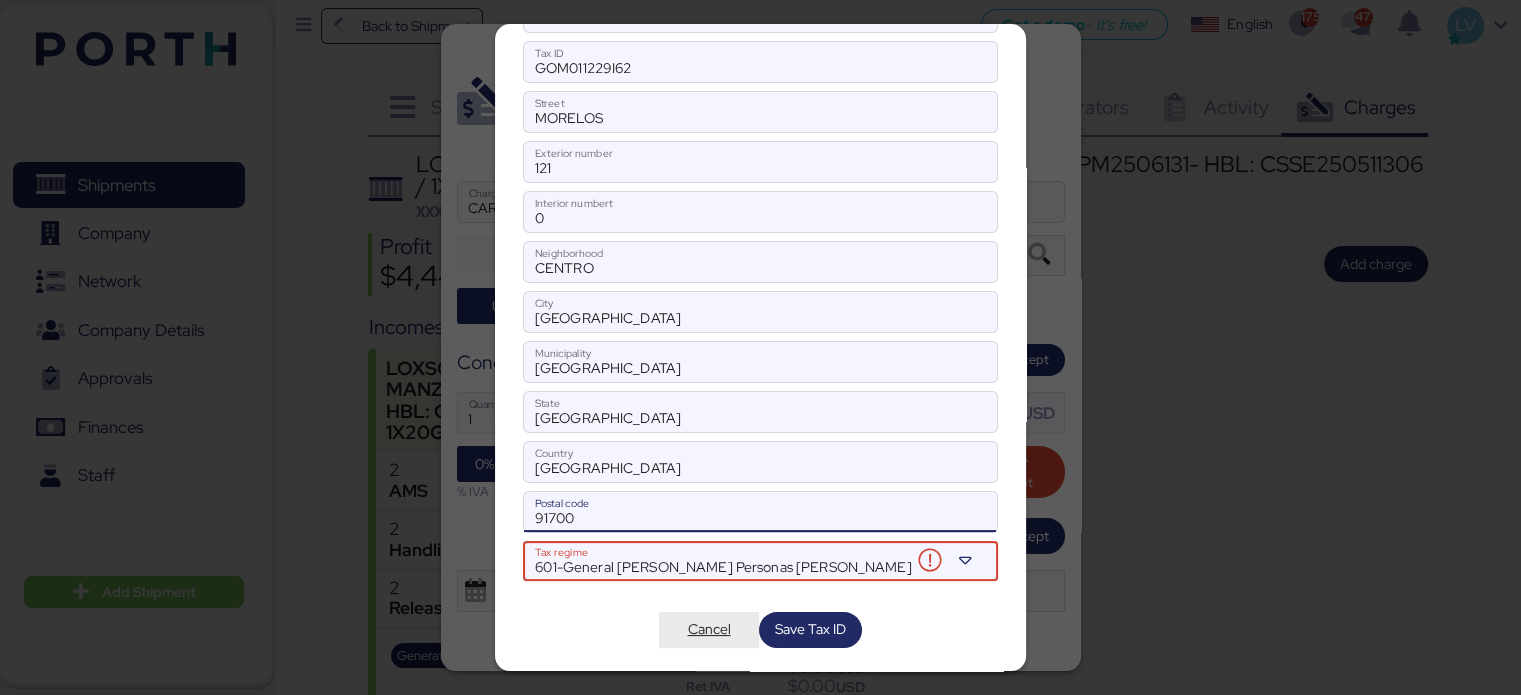 click on "Cancel" at bounding box center (708, 629) 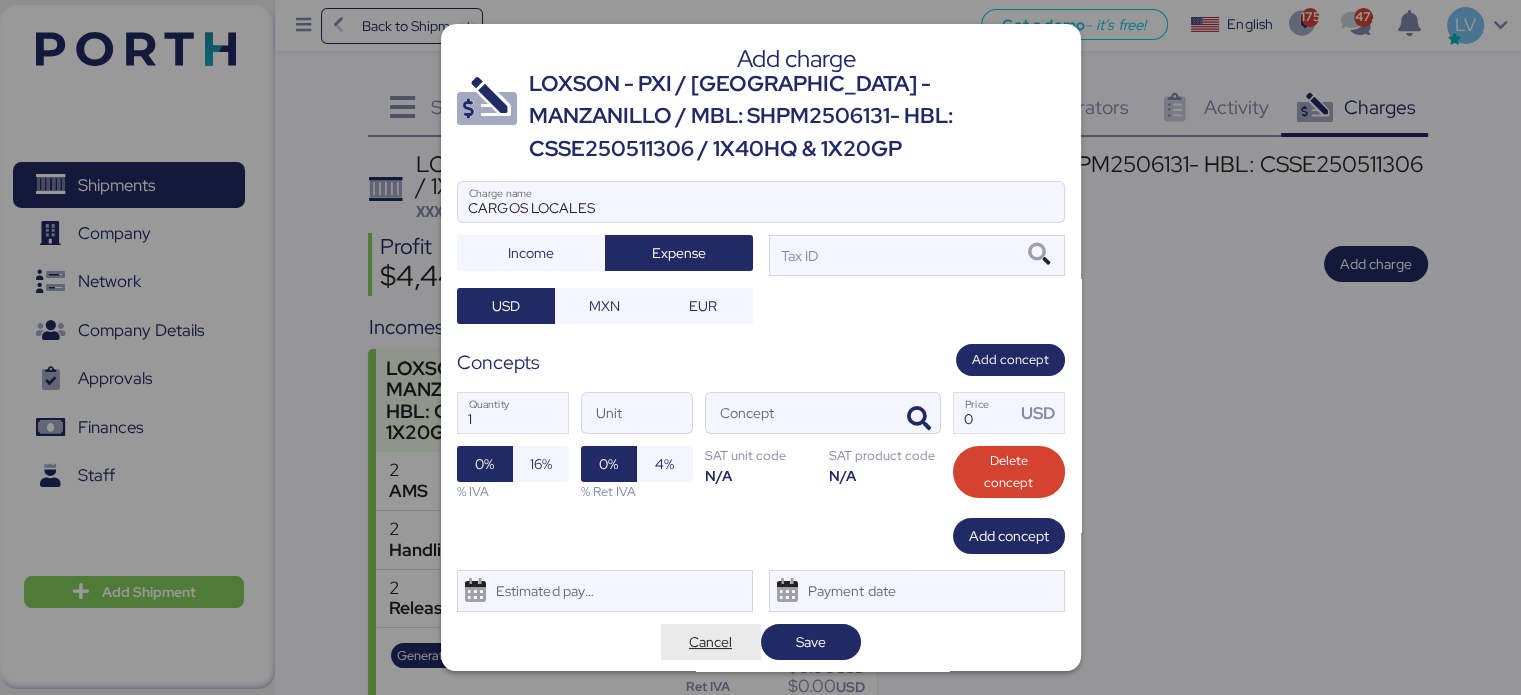 click on "Cancel" at bounding box center [711, 642] 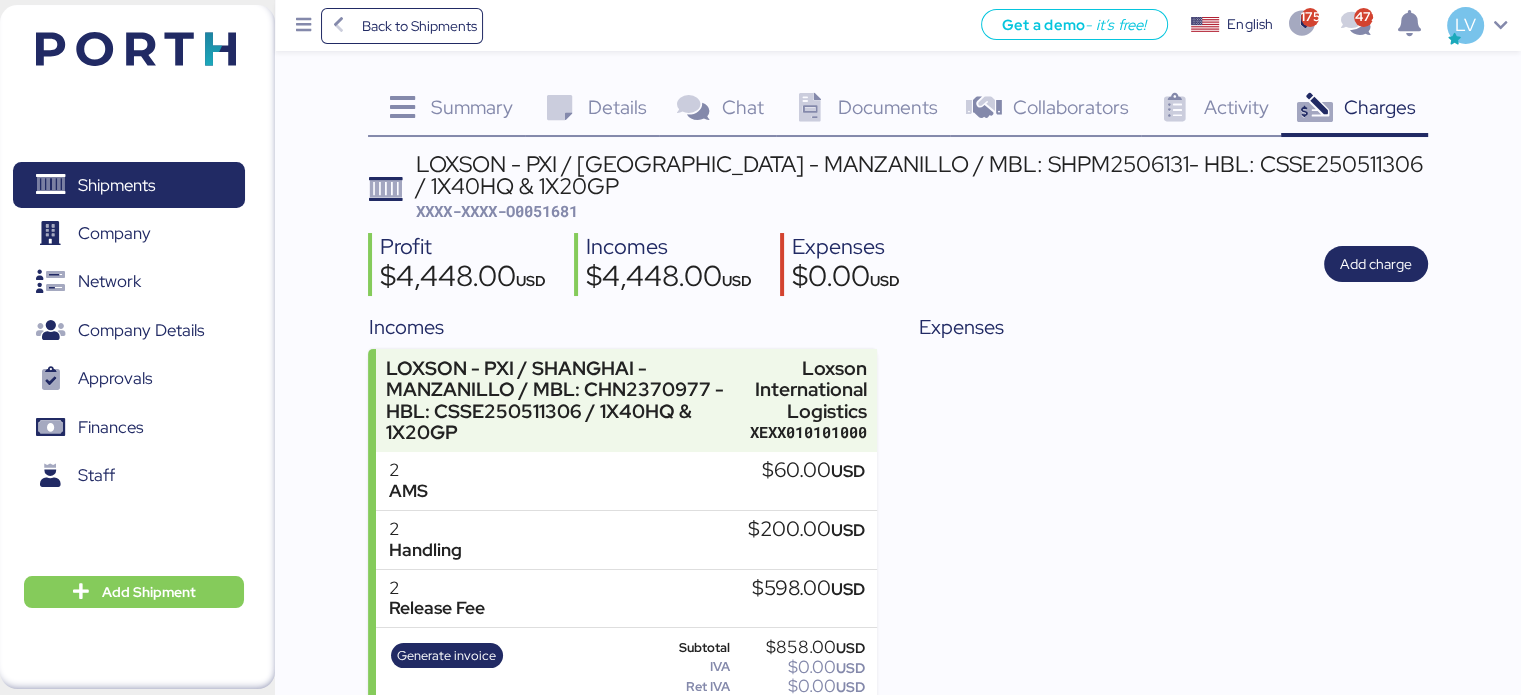 click on "Profit $4,448.00  USD Incomes $4,448.00  USD Expenses $0.00  USD Add charge" at bounding box center (897, 264) 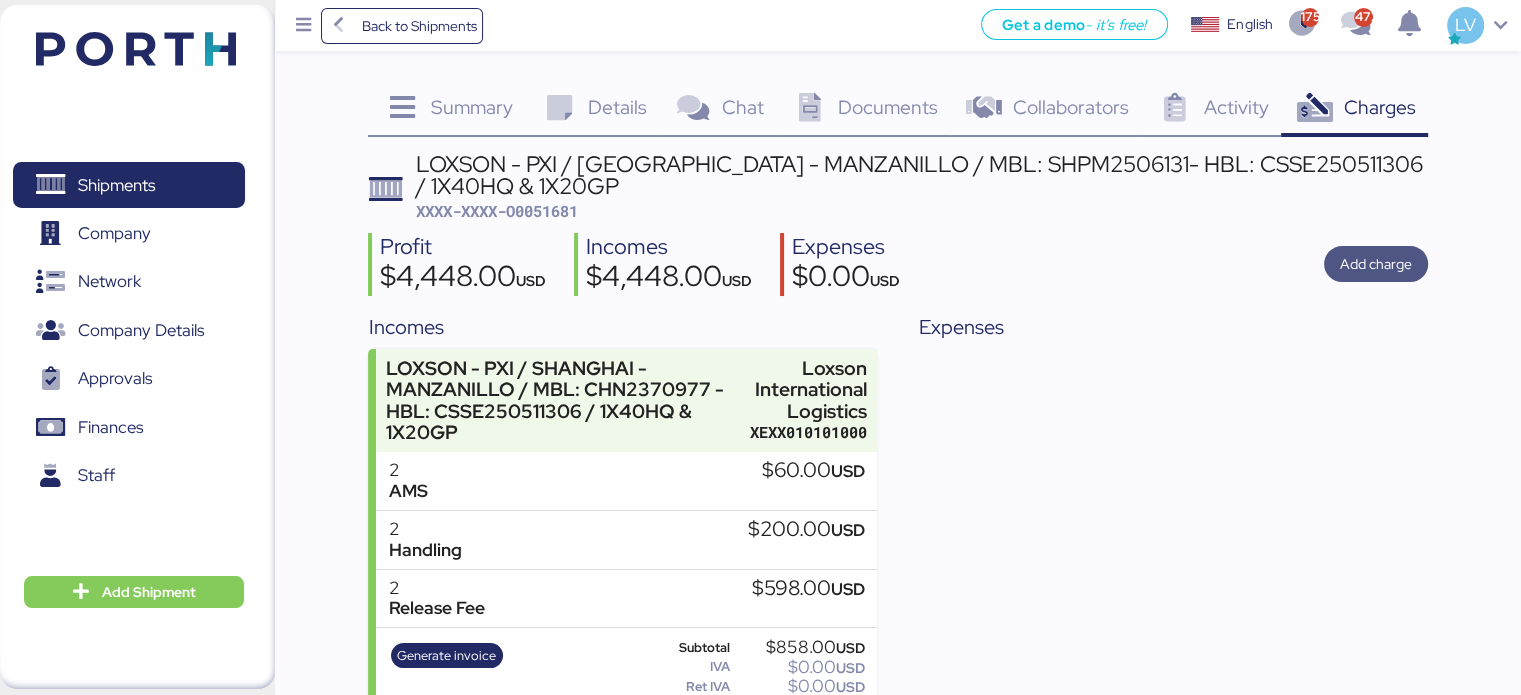 click on "Add charge" at bounding box center (1376, 264) 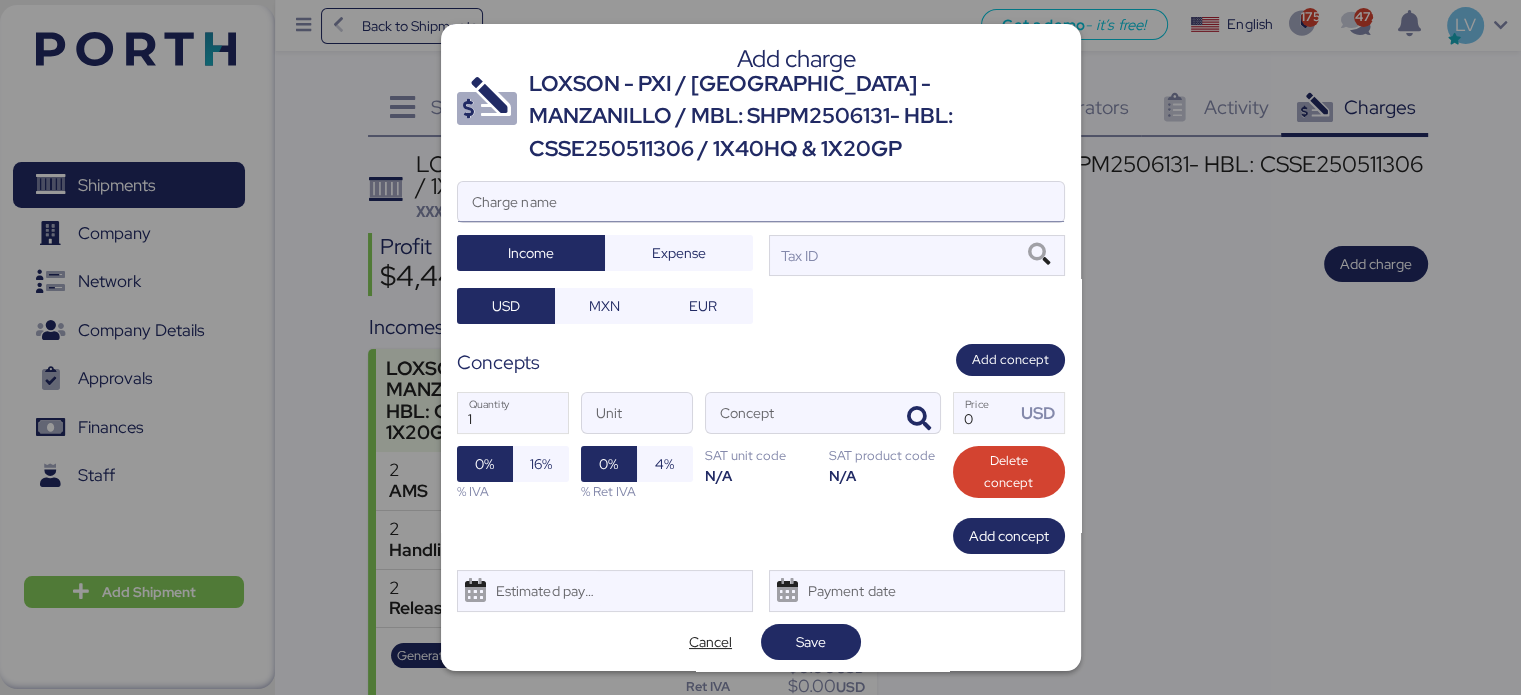 click on "Charge name" at bounding box center (761, 202) 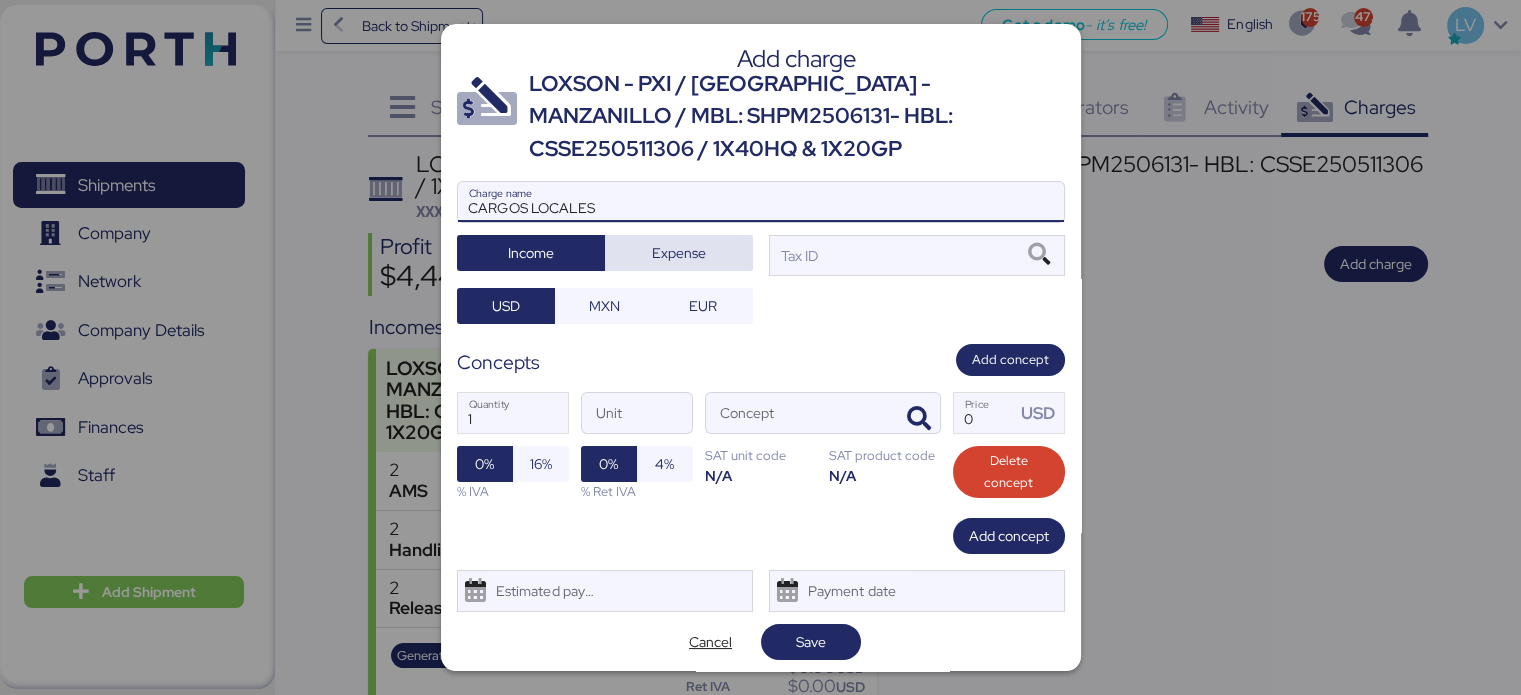 type on "CARGOS LOCALES" 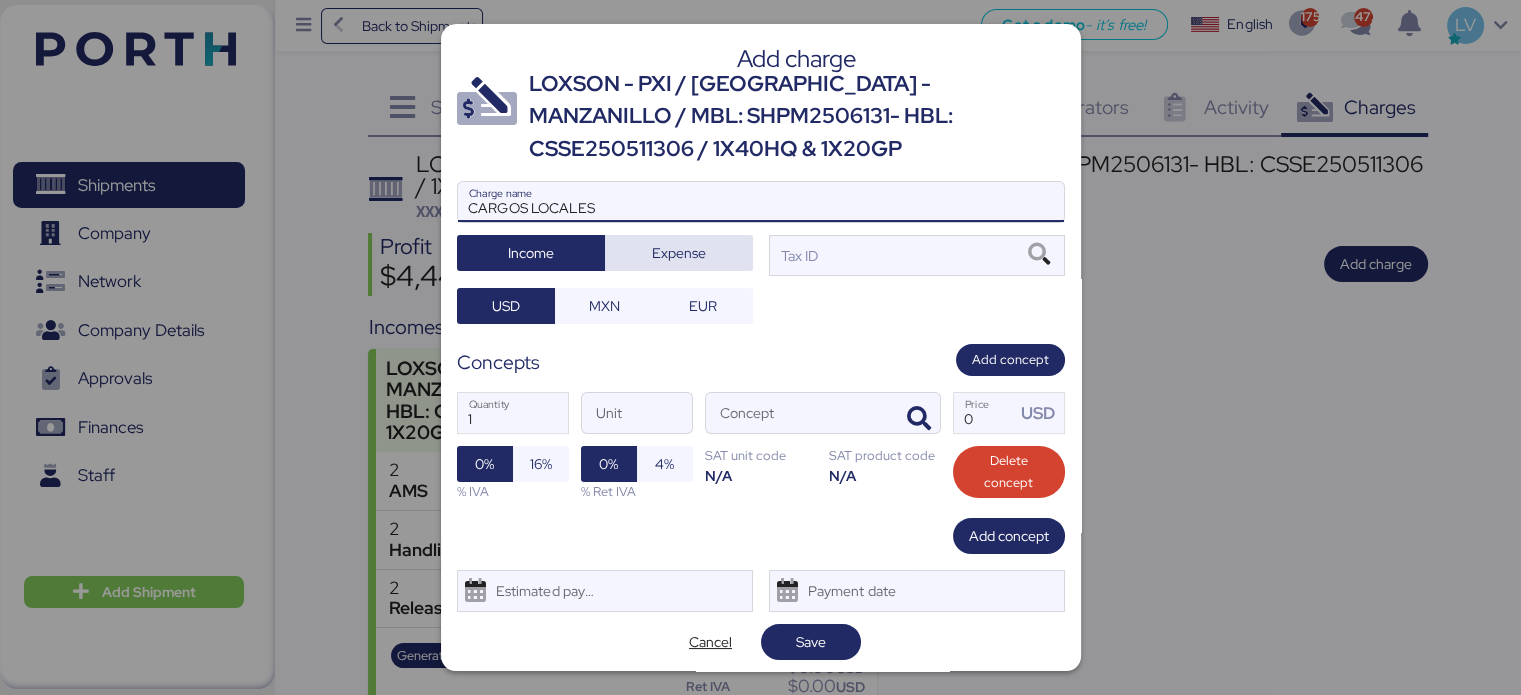 click on "Expense" at bounding box center (679, 253) 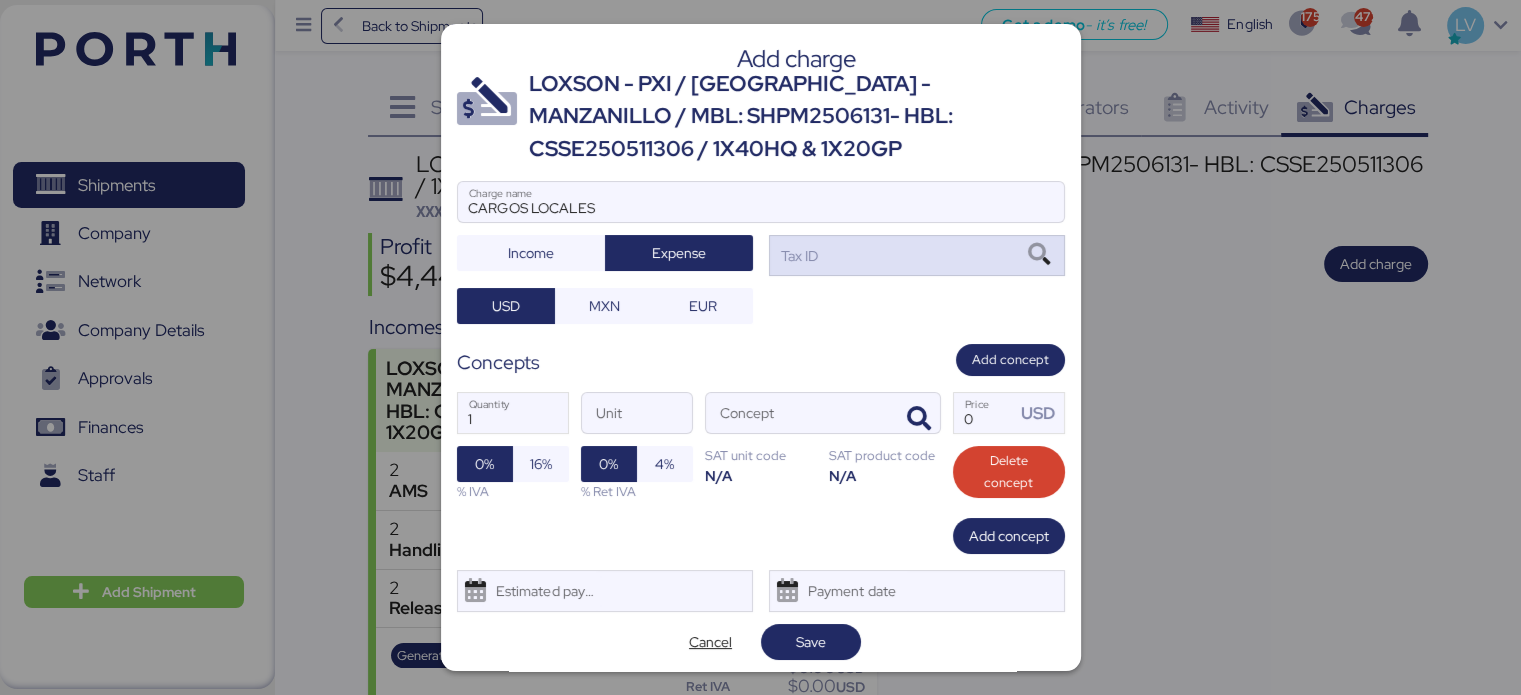 click on "Tax ID" at bounding box center (798, 256) 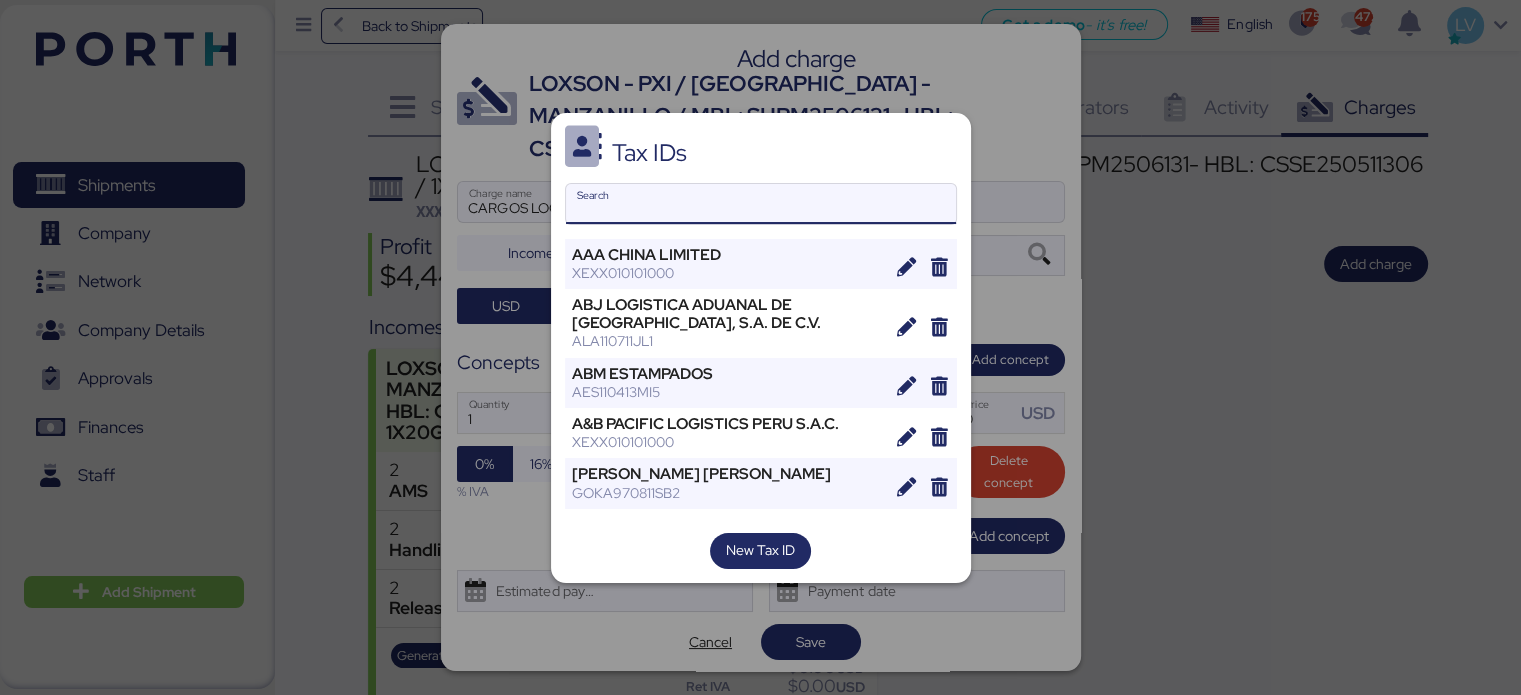 click on "Search" at bounding box center [761, 204] 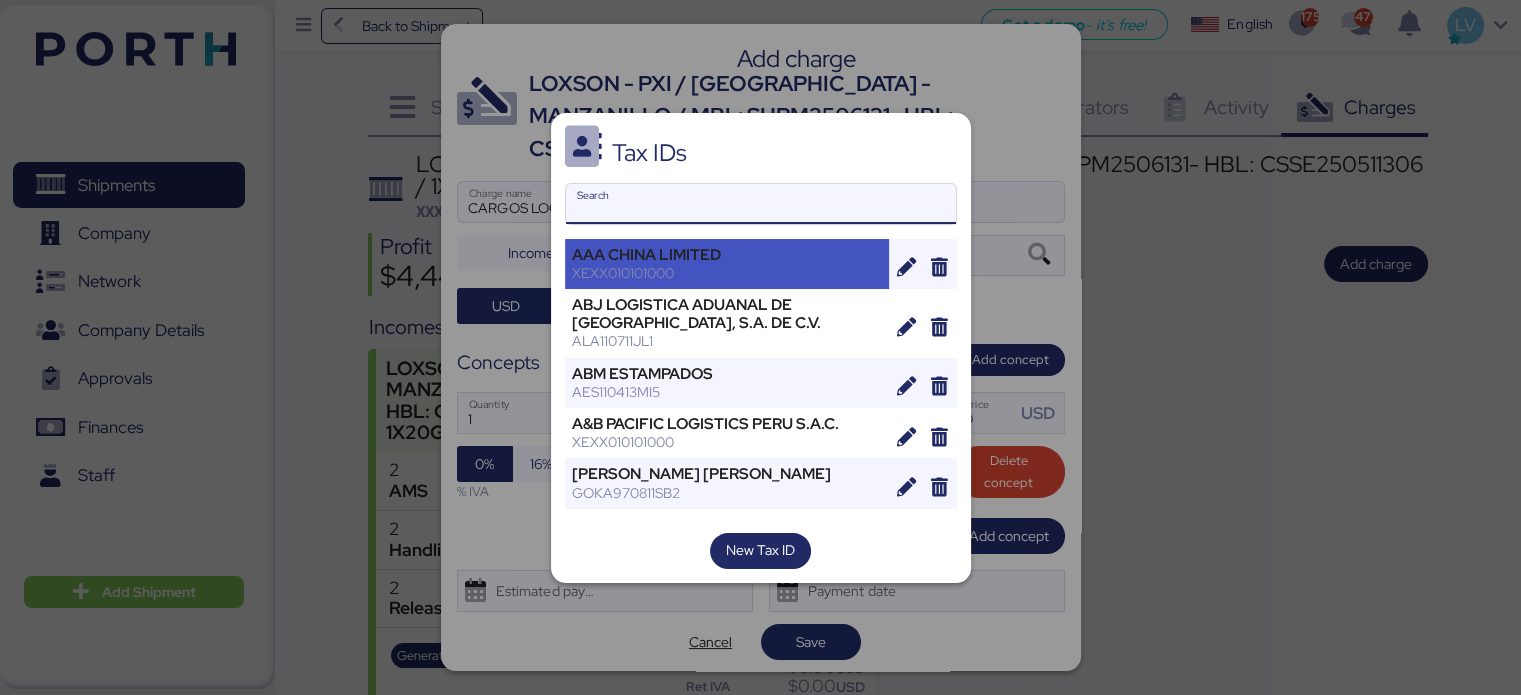 paste on "GRUPO OPERADOR MULTIMODAL" 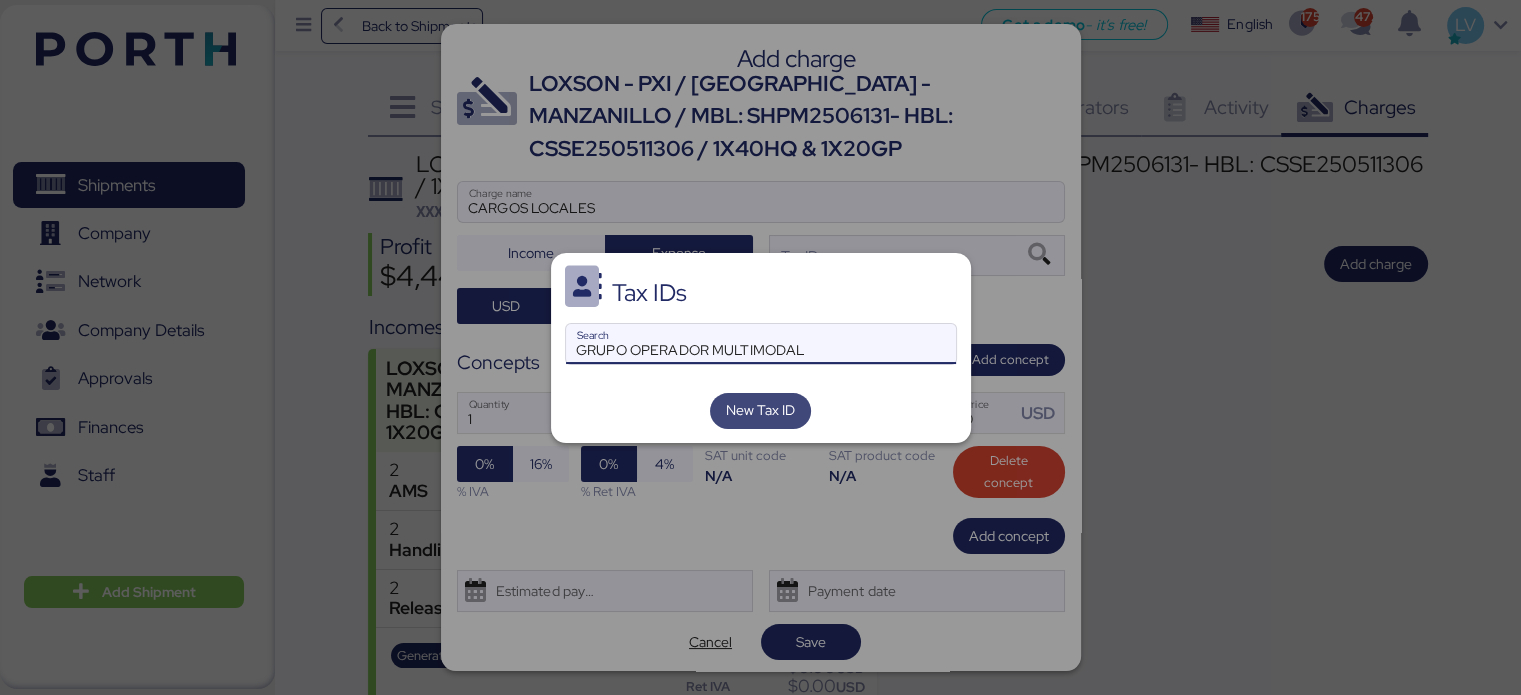 type on "GRUPO OPERADOR MULTIMODAL" 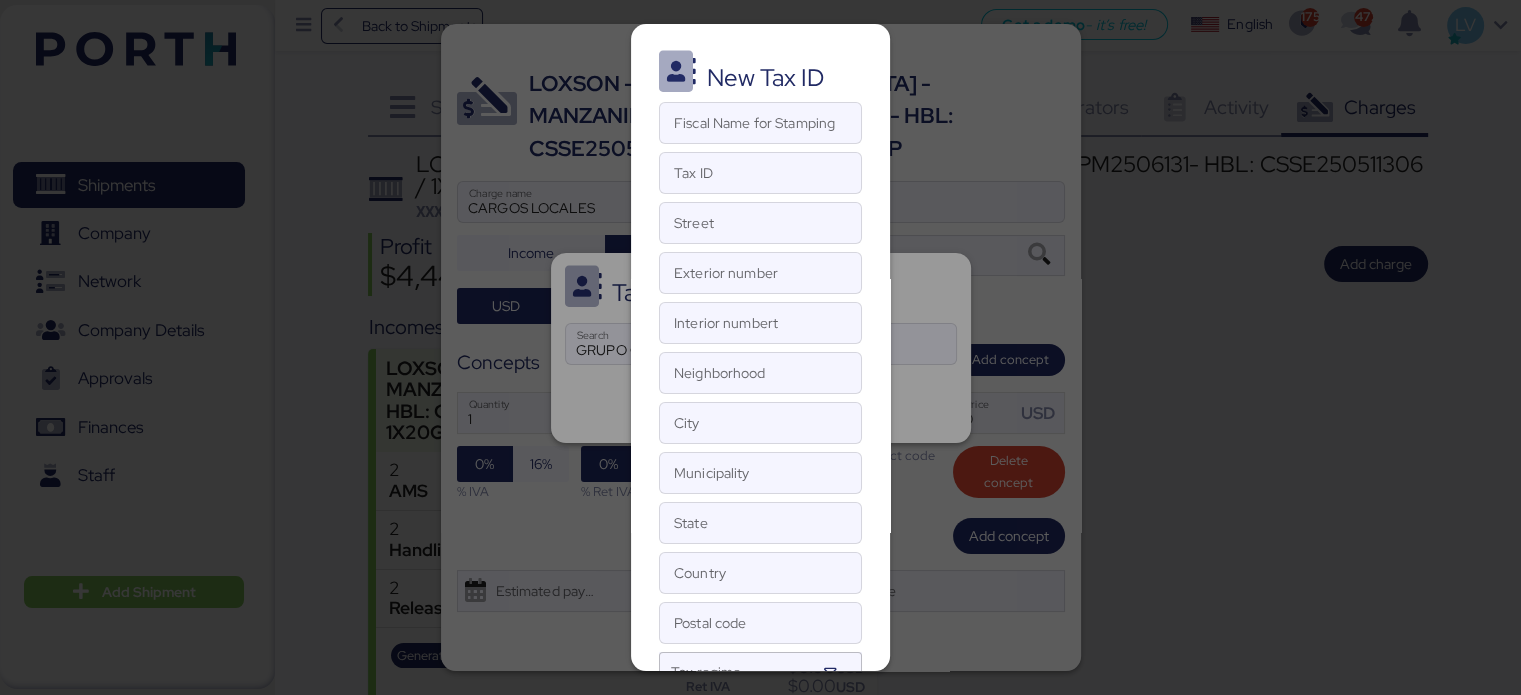 scroll, scrollTop: 16, scrollLeft: 0, axis: vertical 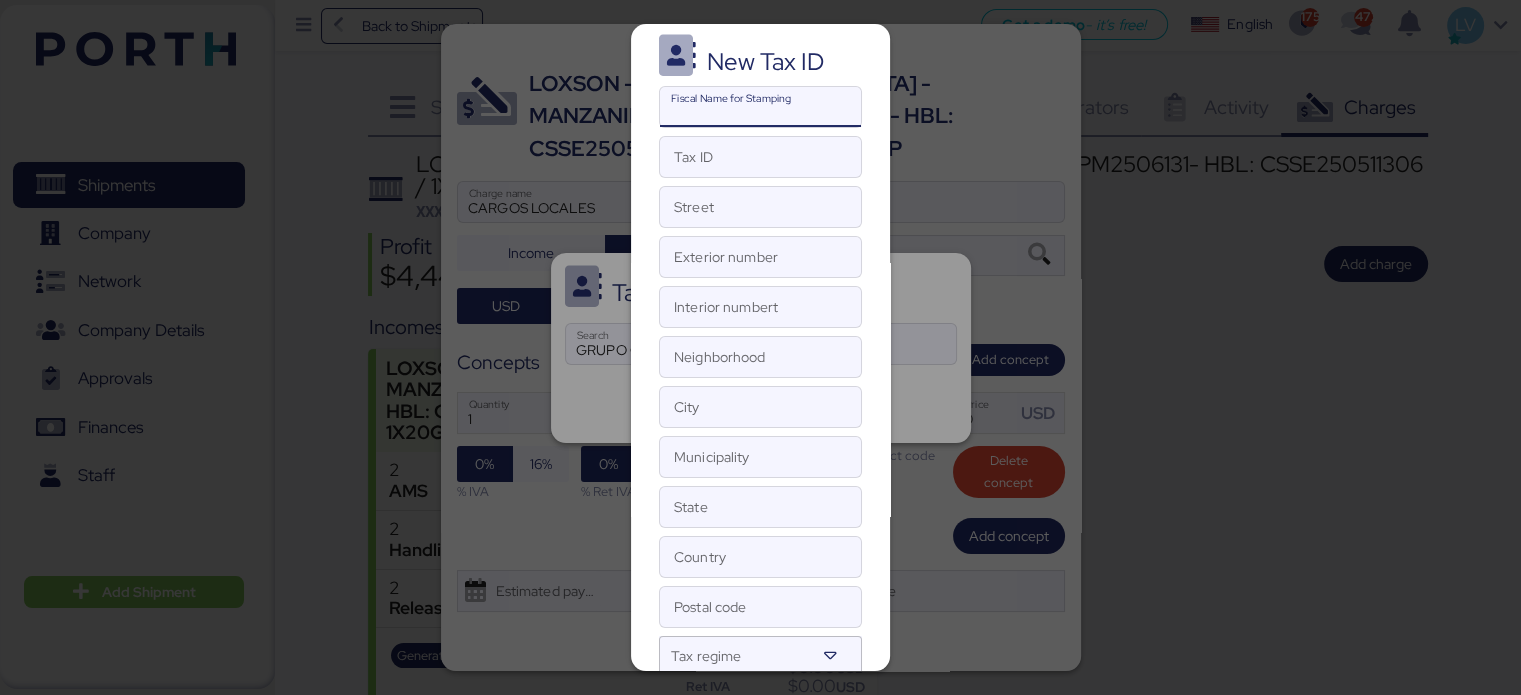 click on "Fiscal Name for Stamping" at bounding box center [760, 107] 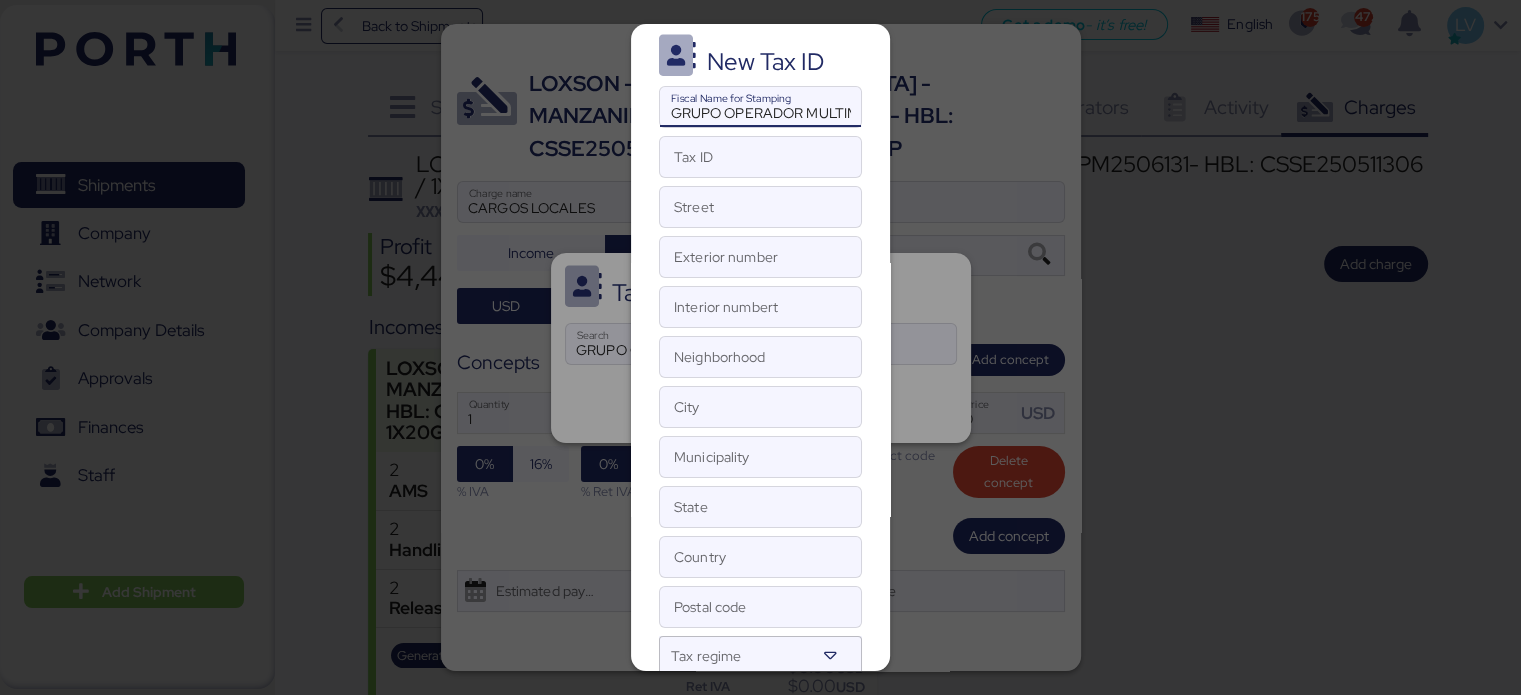 scroll, scrollTop: 0, scrollLeft: 48, axis: horizontal 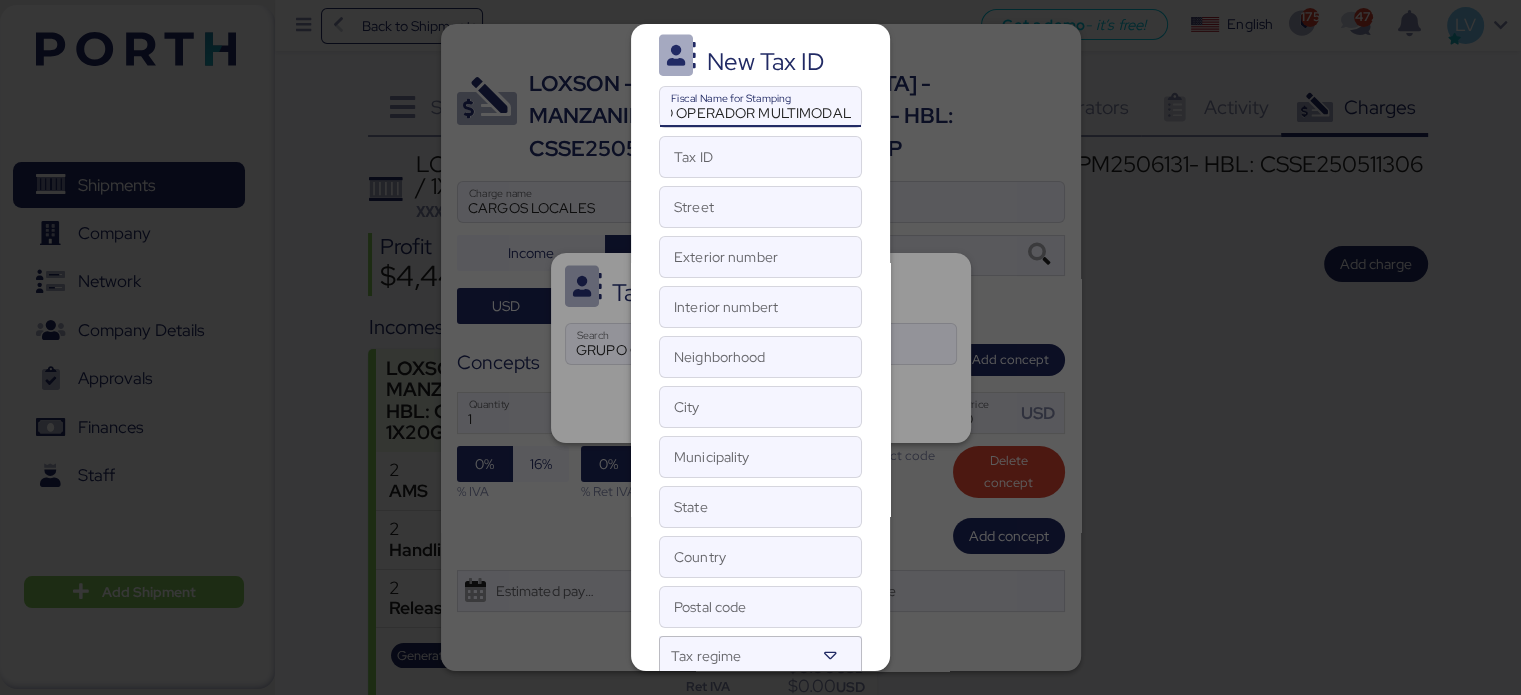type on "GRUPO OPERADOR MULTIMODAL" 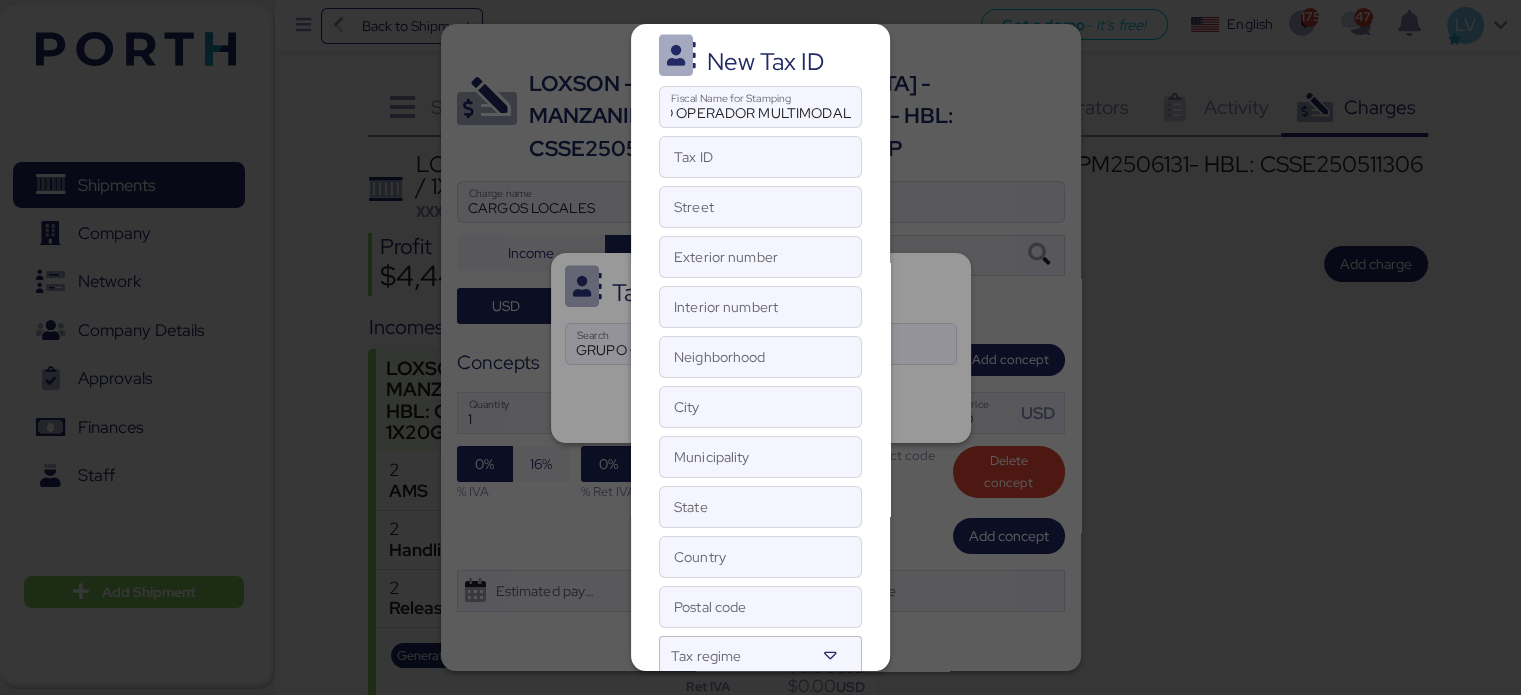 scroll, scrollTop: 0, scrollLeft: 0, axis: both 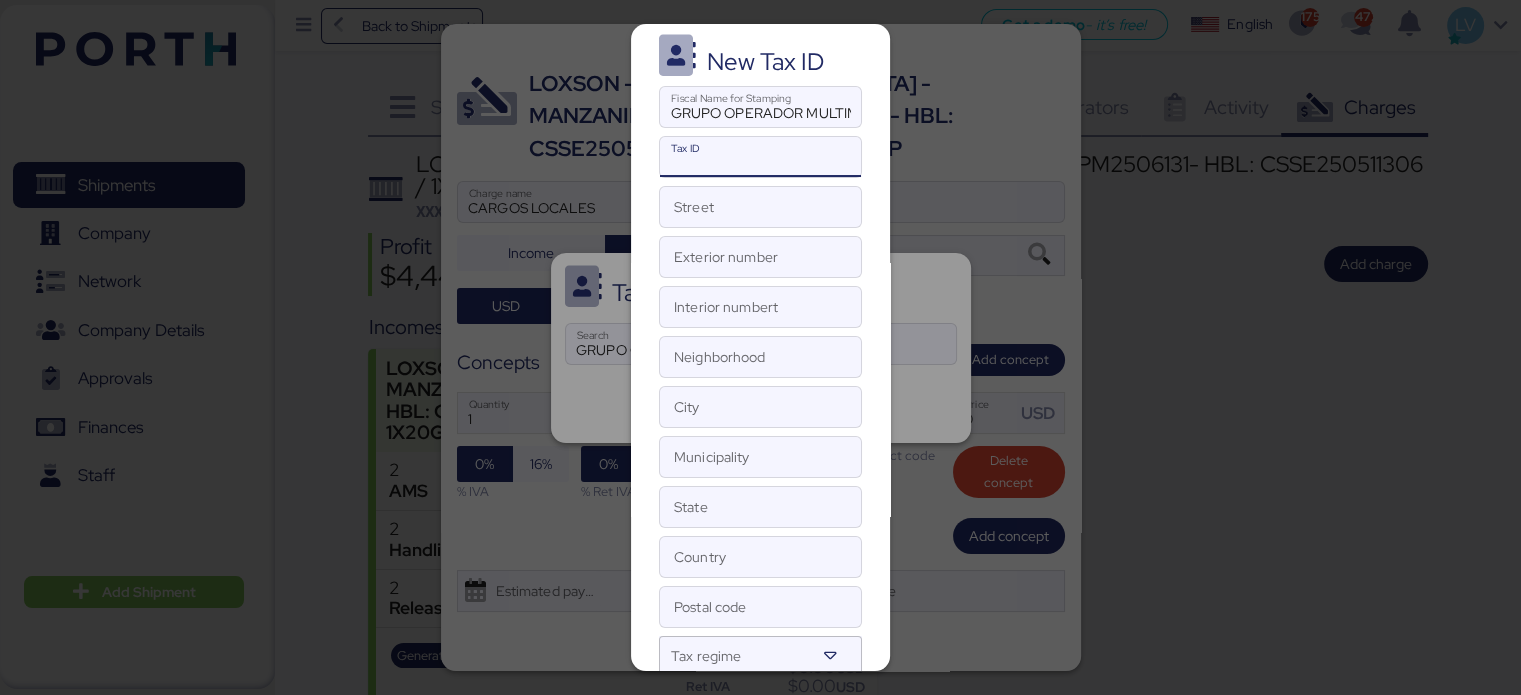click on "Tax ID" at bounding box center [760, 157] 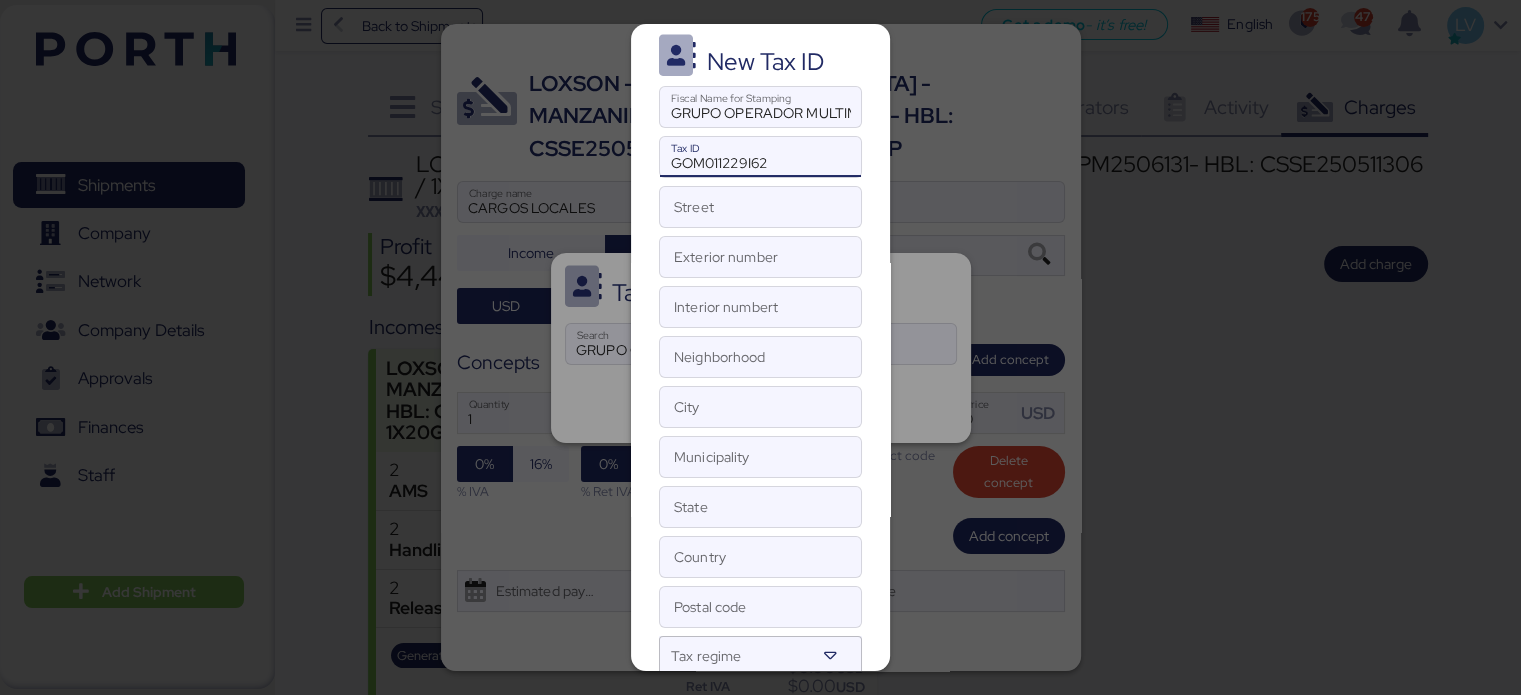 type on "GOM011229I62" 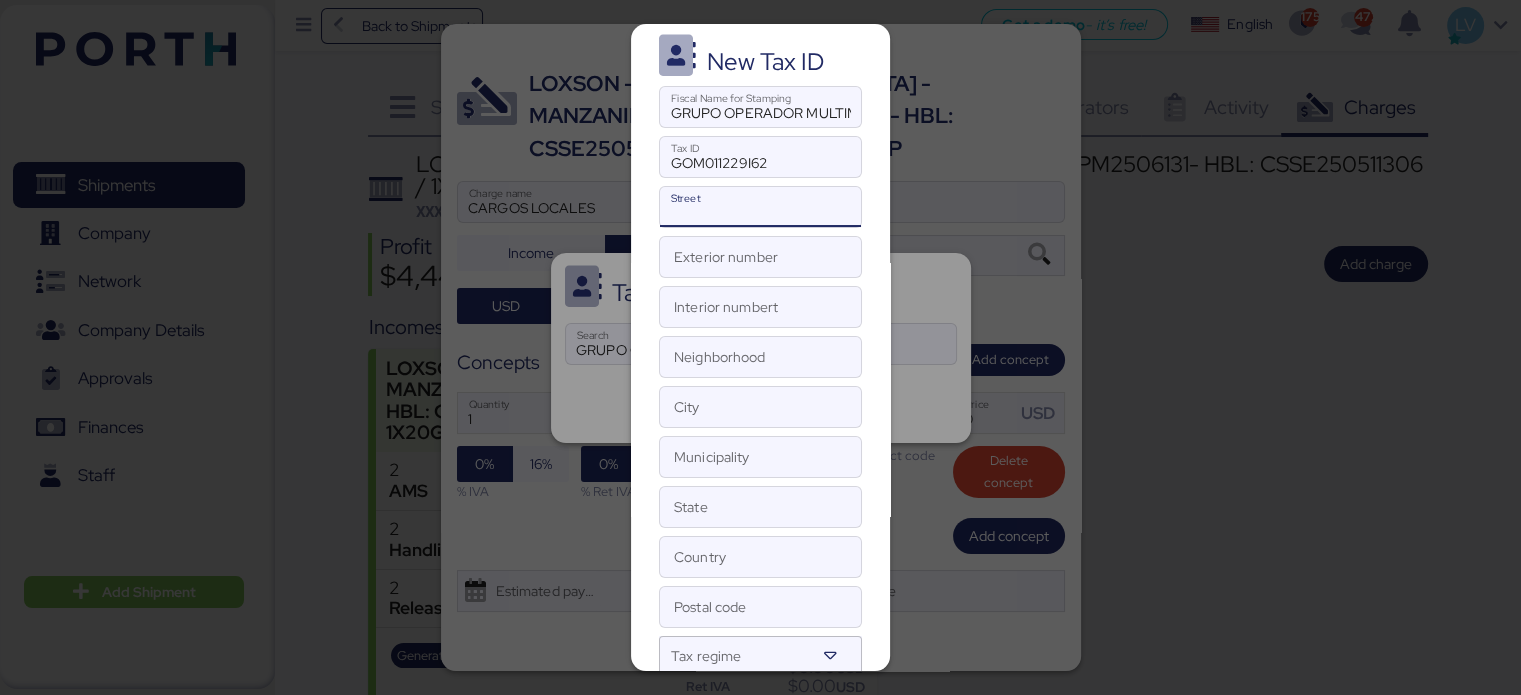 click on "Street" at bounding box center [760, 207] 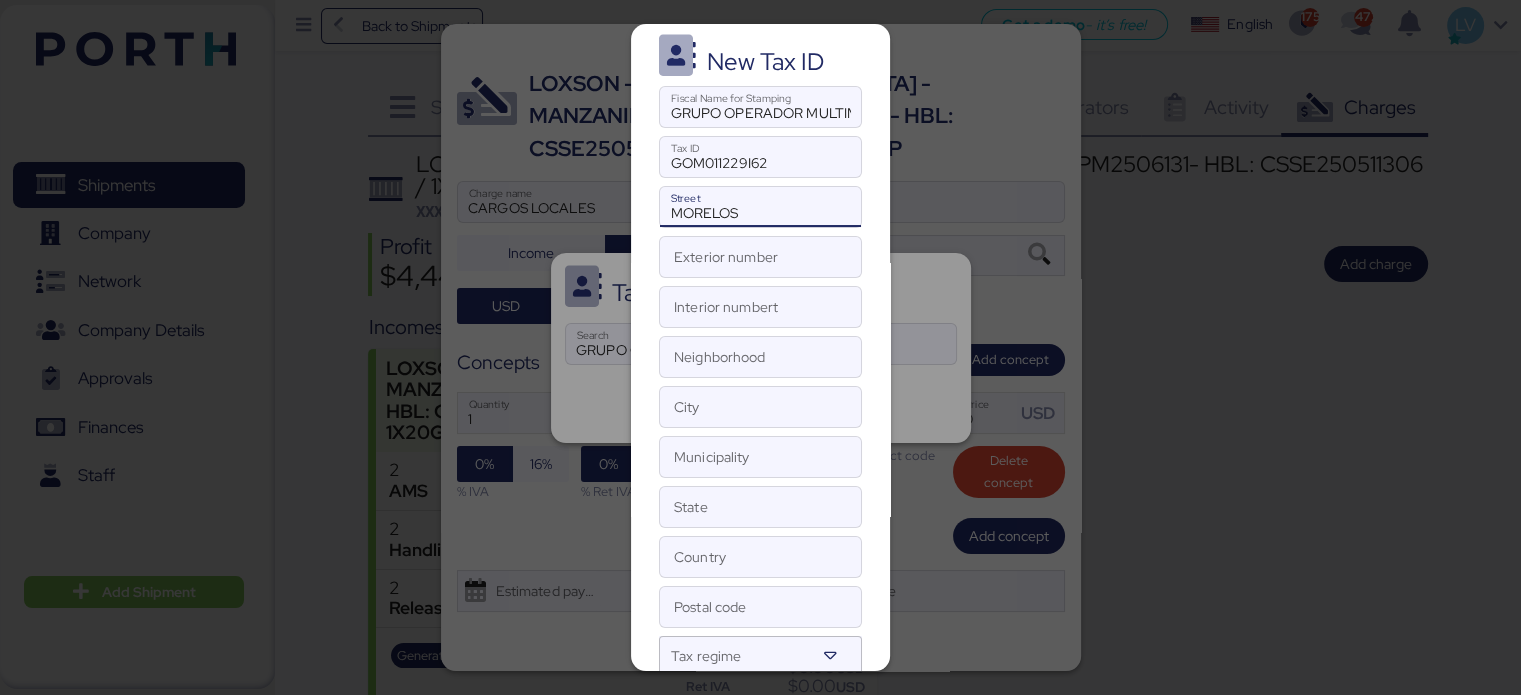 type on "MORELOS" 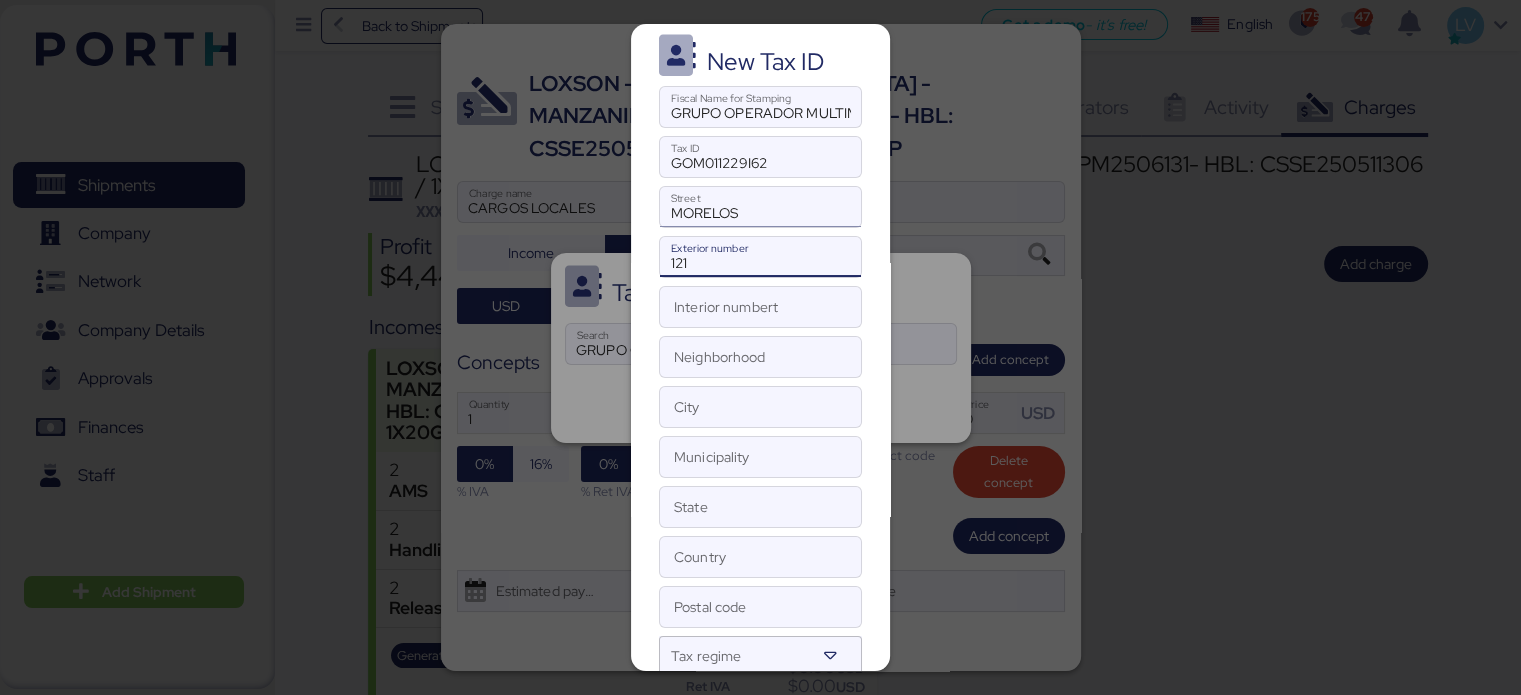 type on "121" 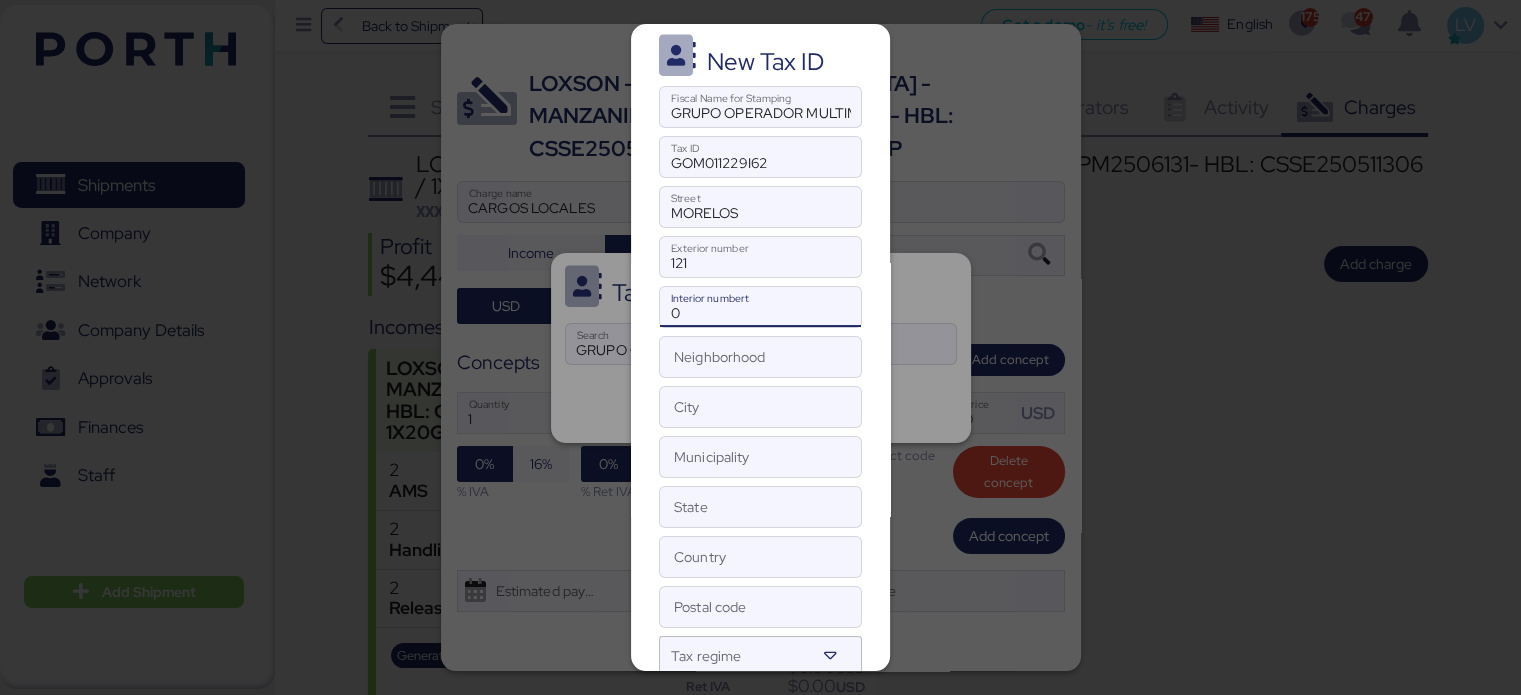type on "0" 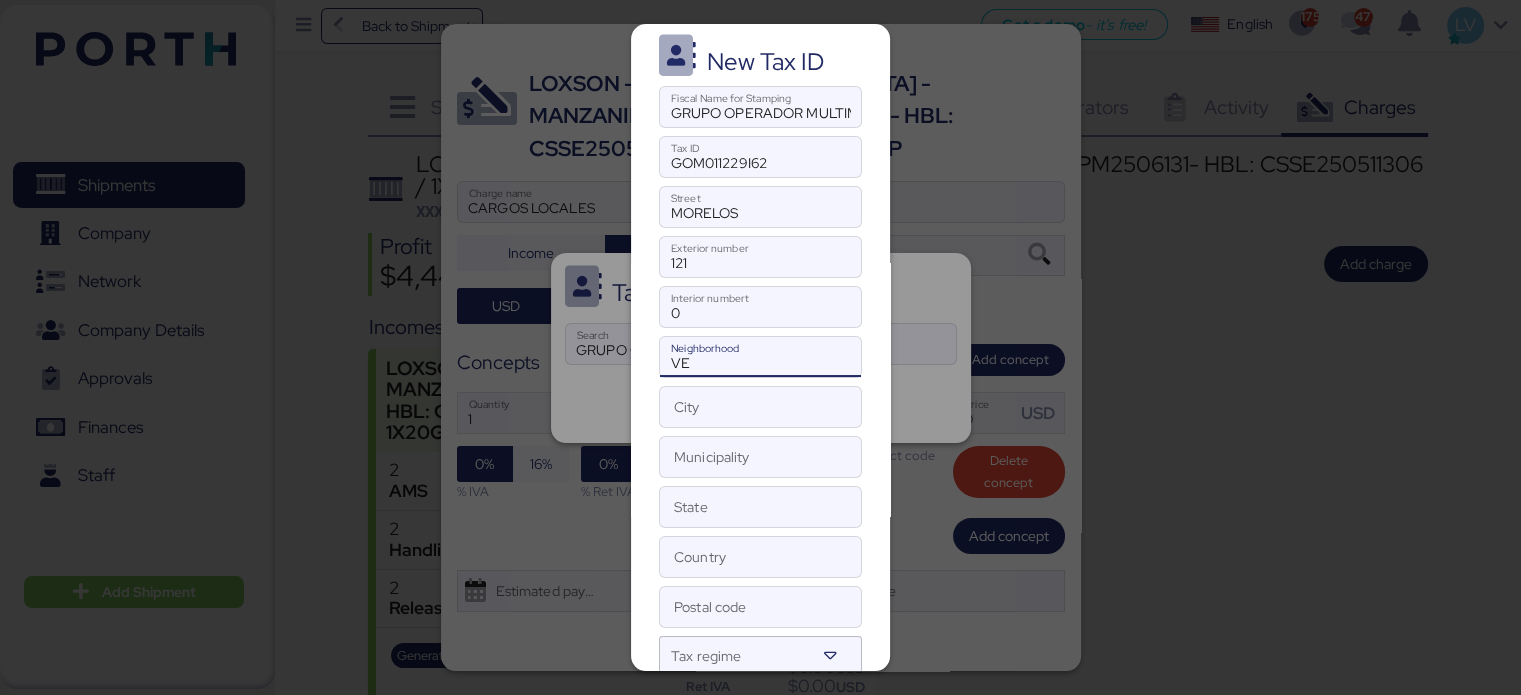type on "V" 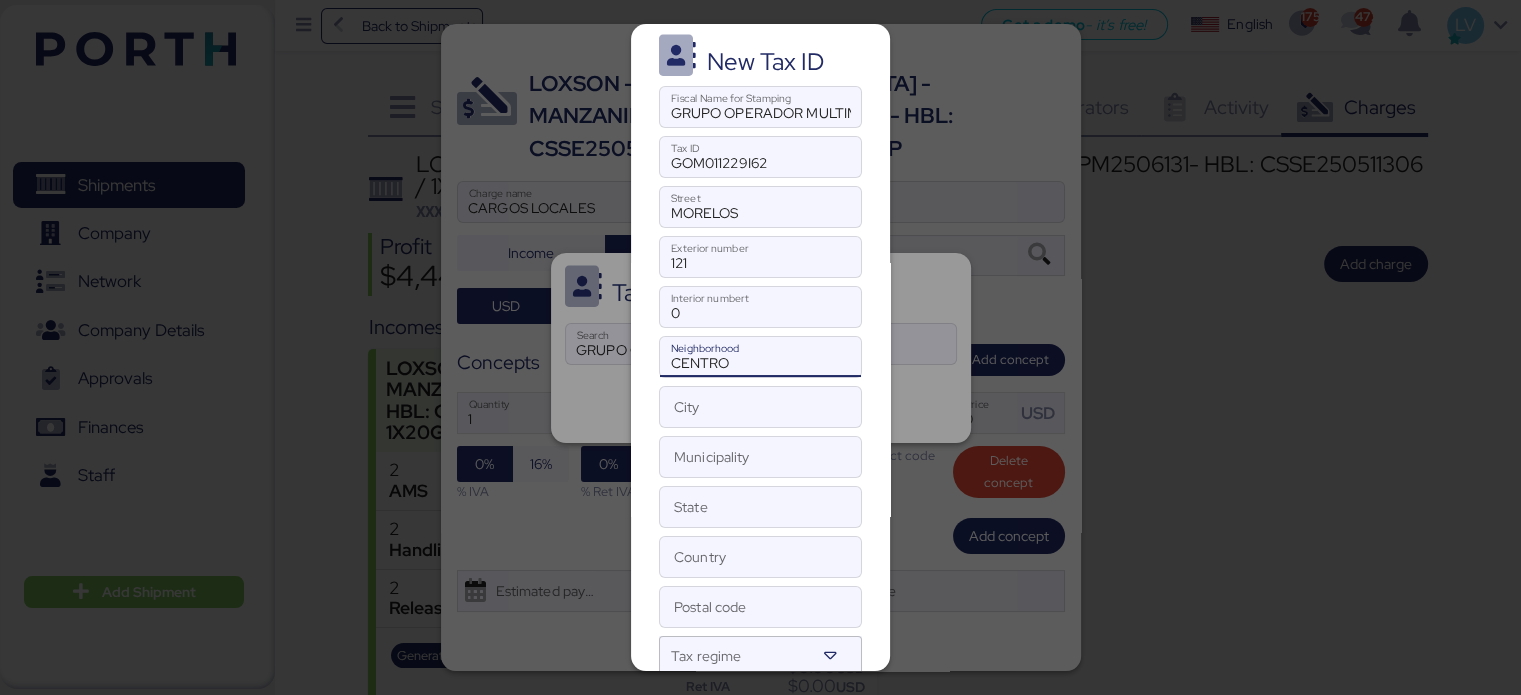 type on "CENTRO" 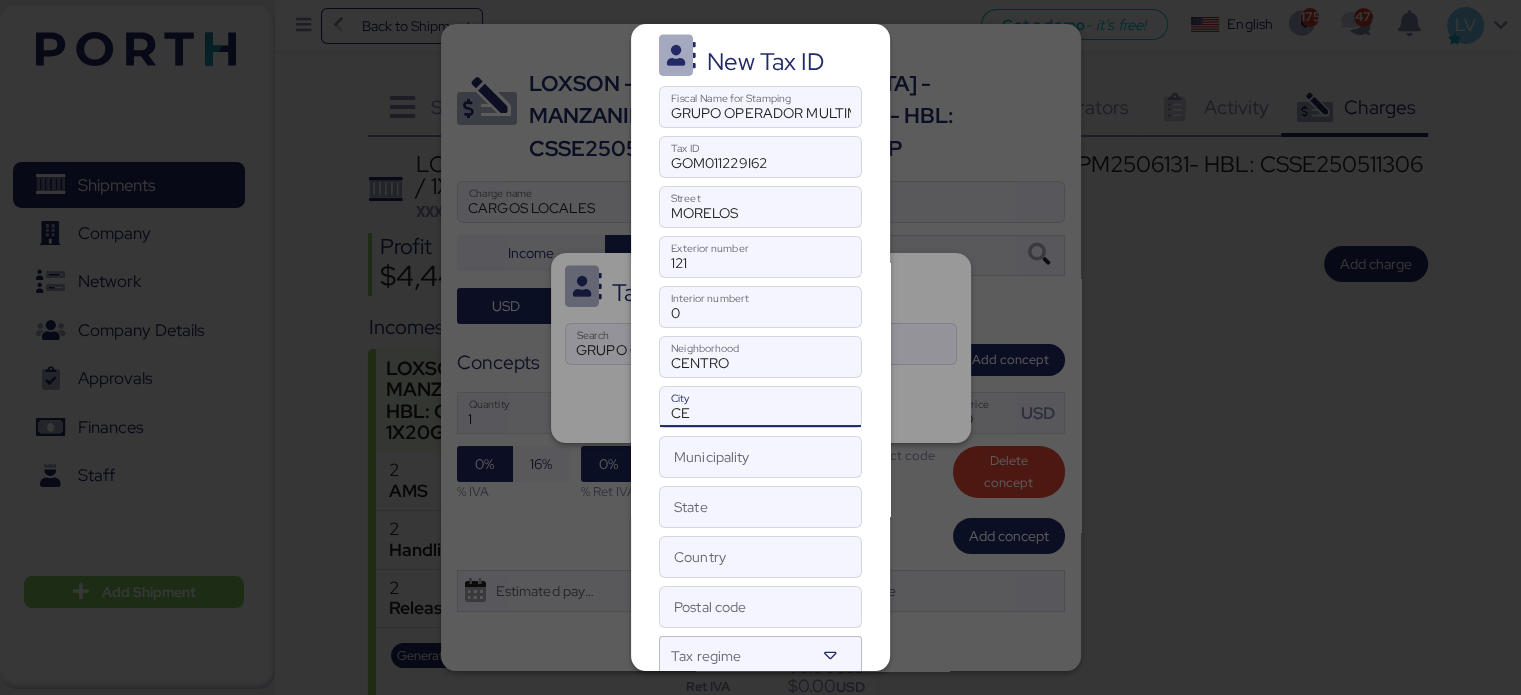 type on "C" 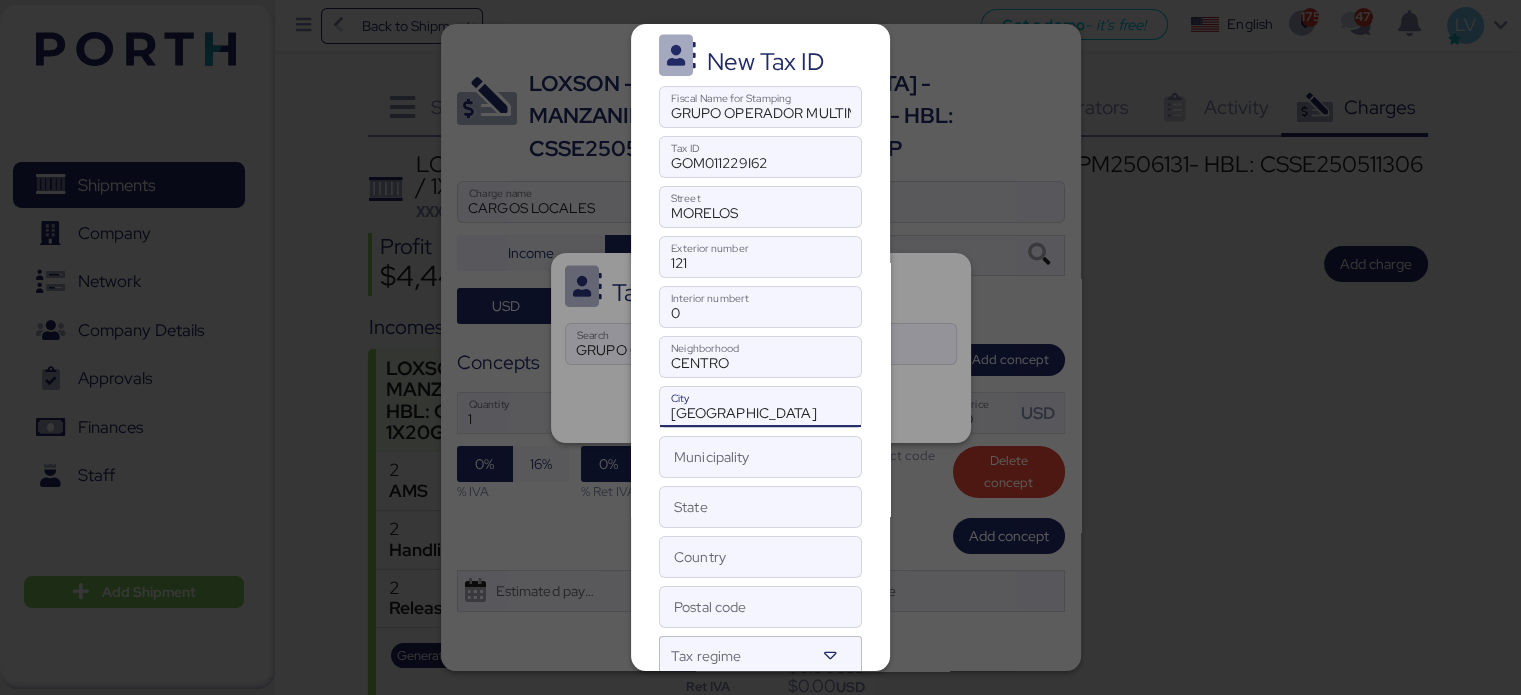 type on "VERACRUZ" 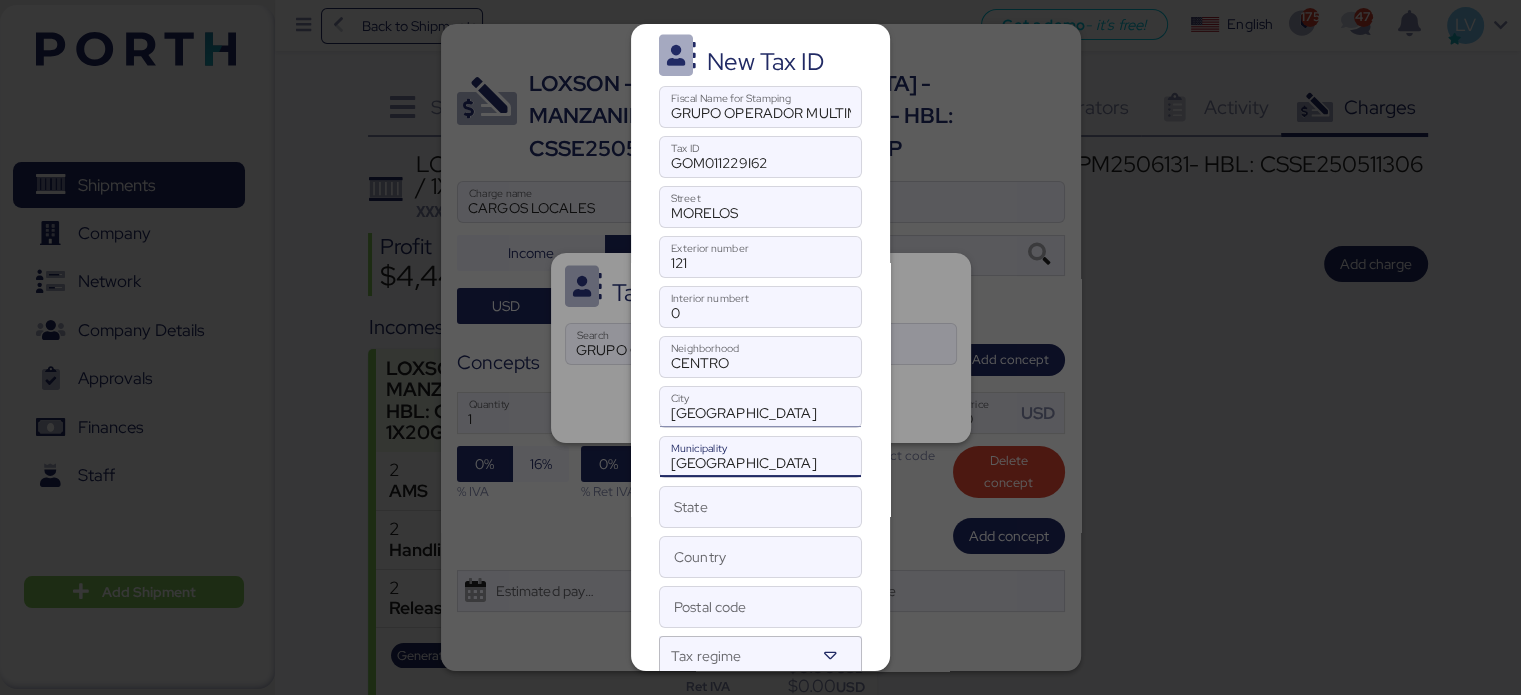 type on "VERACRUZ" 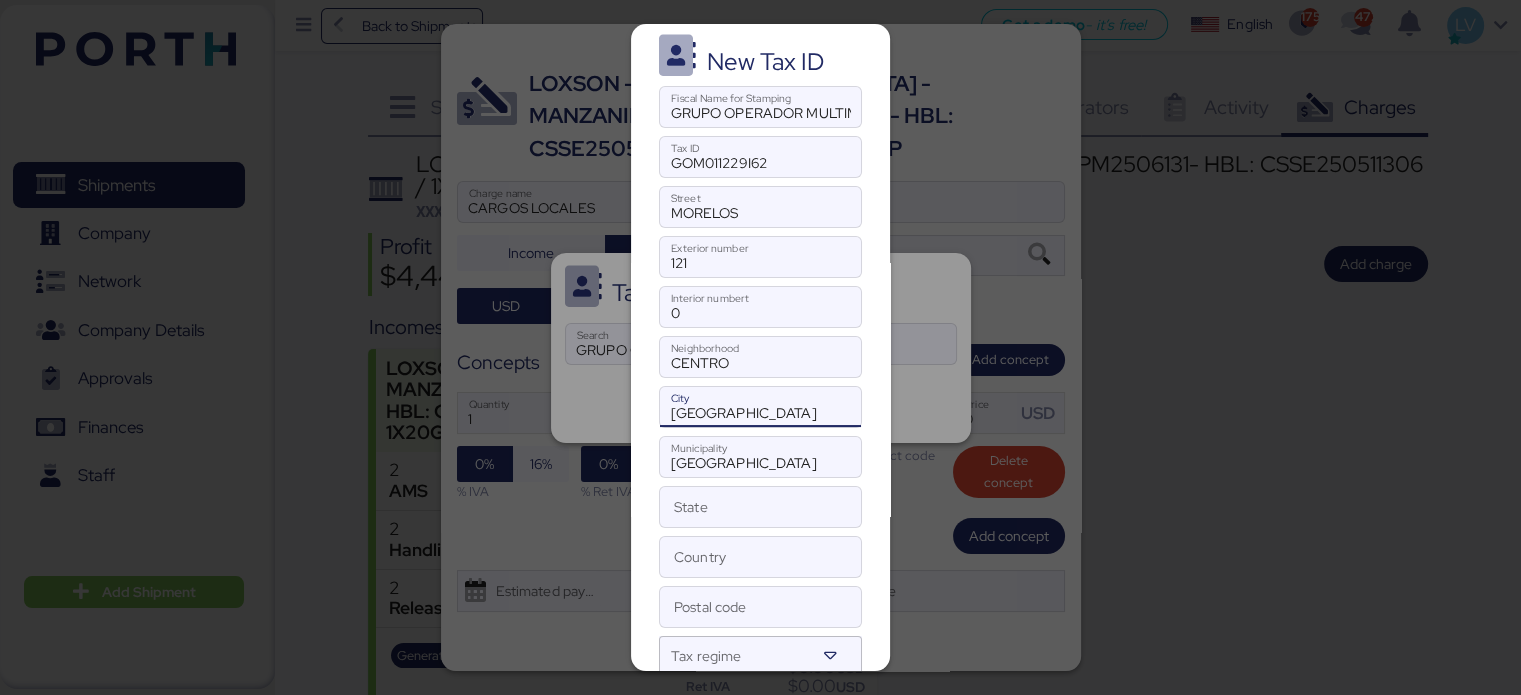 click on "VERACRUZ" at bounding box center (760, 407) 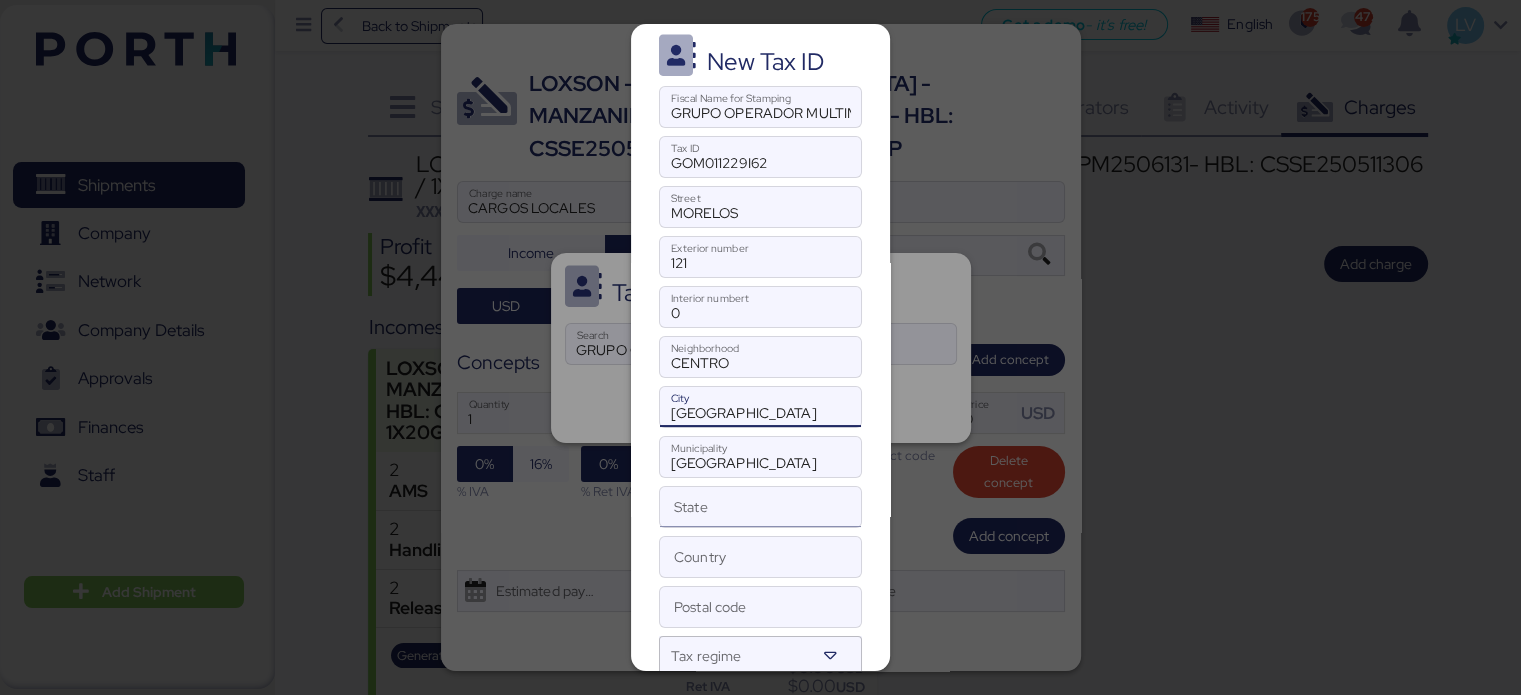 click on "State" at bounding box center [760, 507] 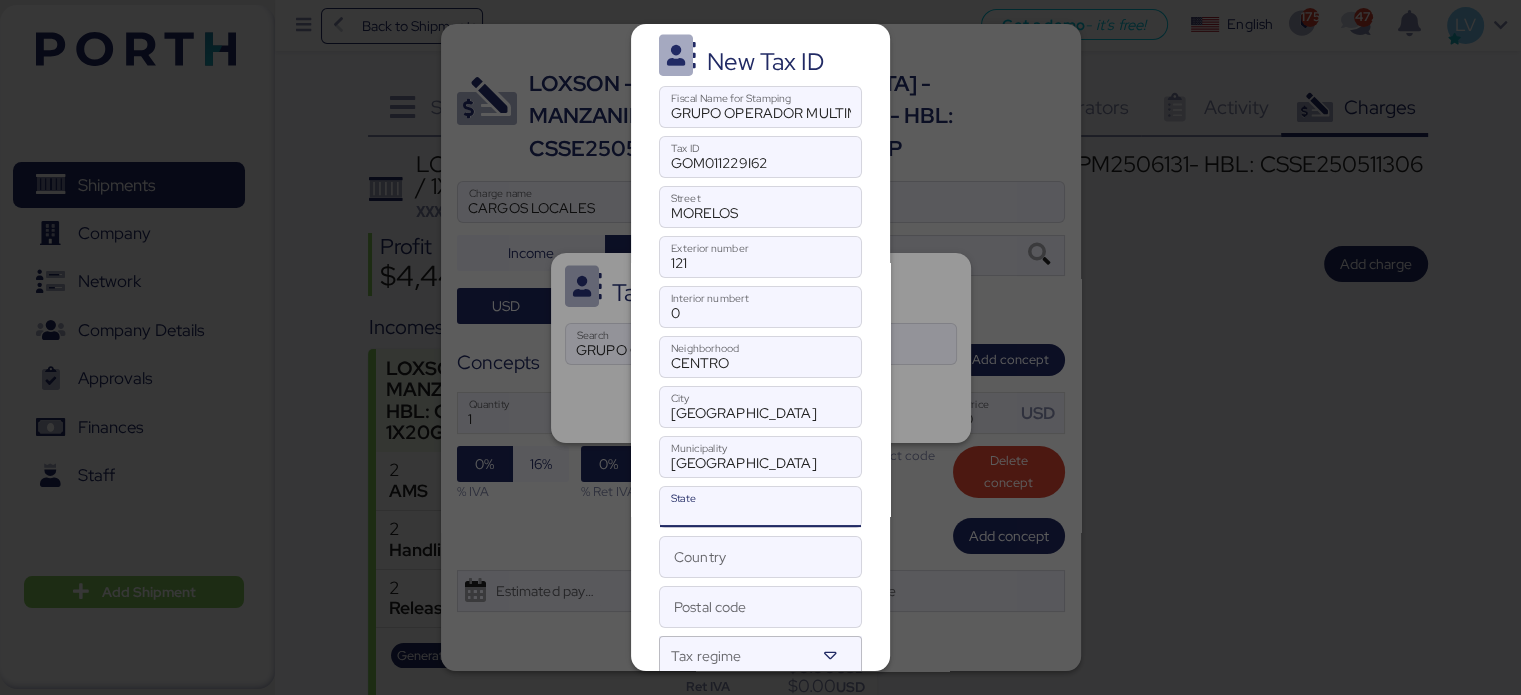 paste on "VERACRUZ" 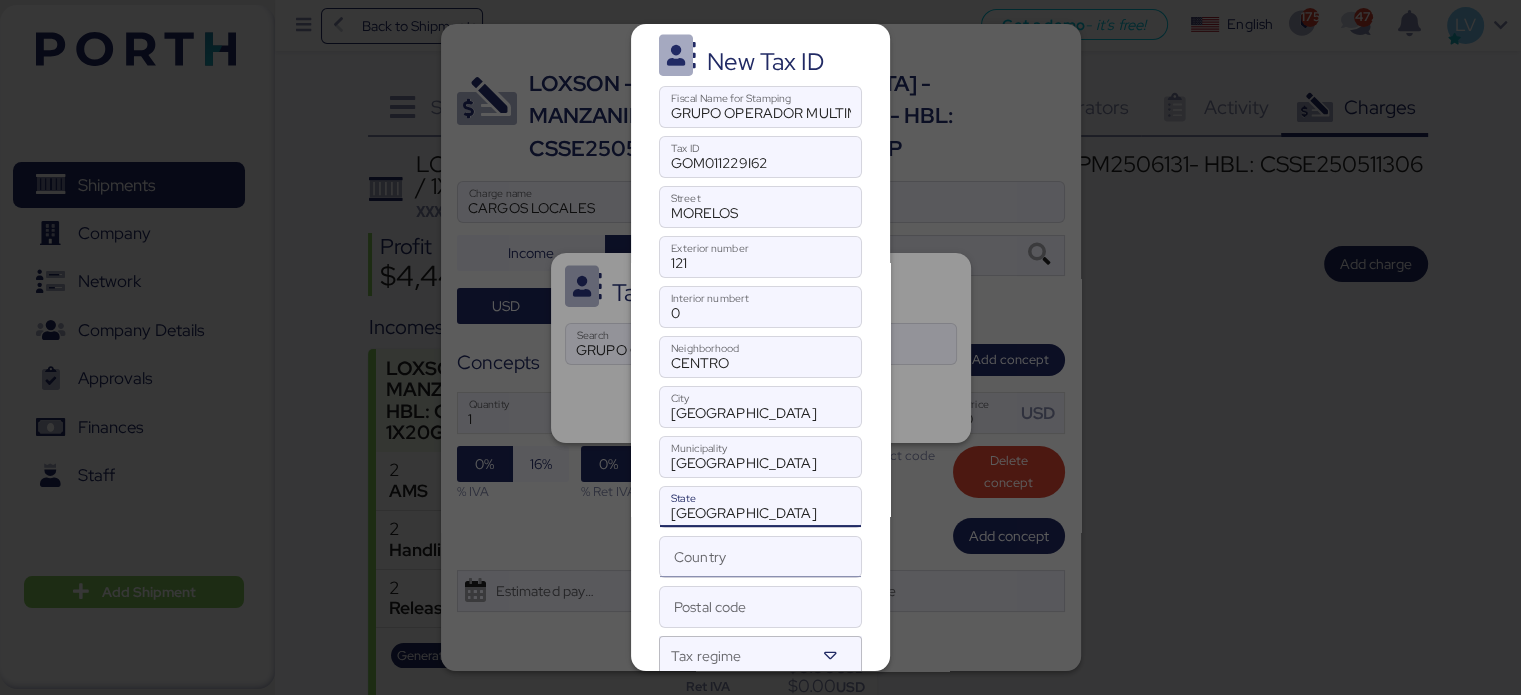 type on "VERACRUZ" 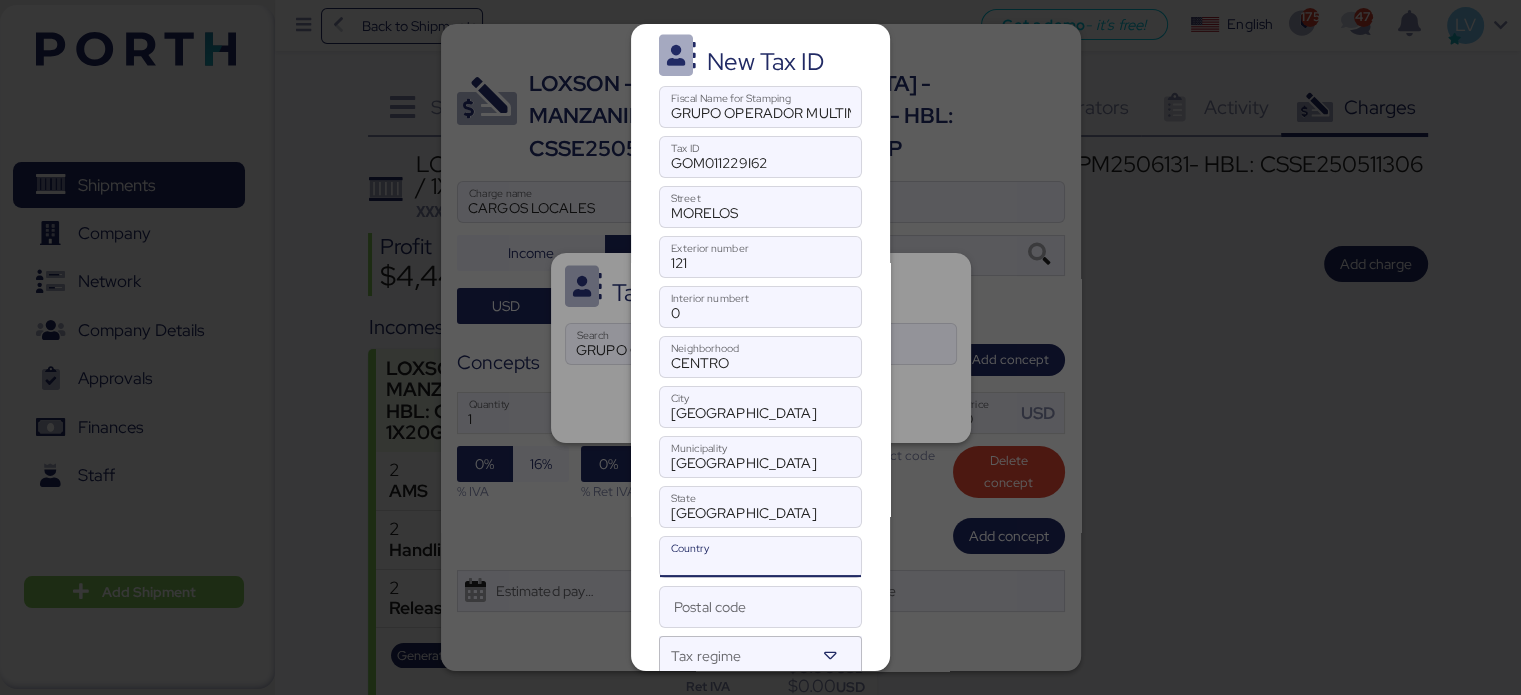 click on "Country" at bounding box center [760, 557] 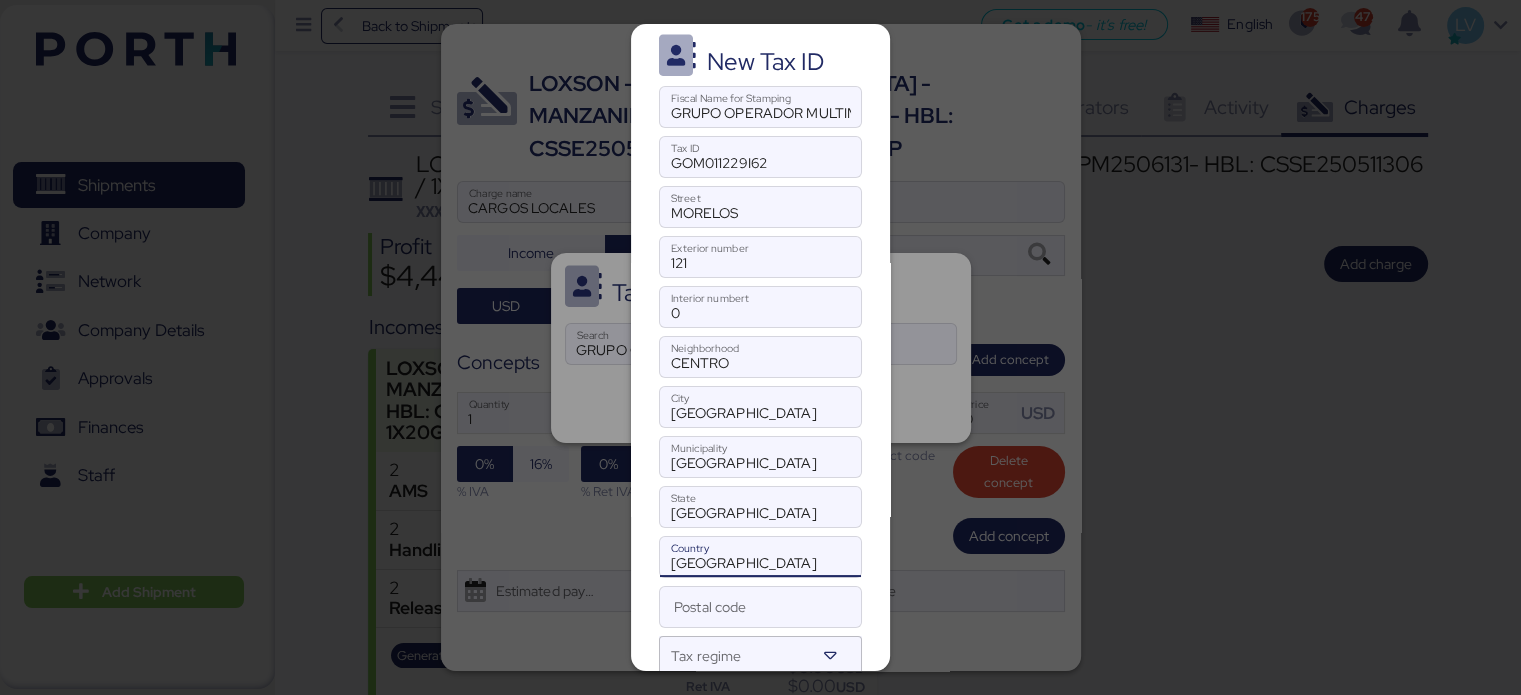 type on "MEXICO" 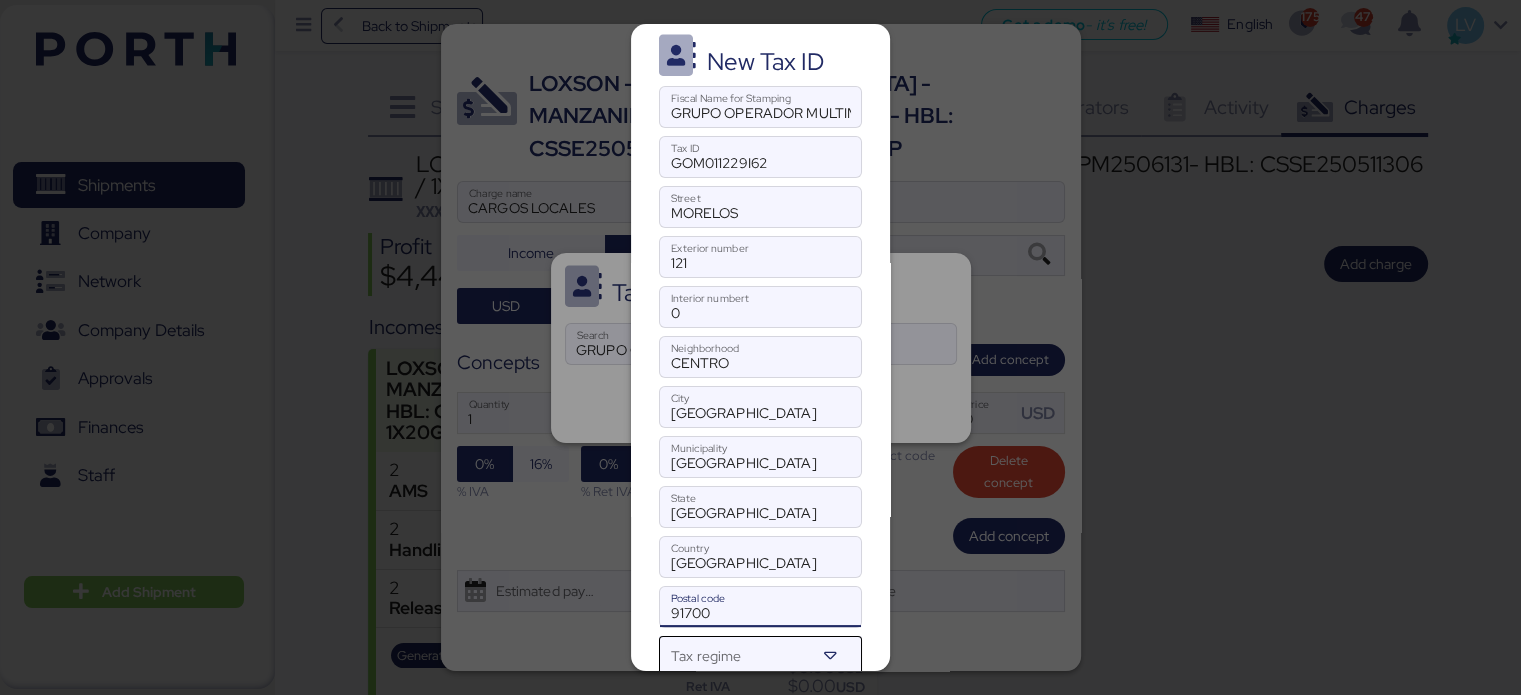 type on "91700" 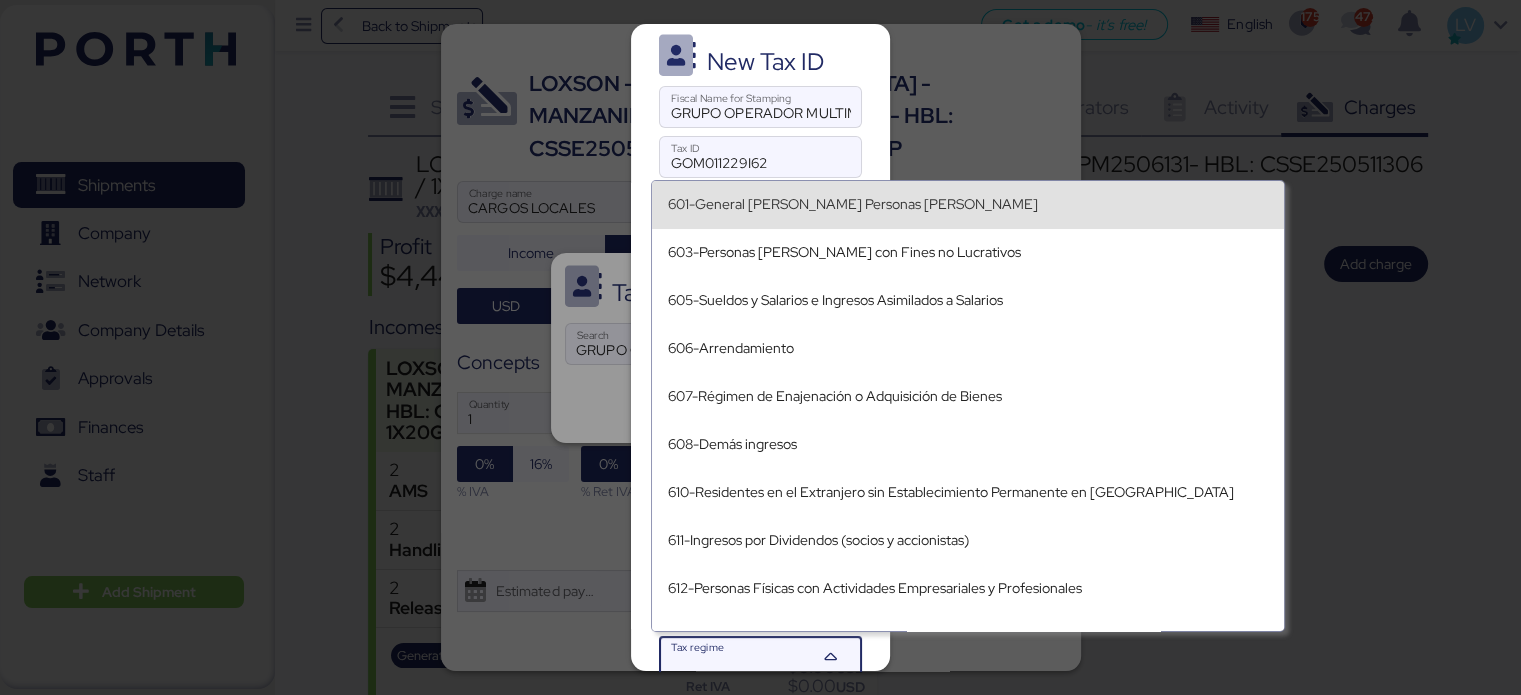 click on "601-General de Ley Personas Morales" at bounding box center [968, 204] 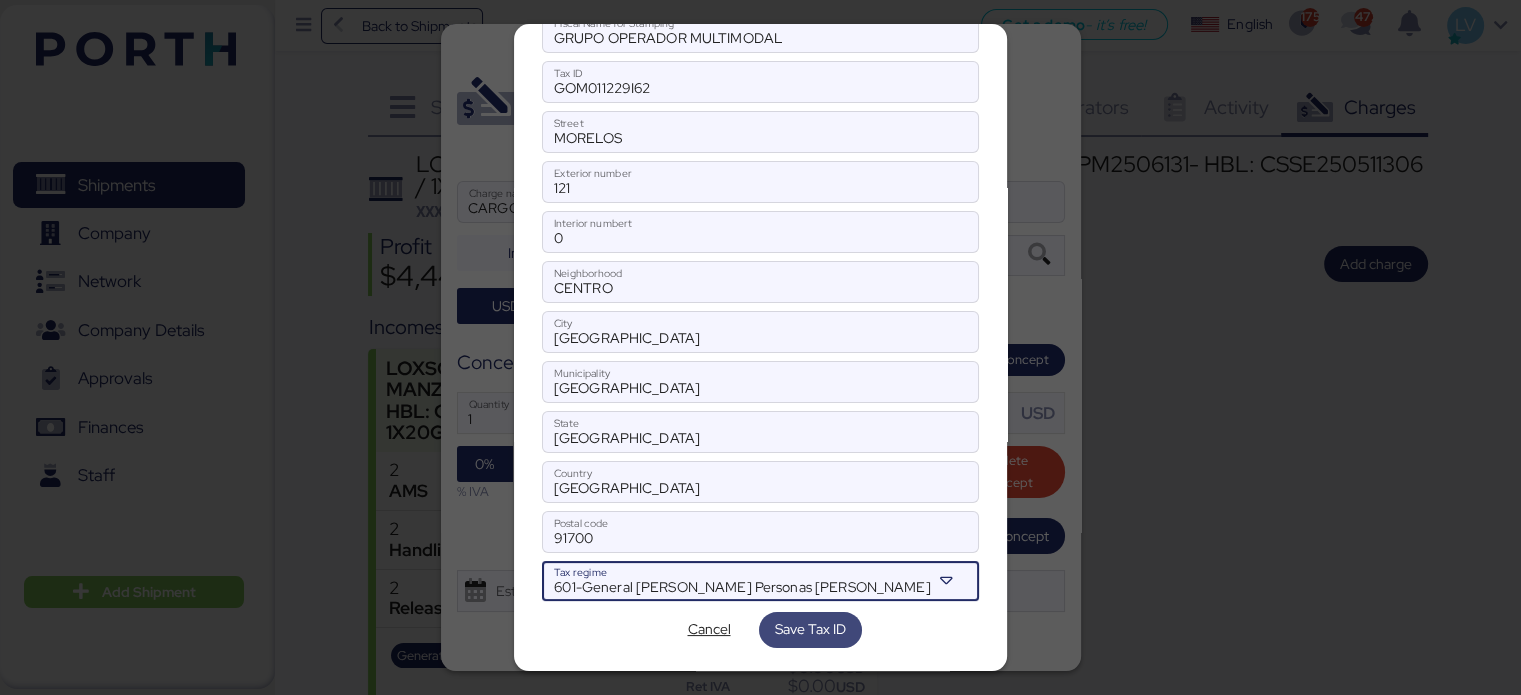 scroll, scrollTop: 90, scrollLeft: 0, axis: vertical 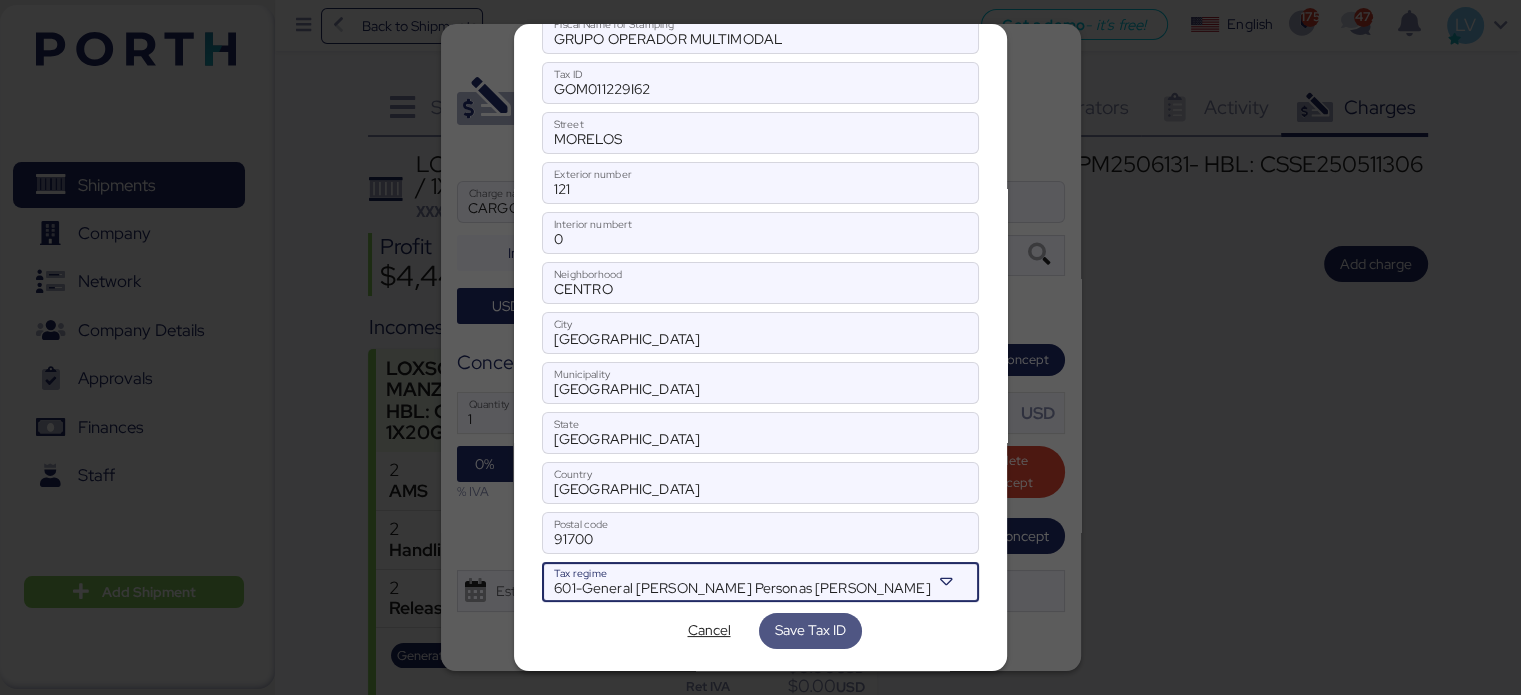 click on "Save Tax ID" at bounding box center (810, 630) 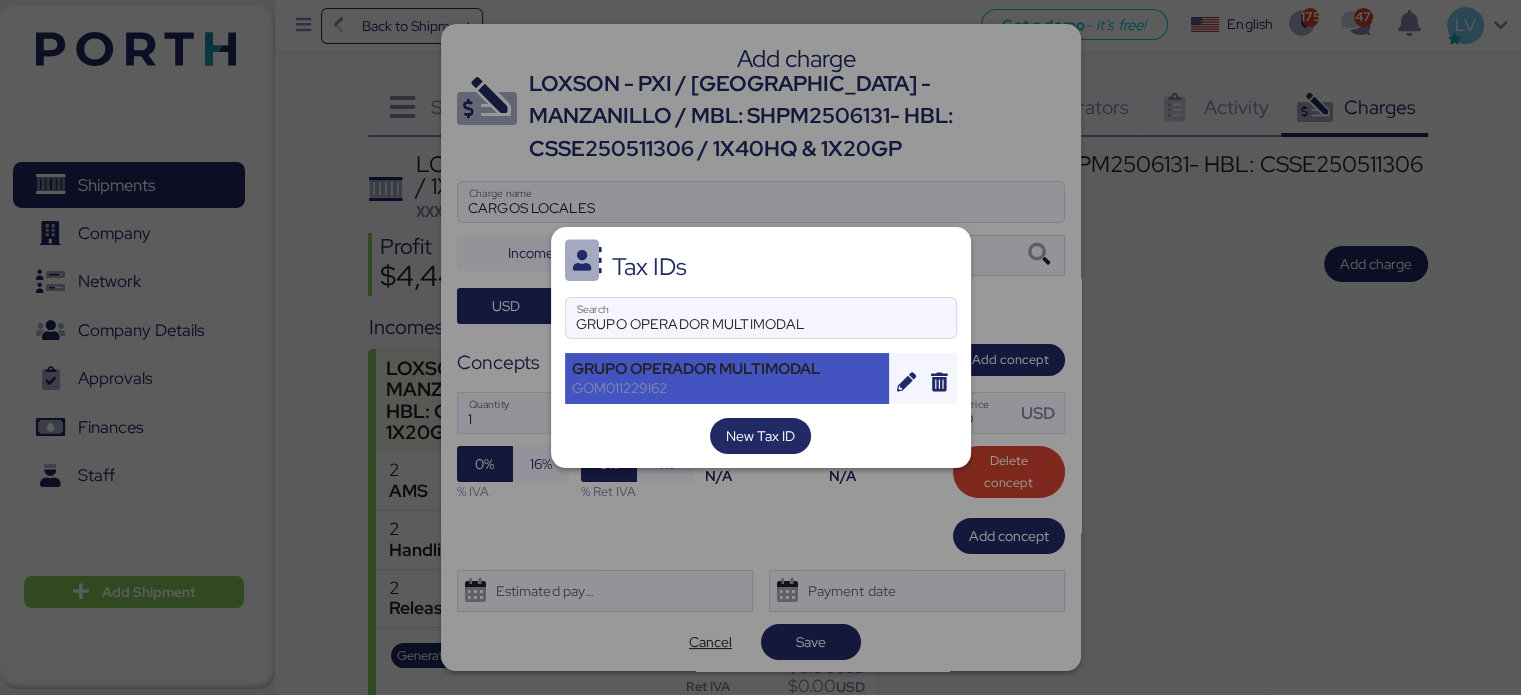 click on "GRUPO OPERADOR MULTIMODAL" at bounding box center (727, 369) 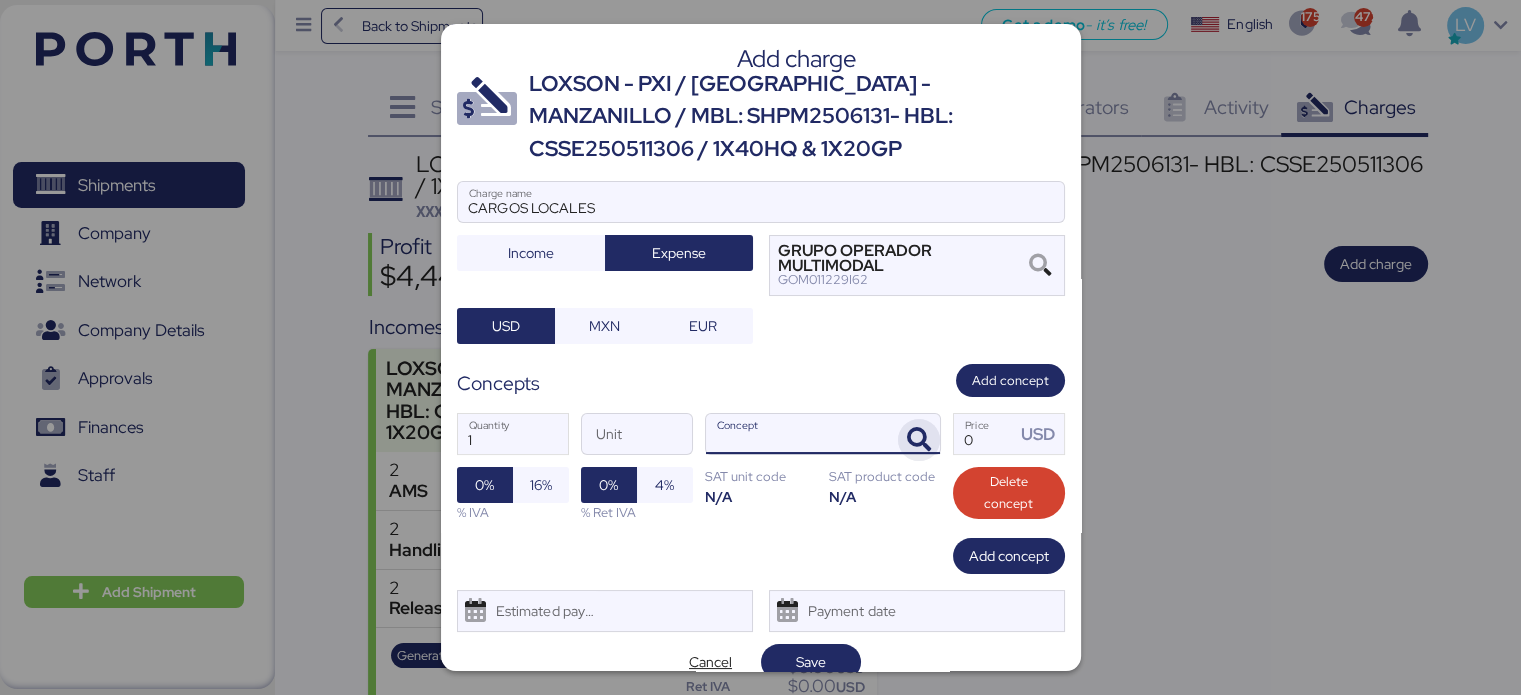 click at bounding box center (919, 440) 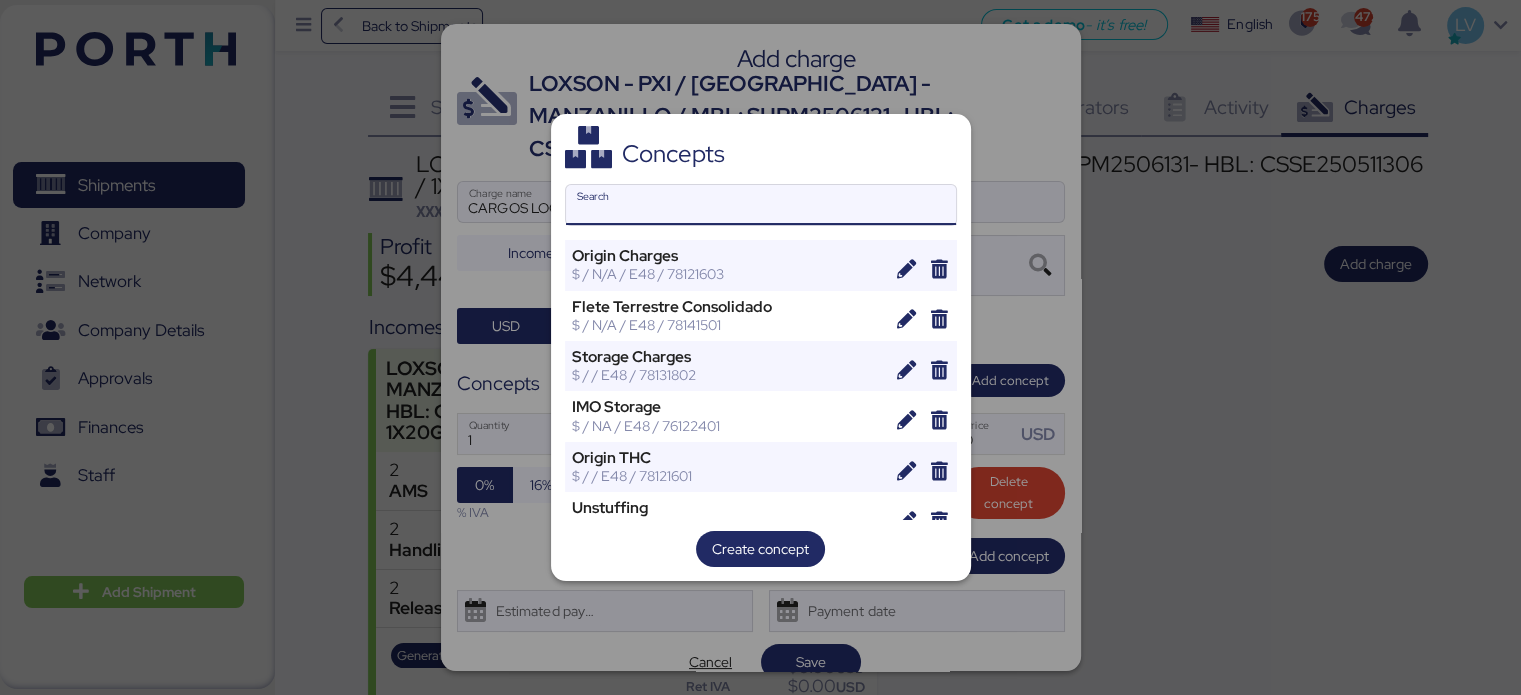 click on "Search" at bounding box center (761, 205) 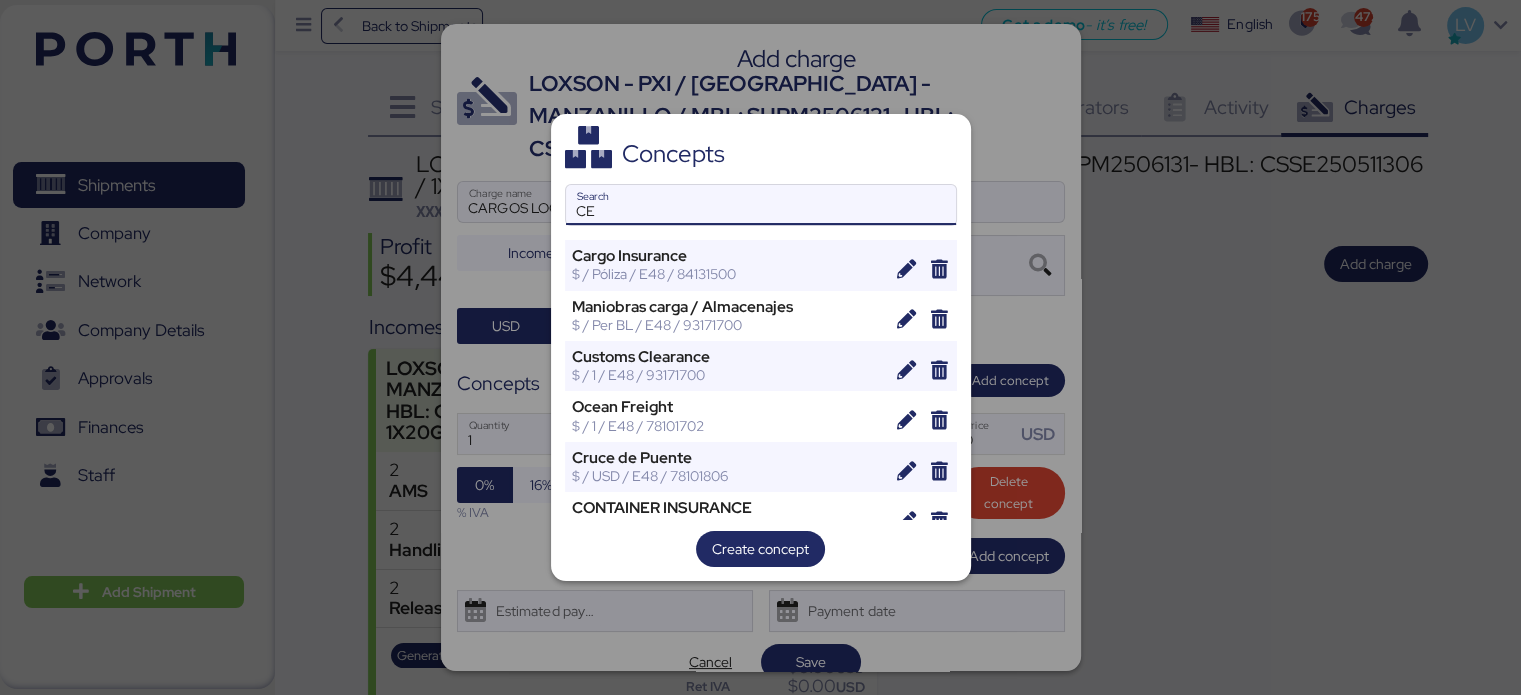 type on "C" 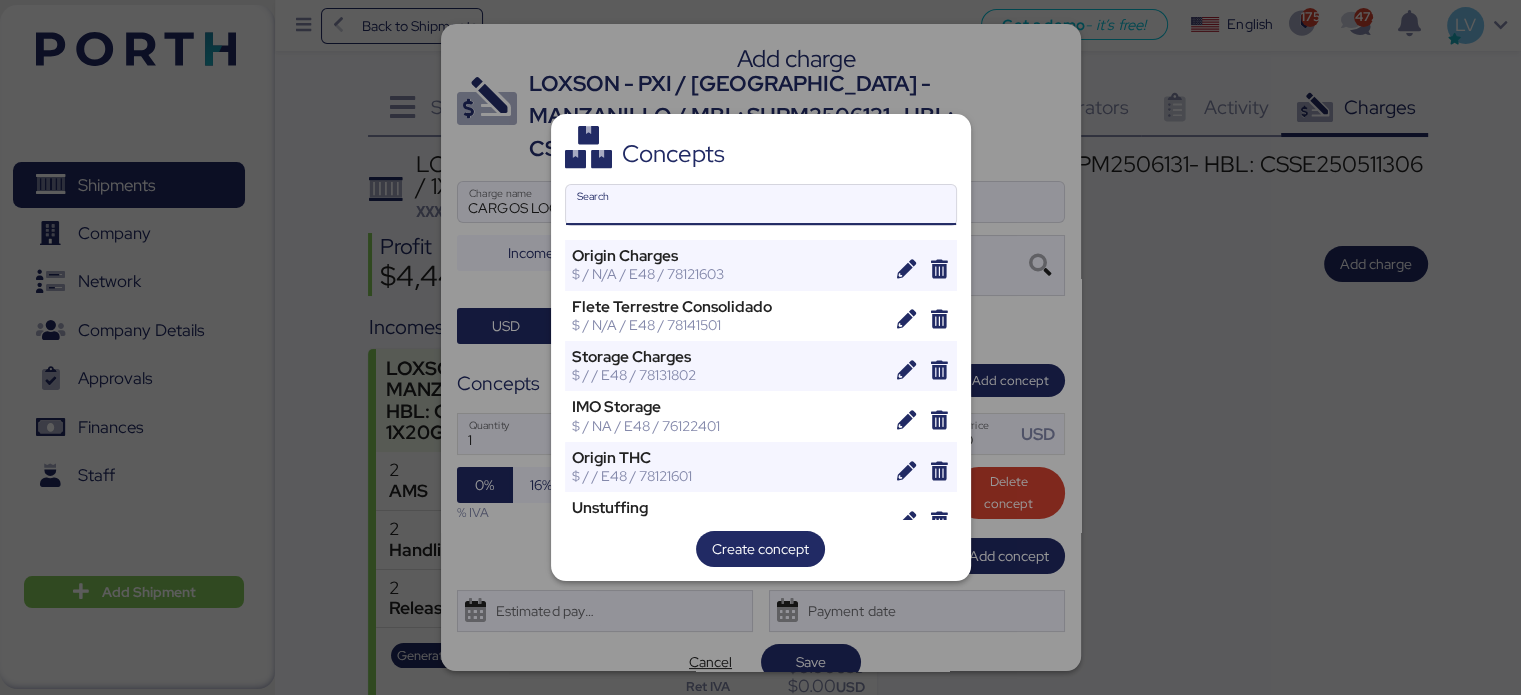 click on "Search" at bounding box center (761, 205) 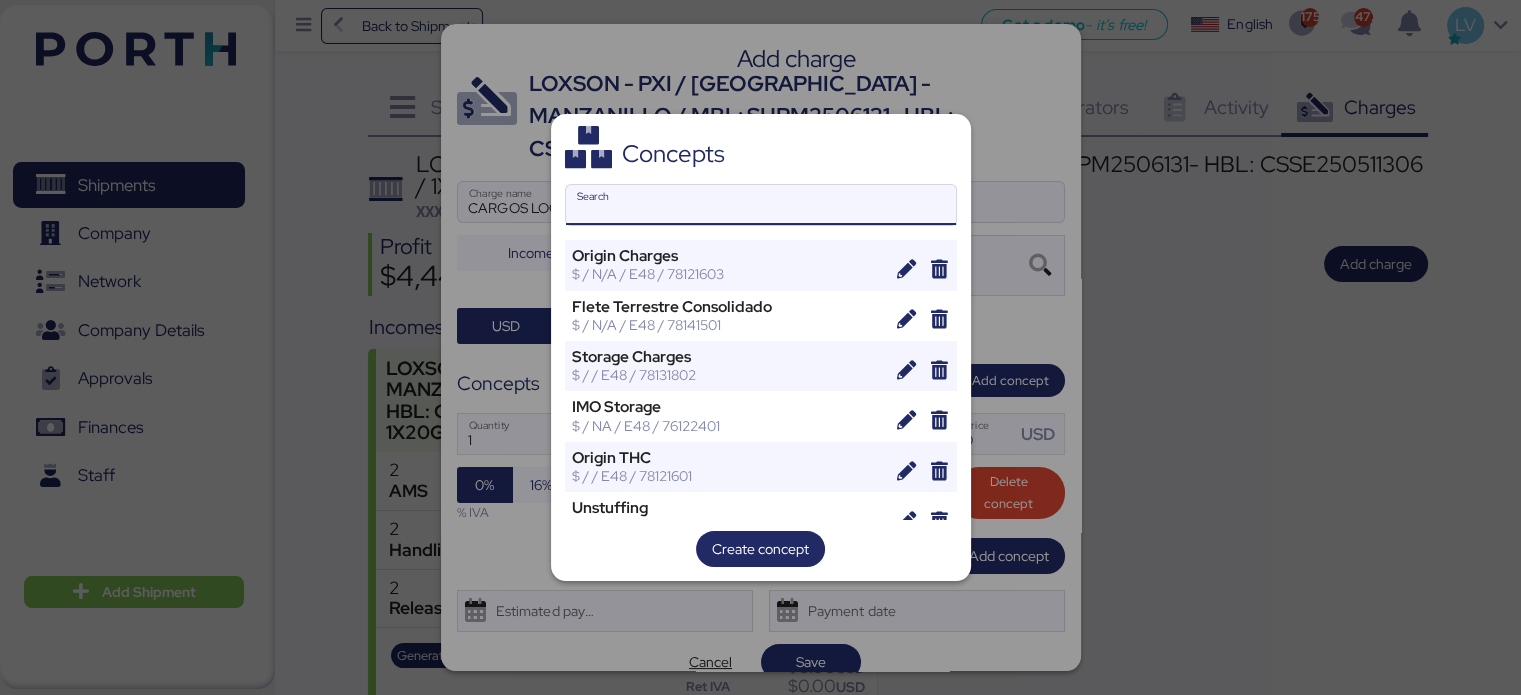 click on "Search" at bounding box center (761, 205) 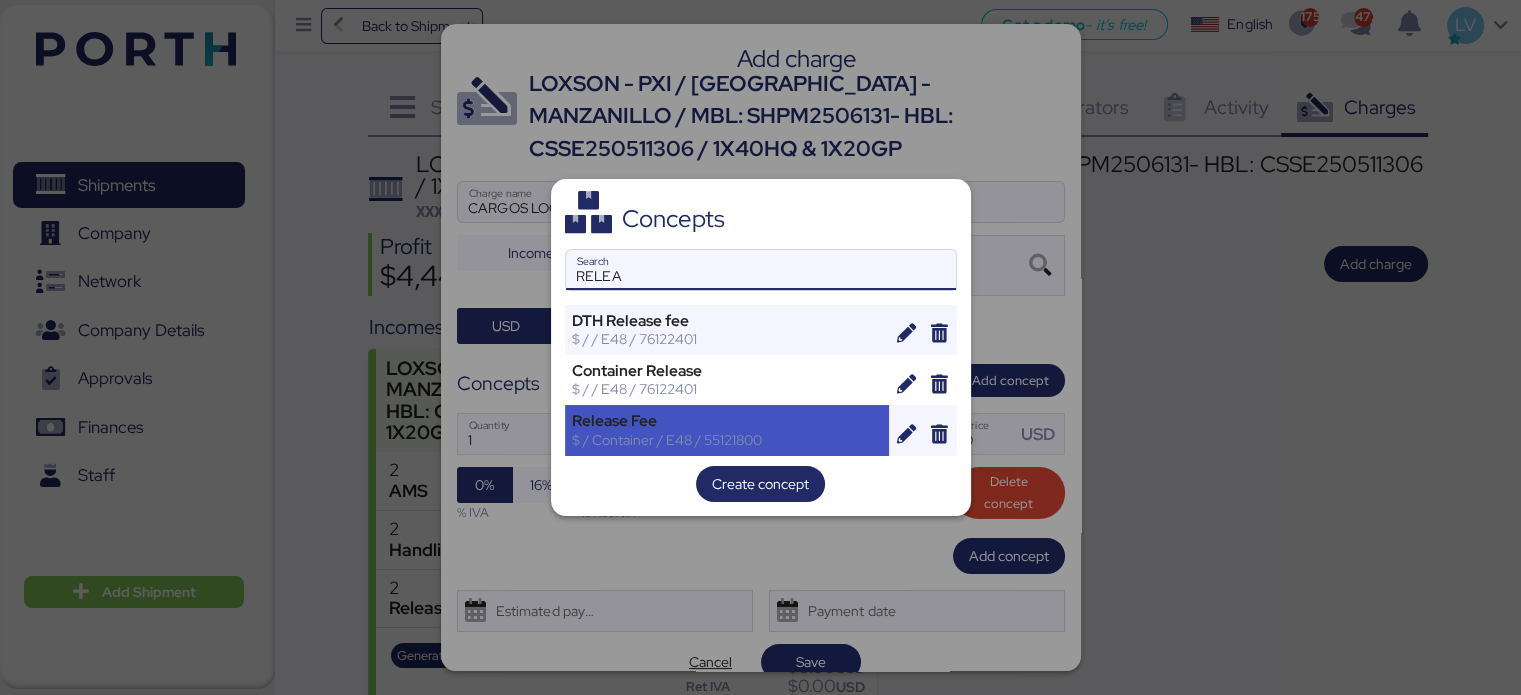 type on "RELEA" 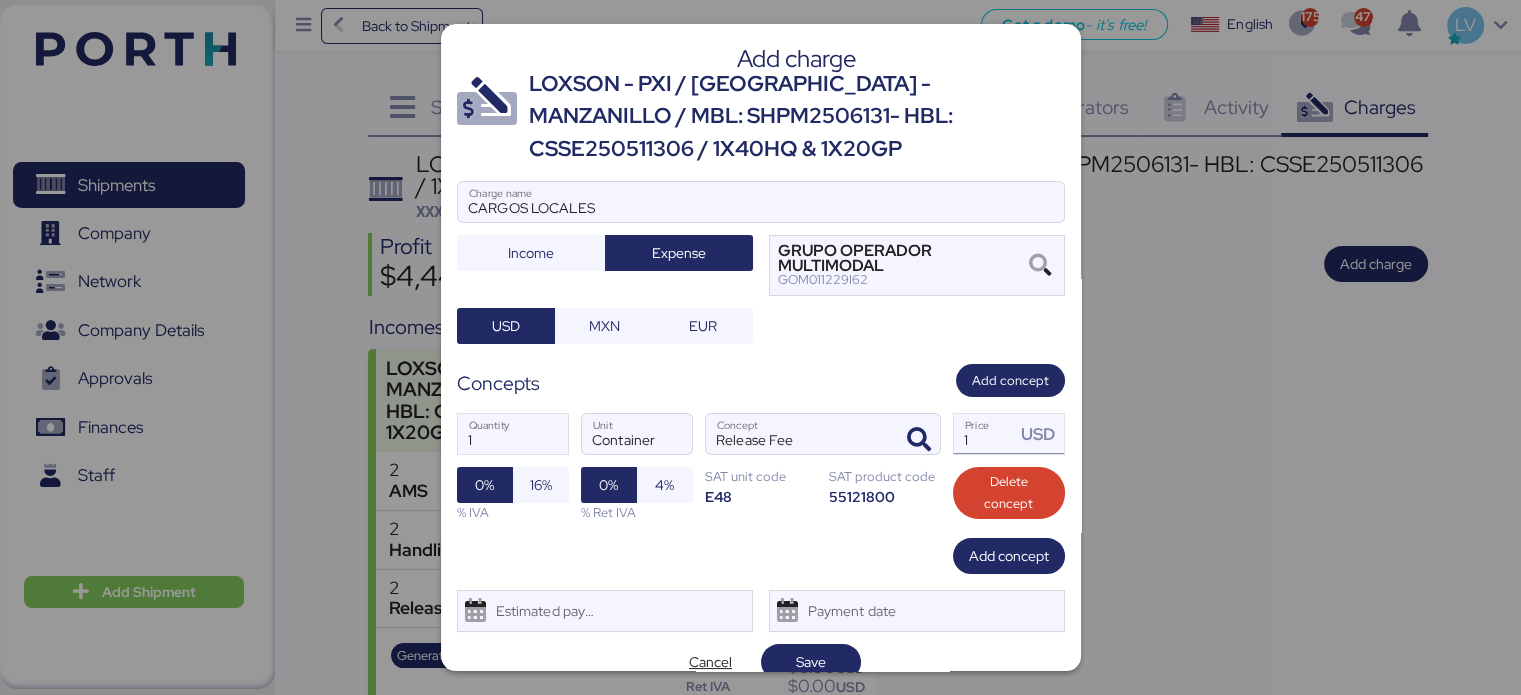 click on "1" at bounding box center (985, 434) 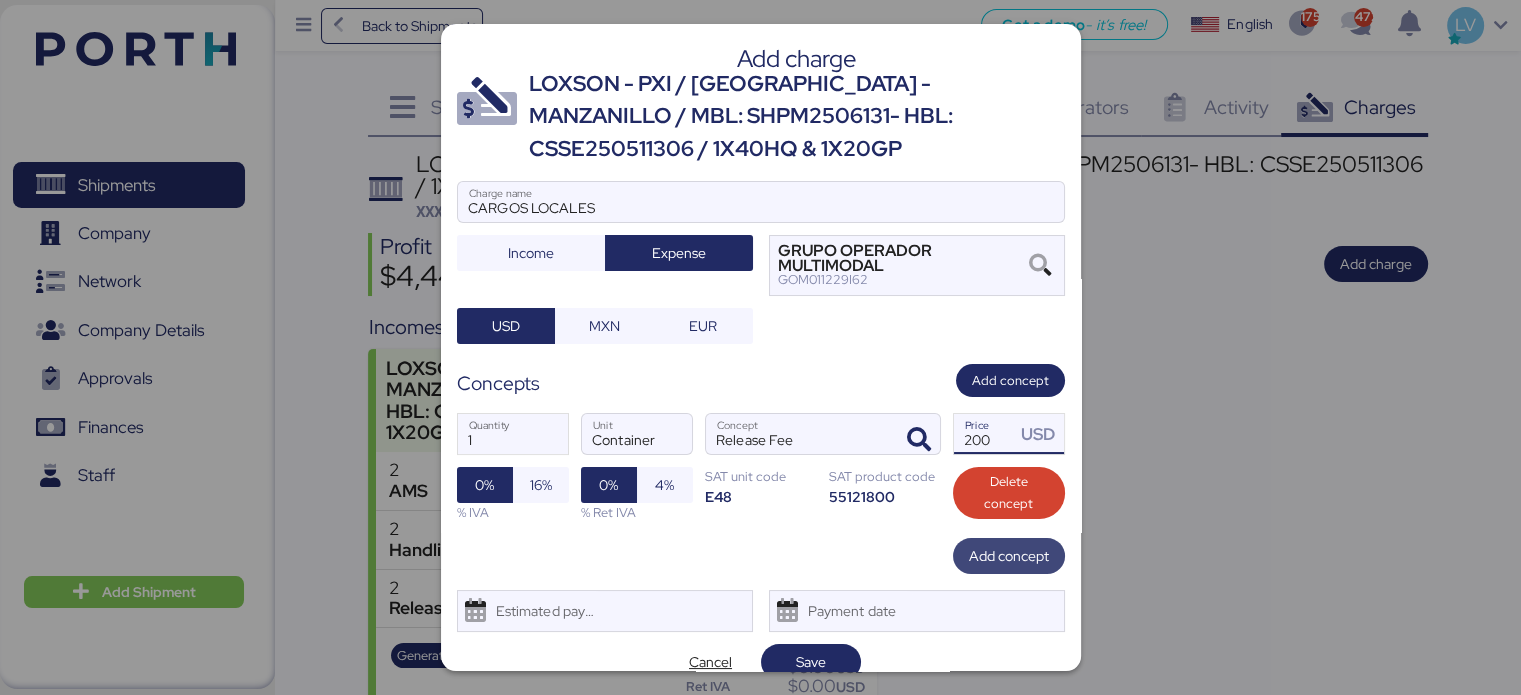 type on "200" 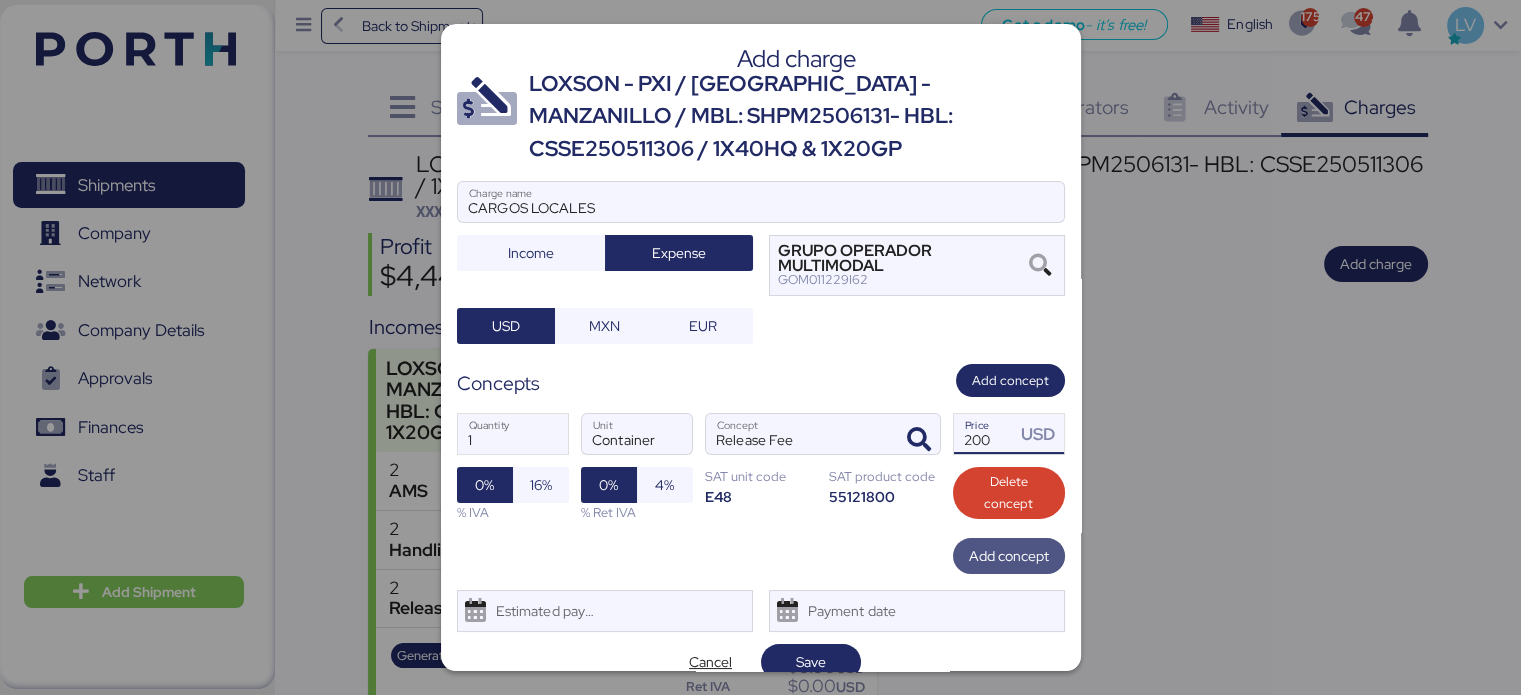 click on "Add concept" at bounding box center (1009, 556) 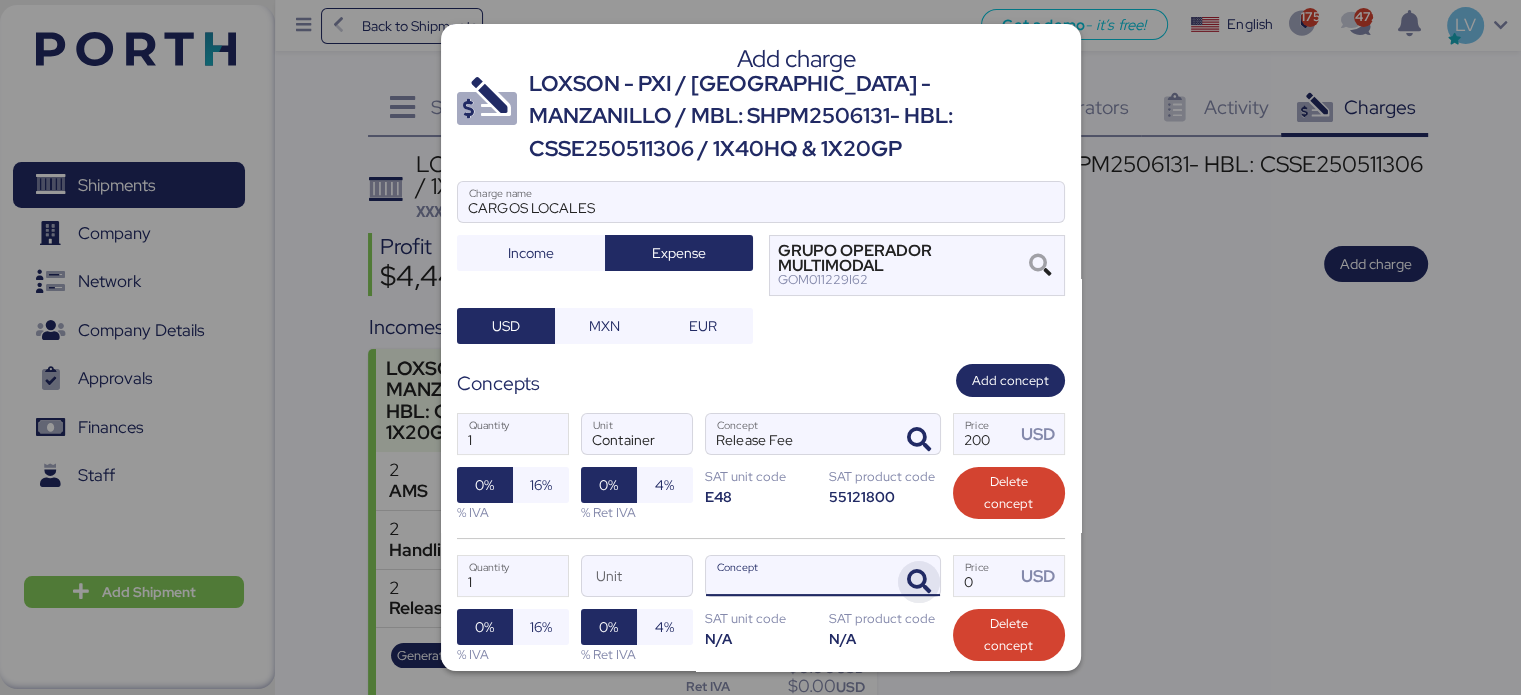 click at bounding box center [919, 582] 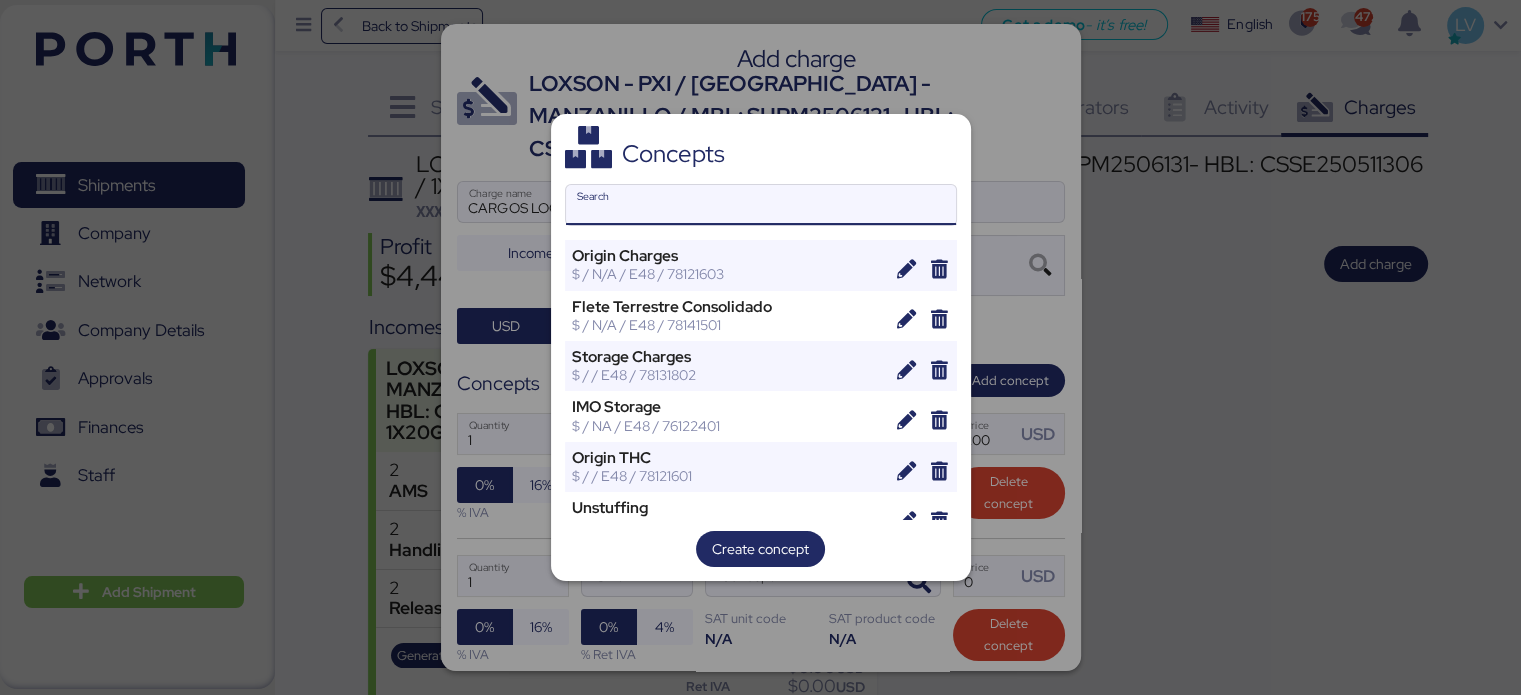 click on "Search" at bounding box center (761, 205) 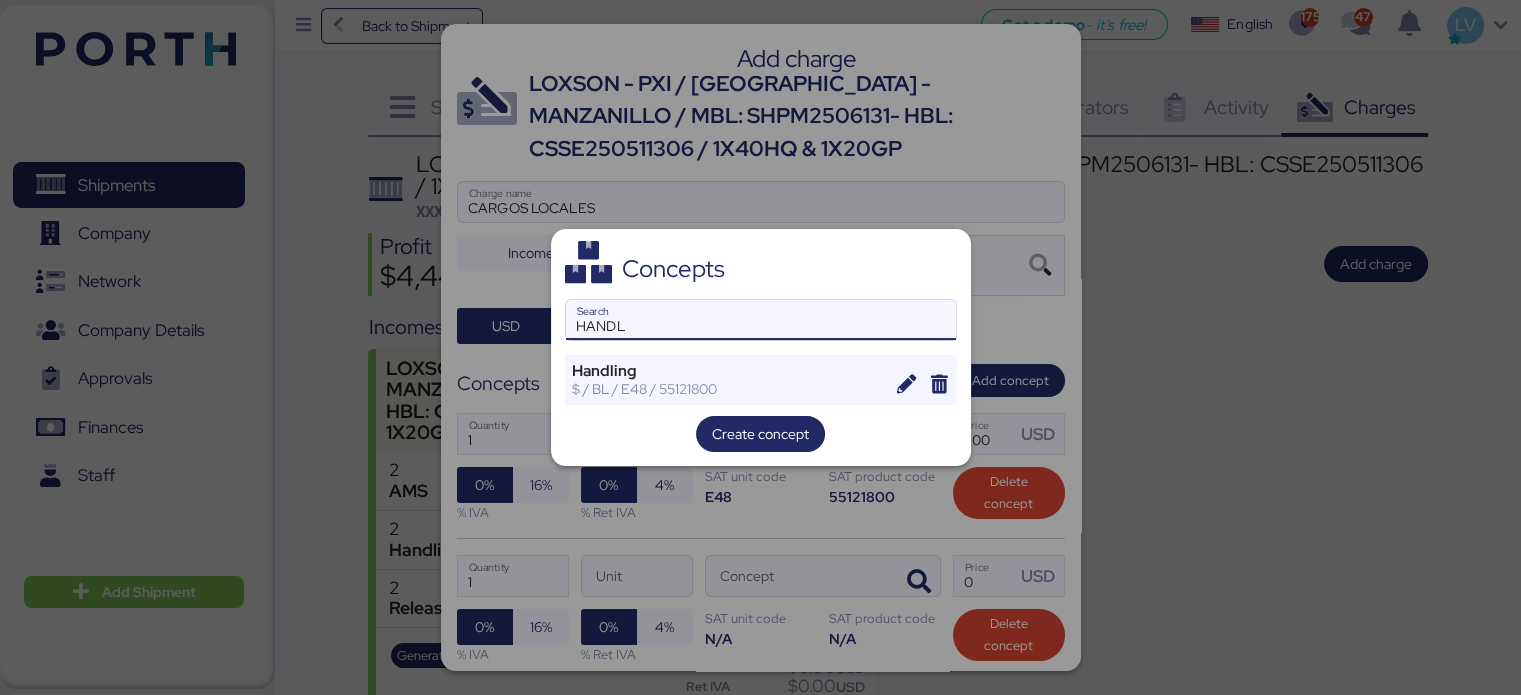 type on "HANDL" 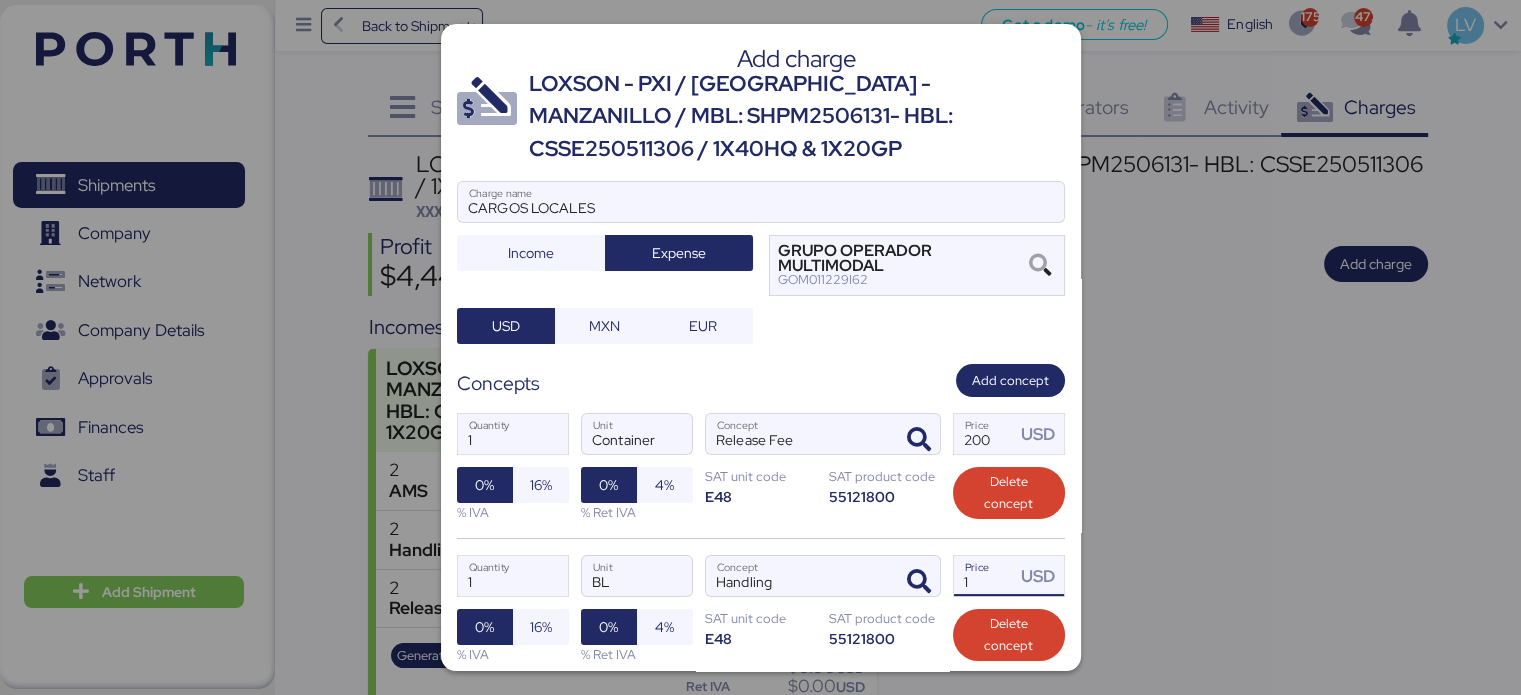 click on "1" at bounding box center [985, 576] 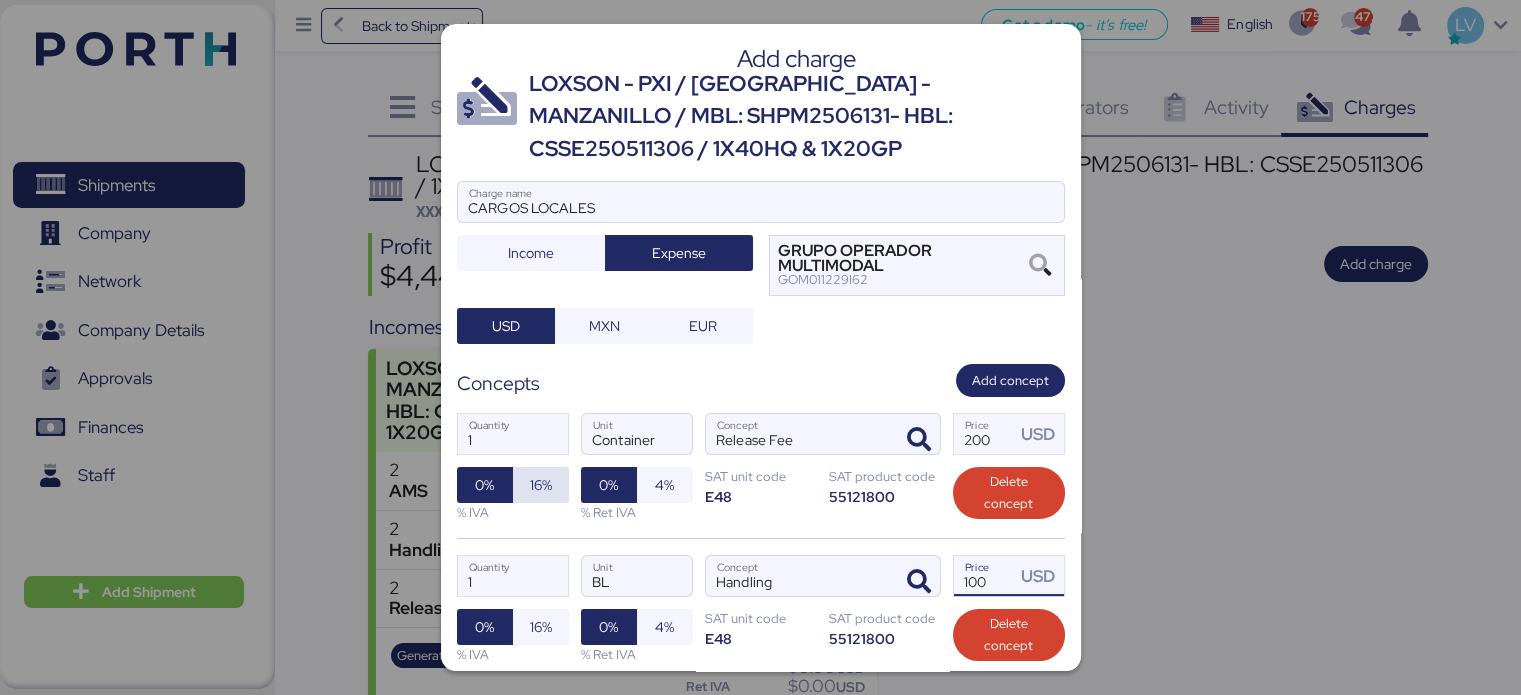 type on "100" 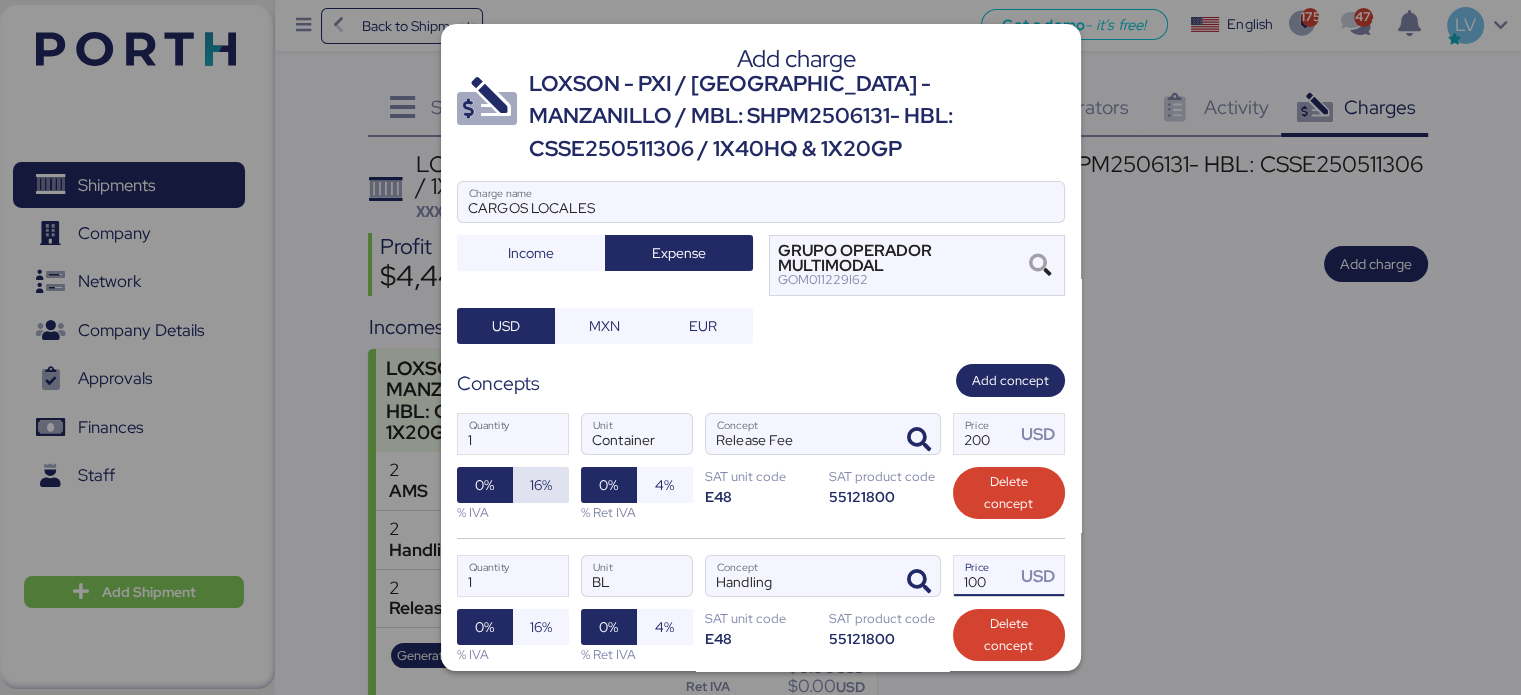 click on "16%" at bounding box center (541, 485) 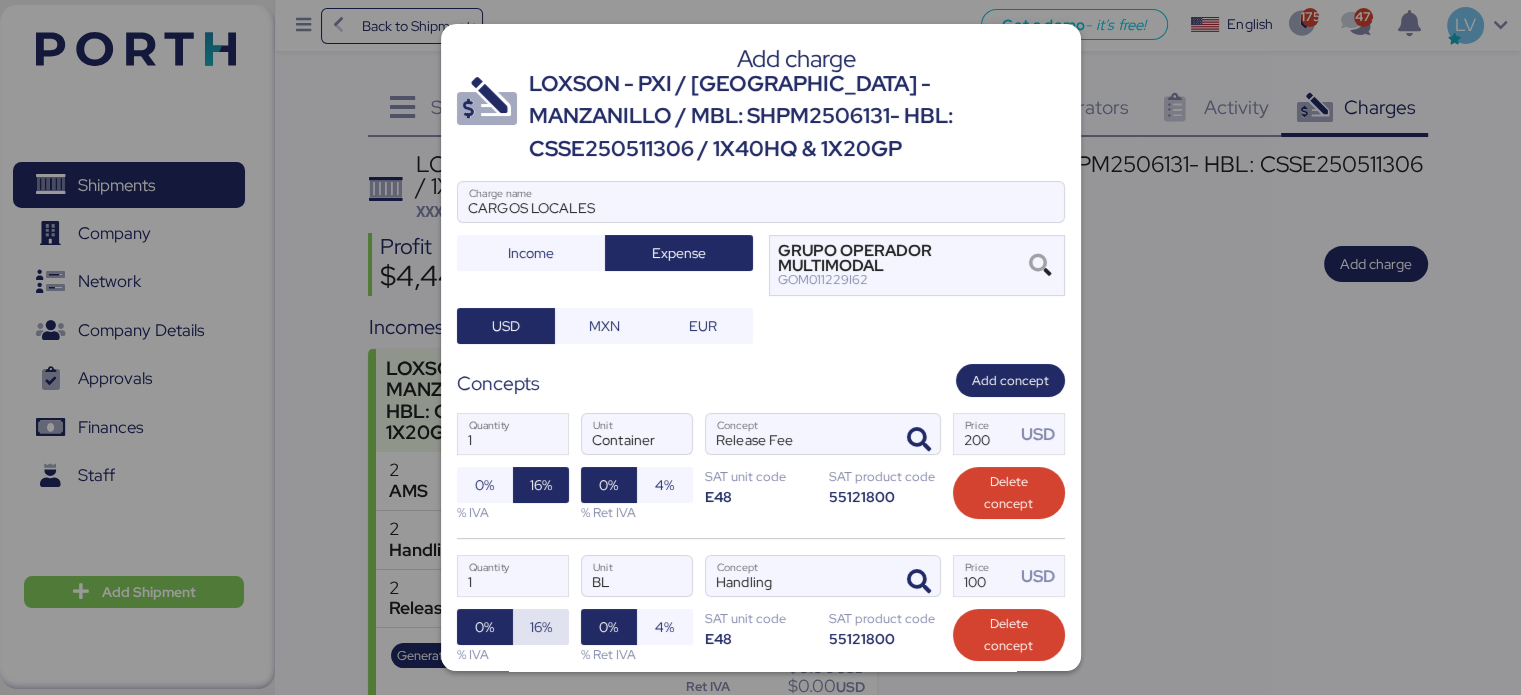 click on "16%" at bounding box center [541, 627] 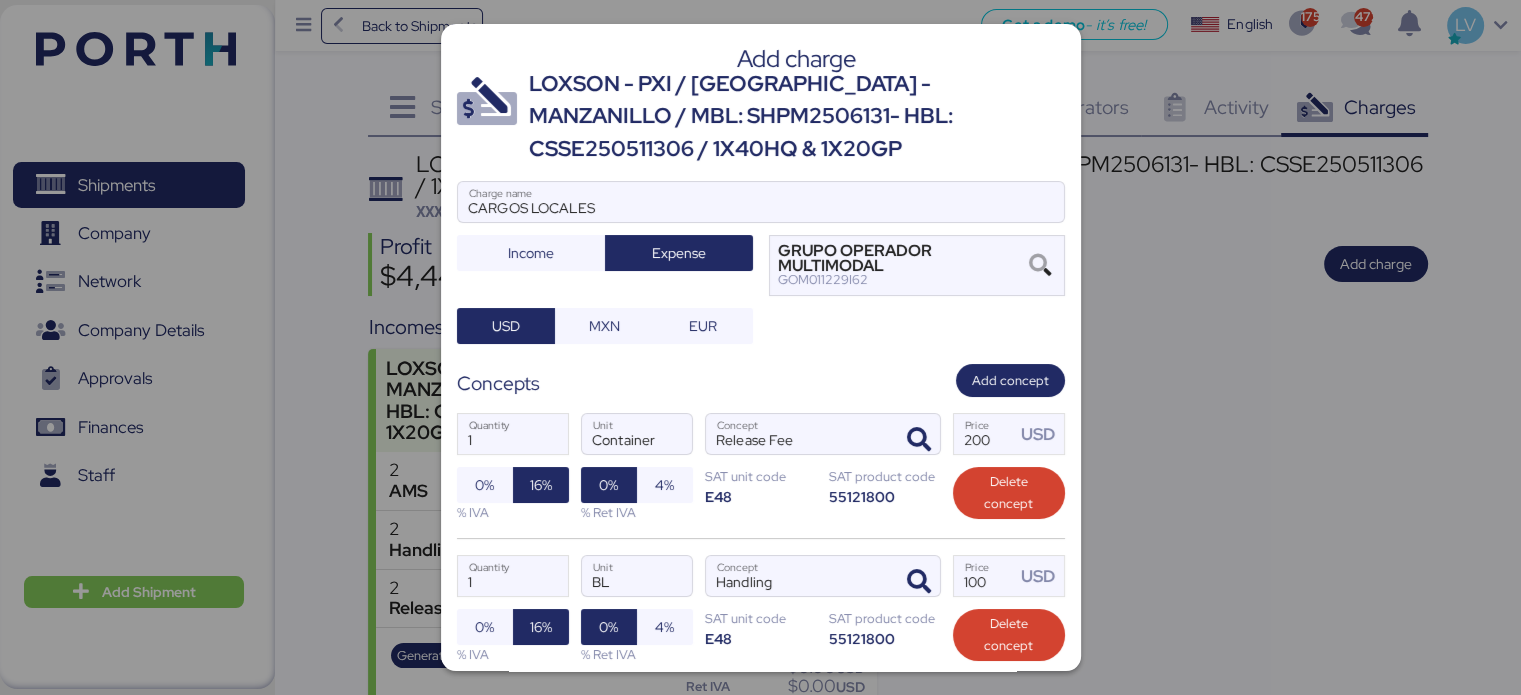 click on "1 Quantity Container Unit Release Fee Concept   200 Price USD 0% 16% % IVA 0% 4% % Ret IVA SAT unit code E48 SAT product code 55121800 Delete concept" at bounding box center [761, 467] 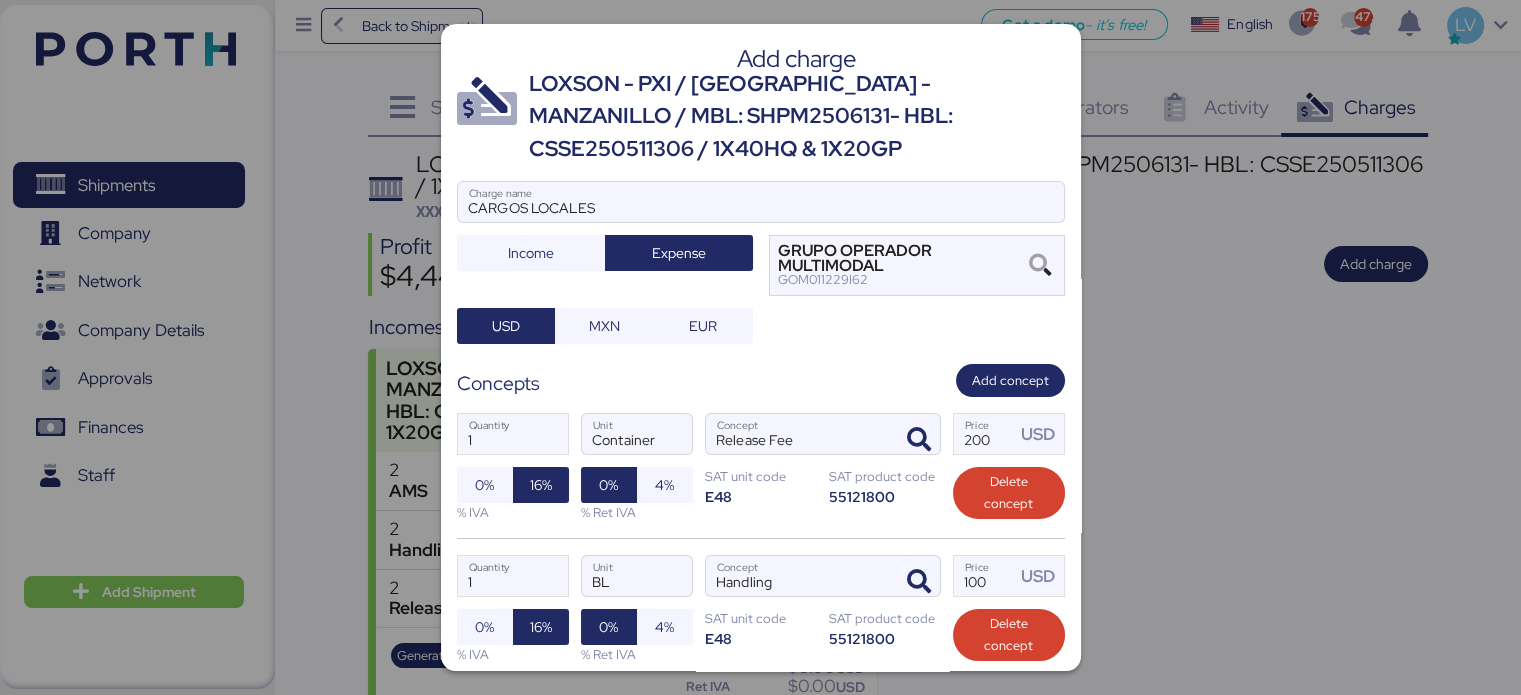 scroll, scrollTop: 165, scrollLeft: 0, axis: vertical 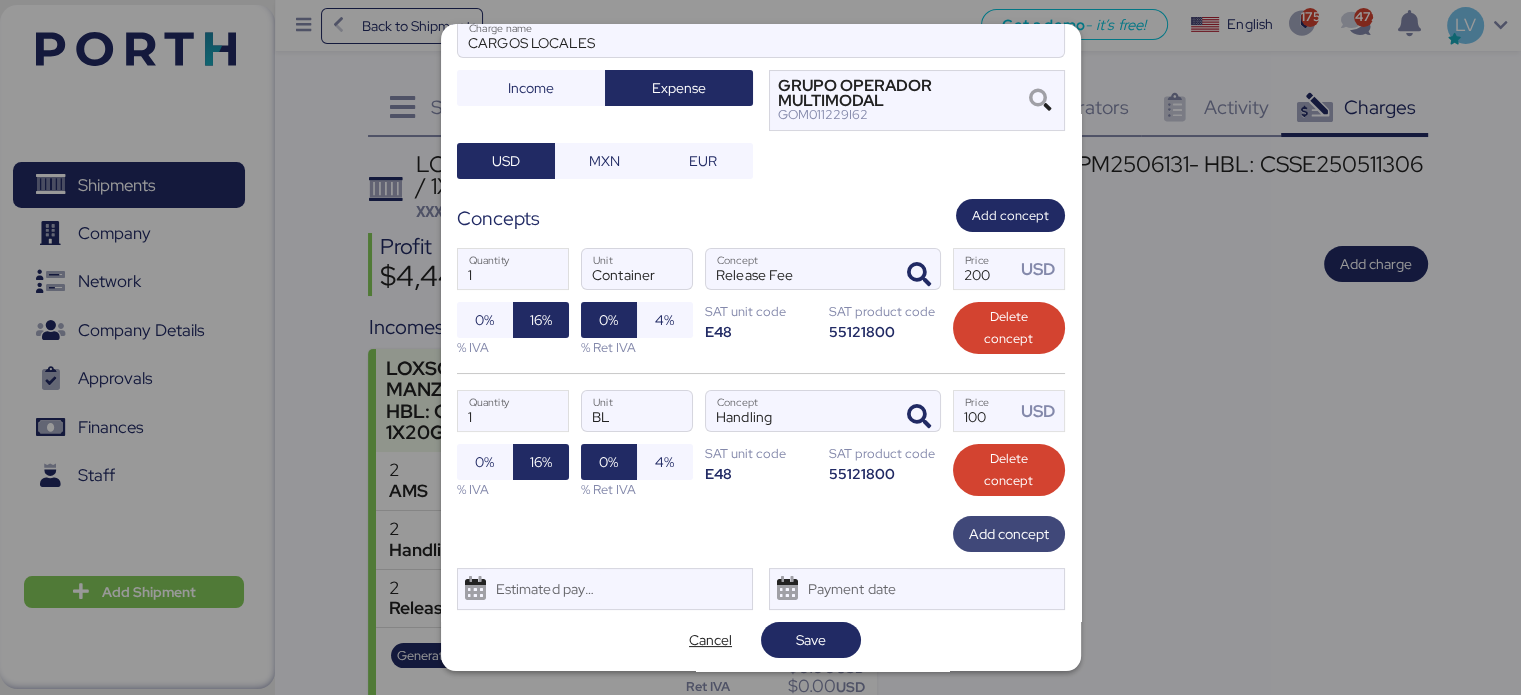 click on "Add concept" at bounding box center [1009, 534] 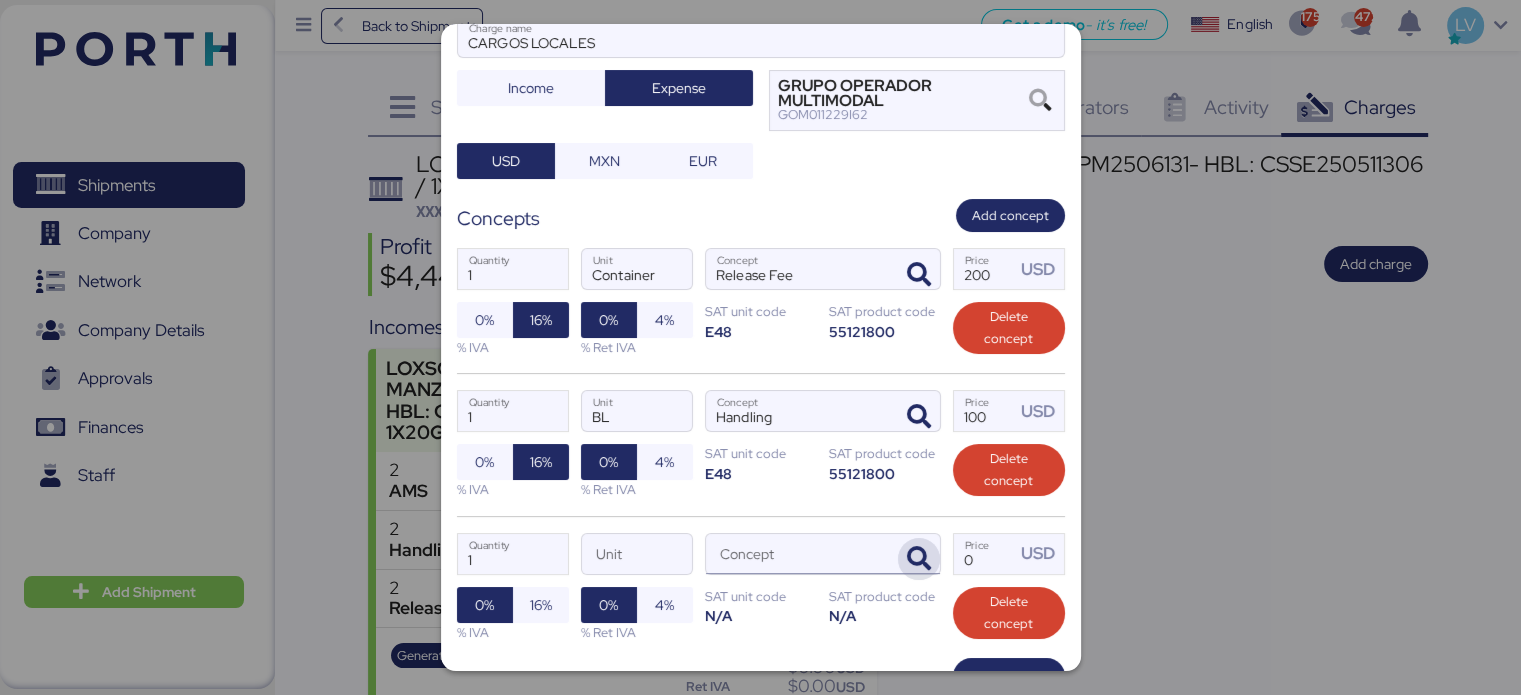 click at bounding box center [919, 559] 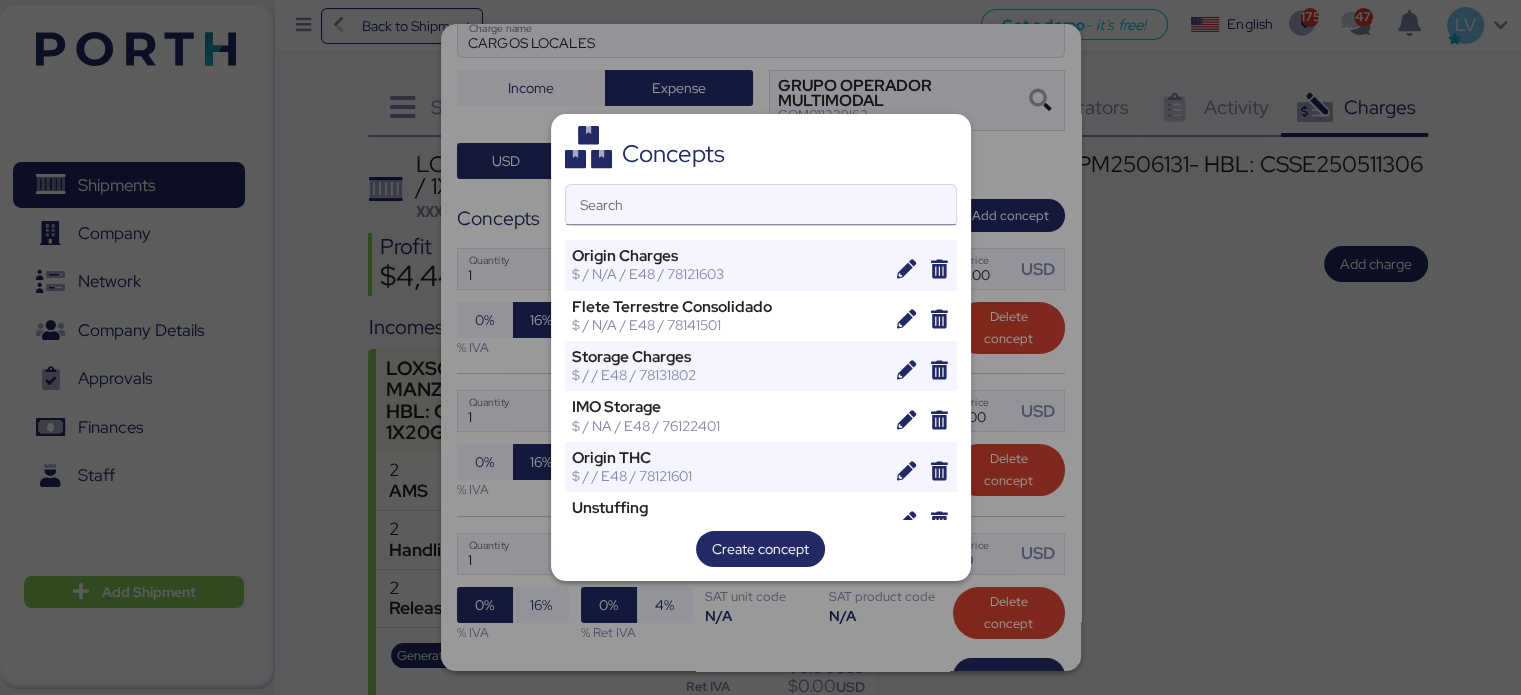 click on "Search" at bounding box center (761, 205) 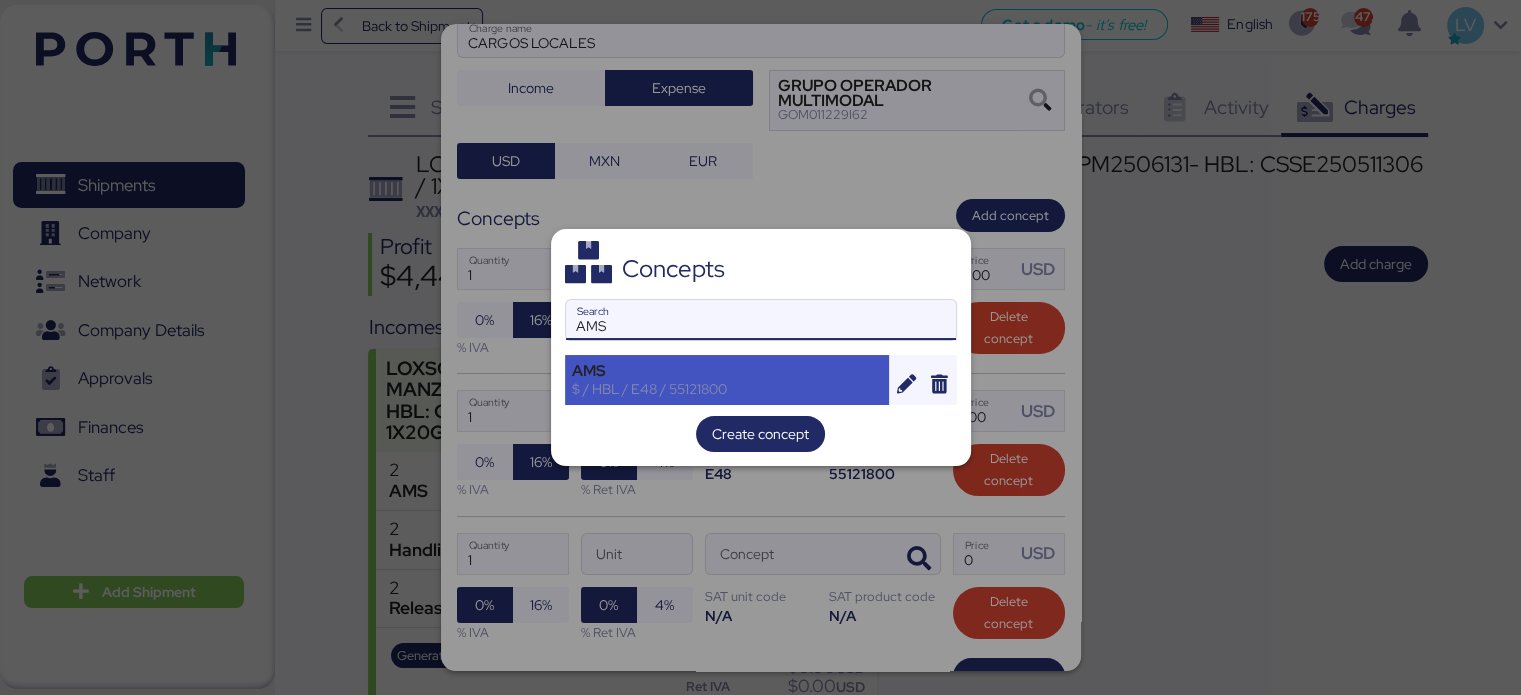 type on "AMS" 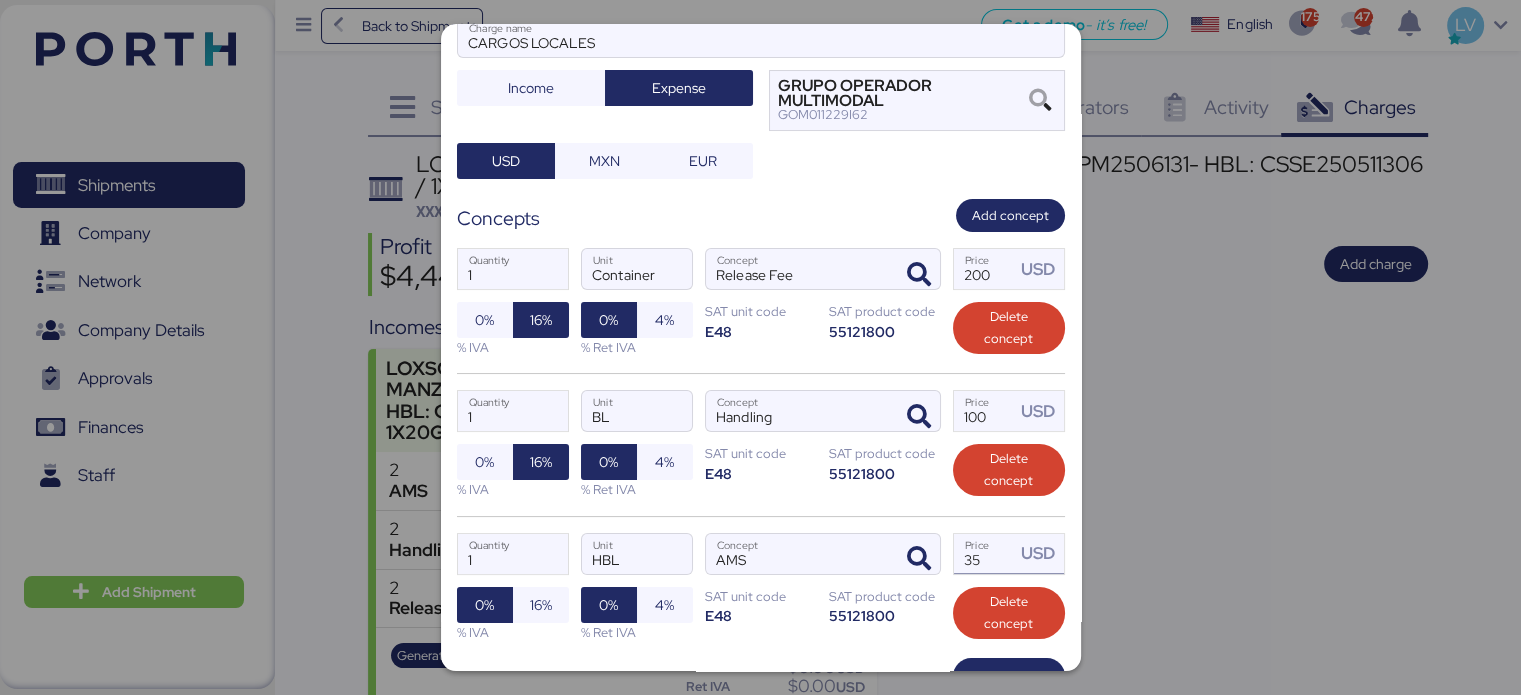 click on "35" at bounding box center (985, 554) 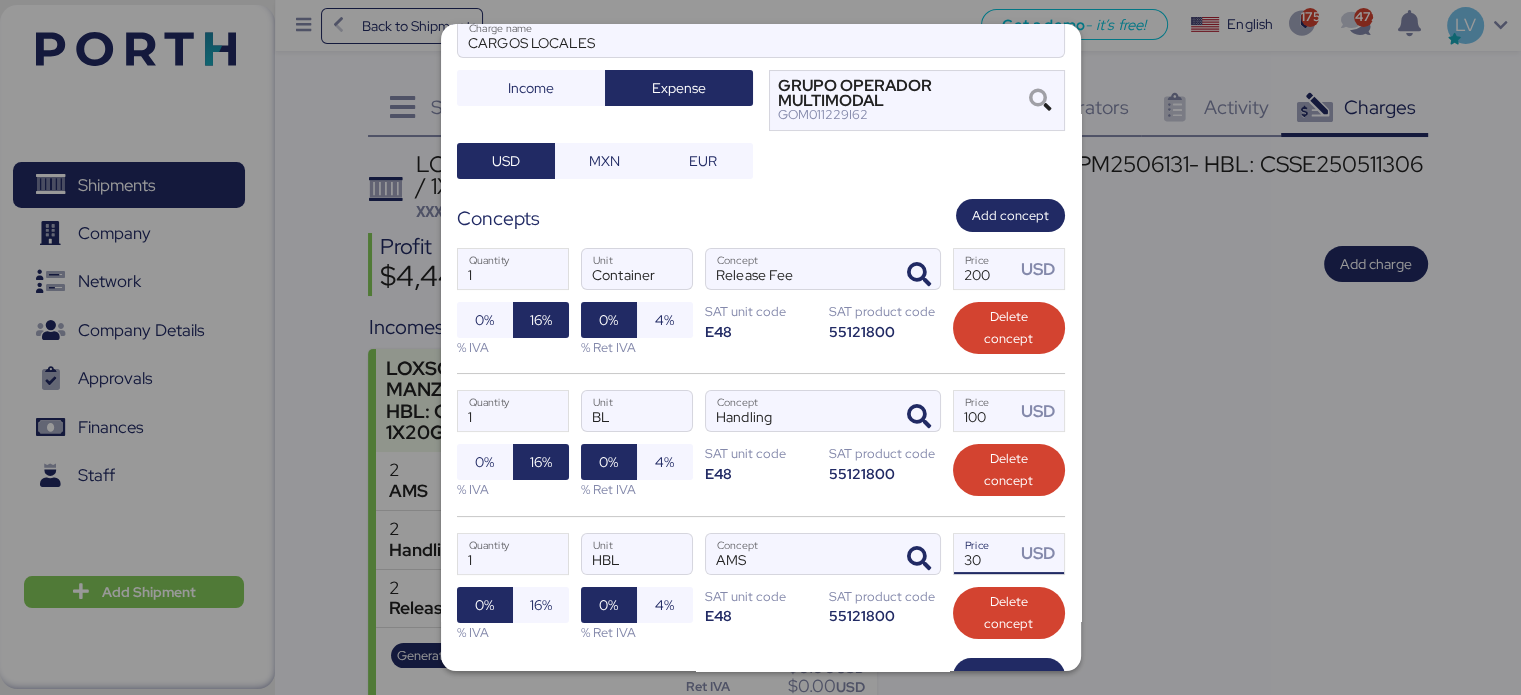 type on "30" 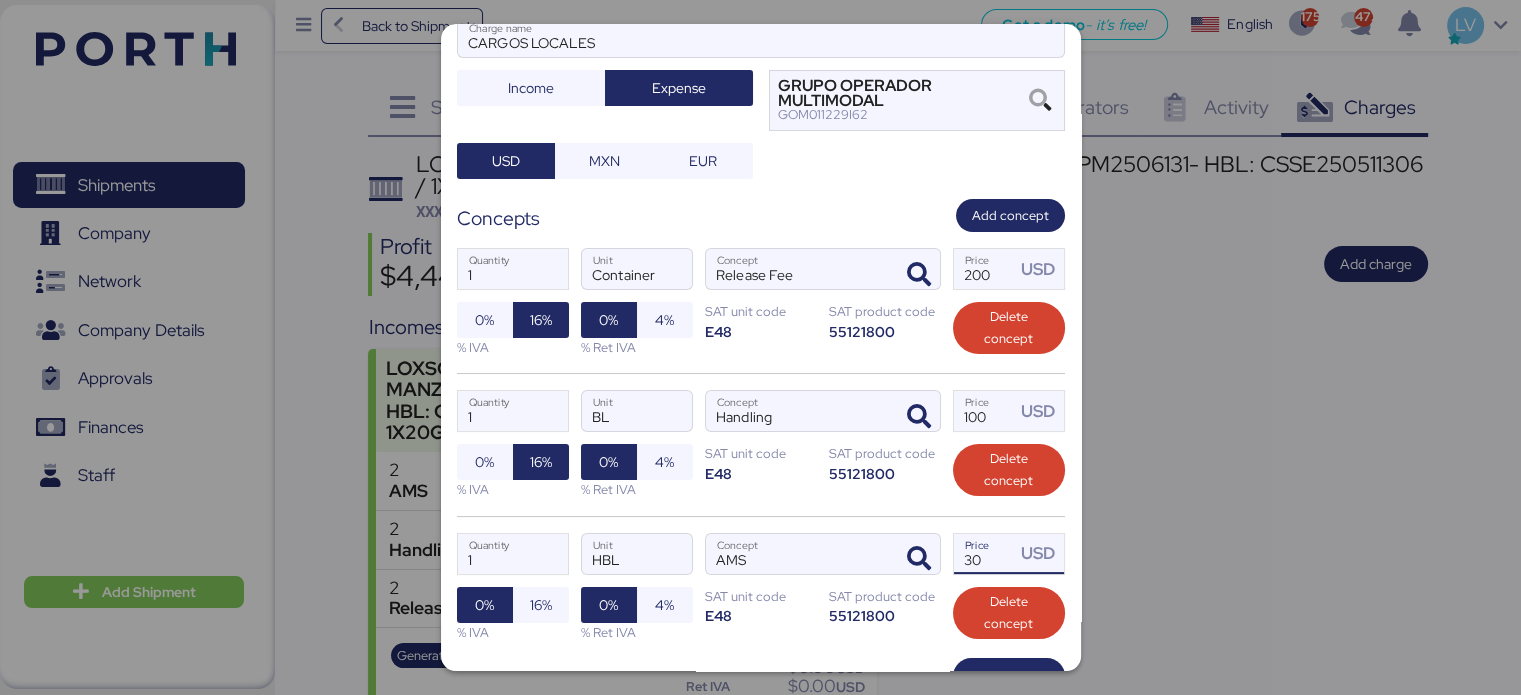 click on "1 Quantity BL Unit Handling Concept   100 Price USD 0% 16% % IVA 0% 4% % Ret IVA SAT unit code E48 SAT product code 55121800 Delete concept" at bounding box center [761, 444] 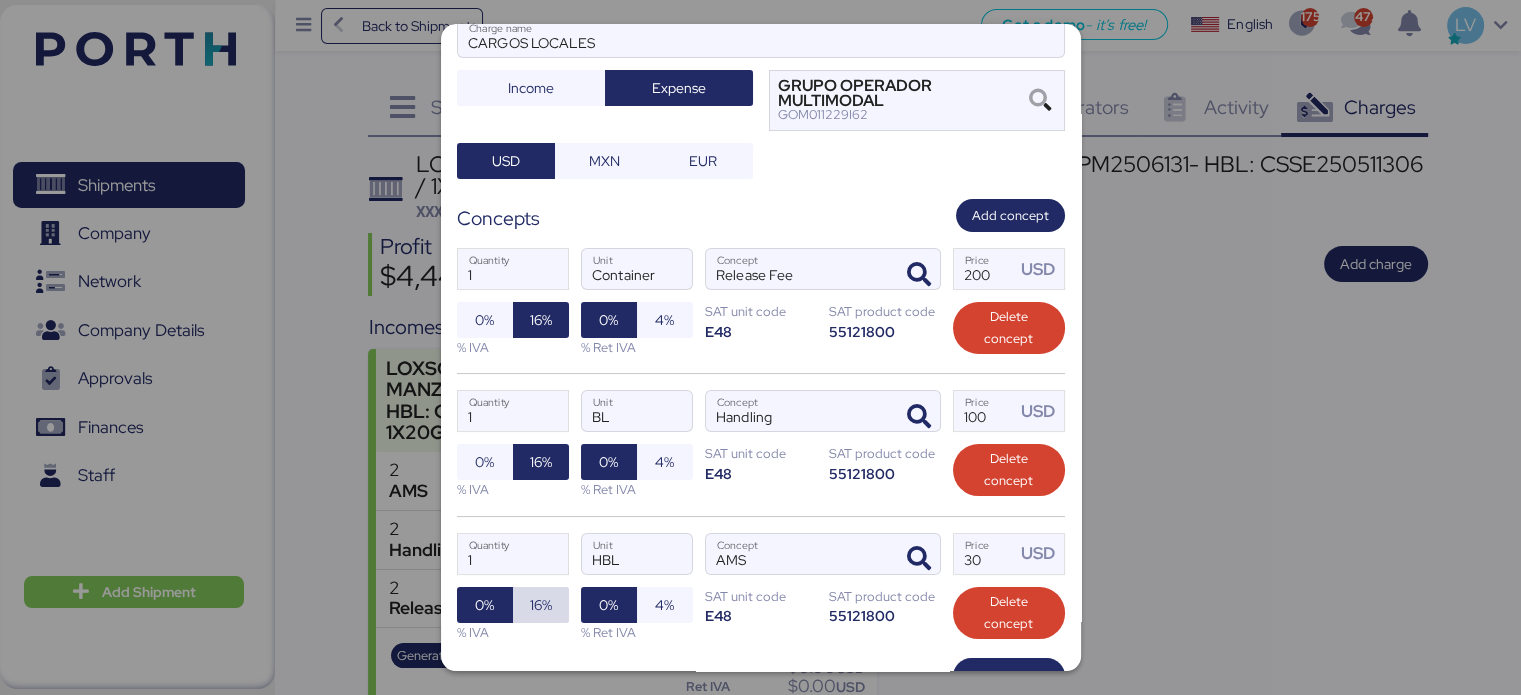 click on "16%" at bounding box center [541, 605] 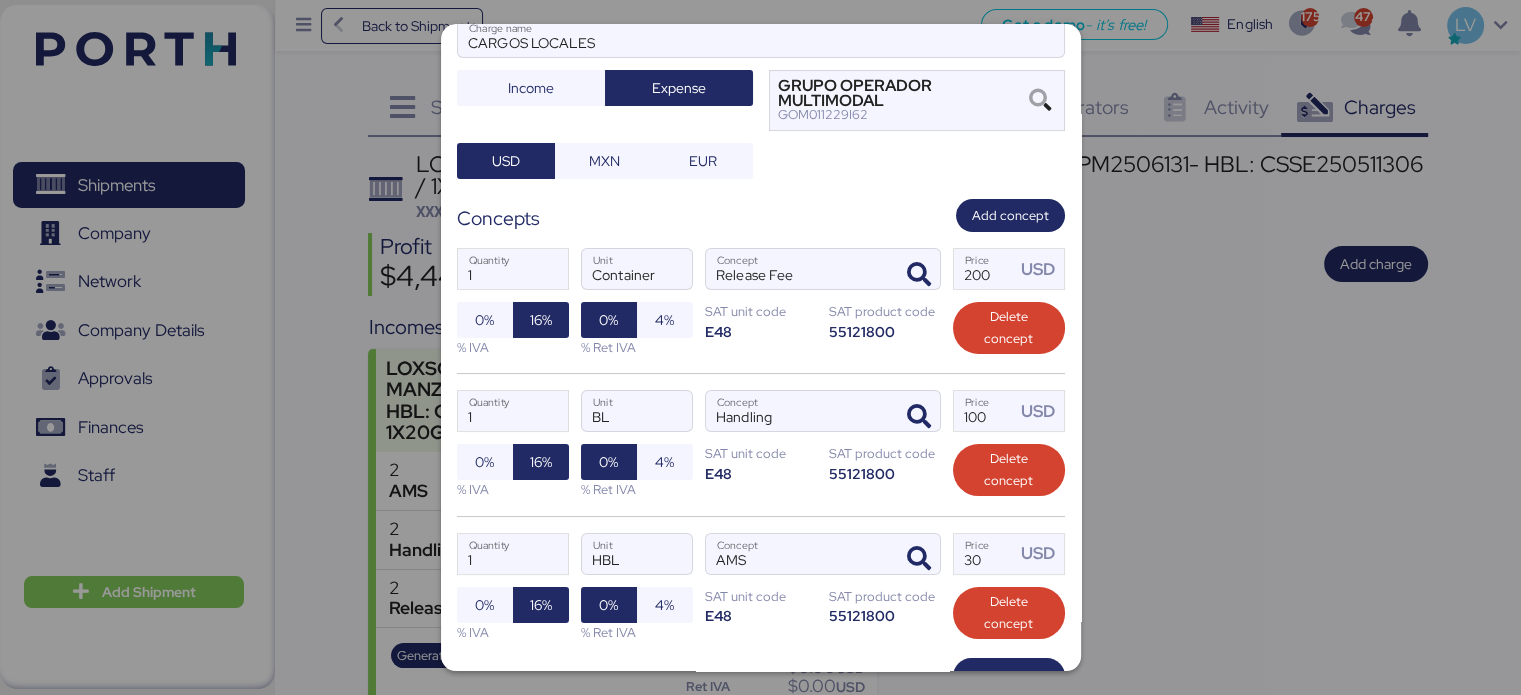 click on "AMS Concept" at bounding box center [823, 554] 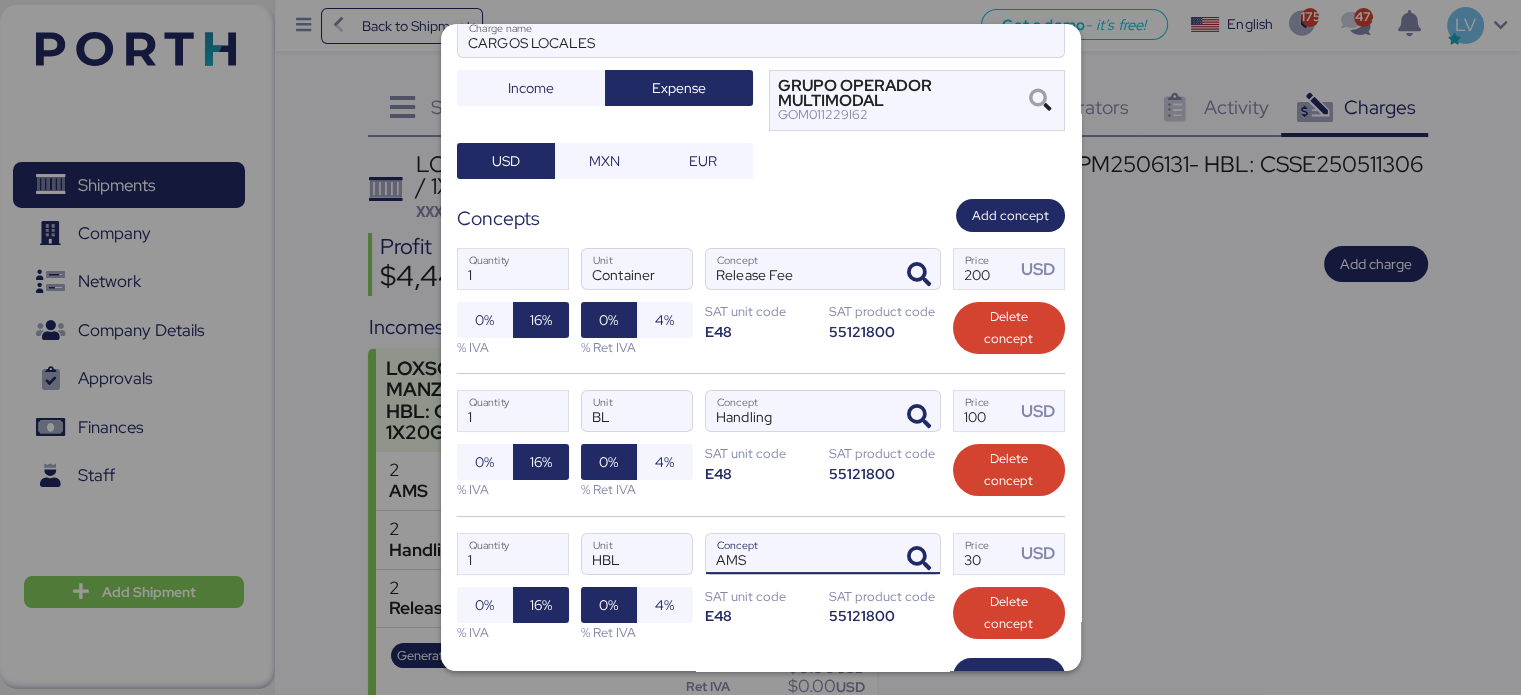 scroll, scrollTop: 307, scrollLeft: 0, axis: vertical 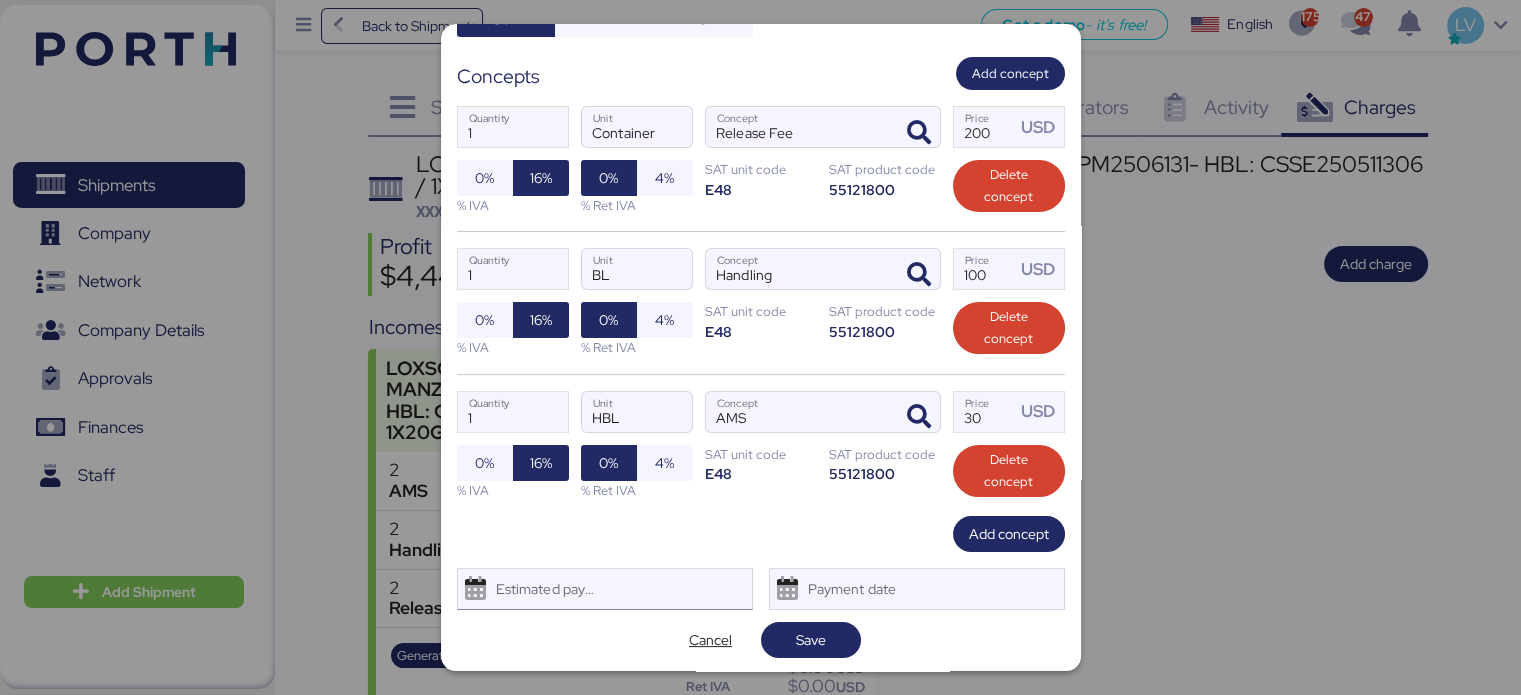 click on "Estimated payment date" at bounding box center [605, 589] 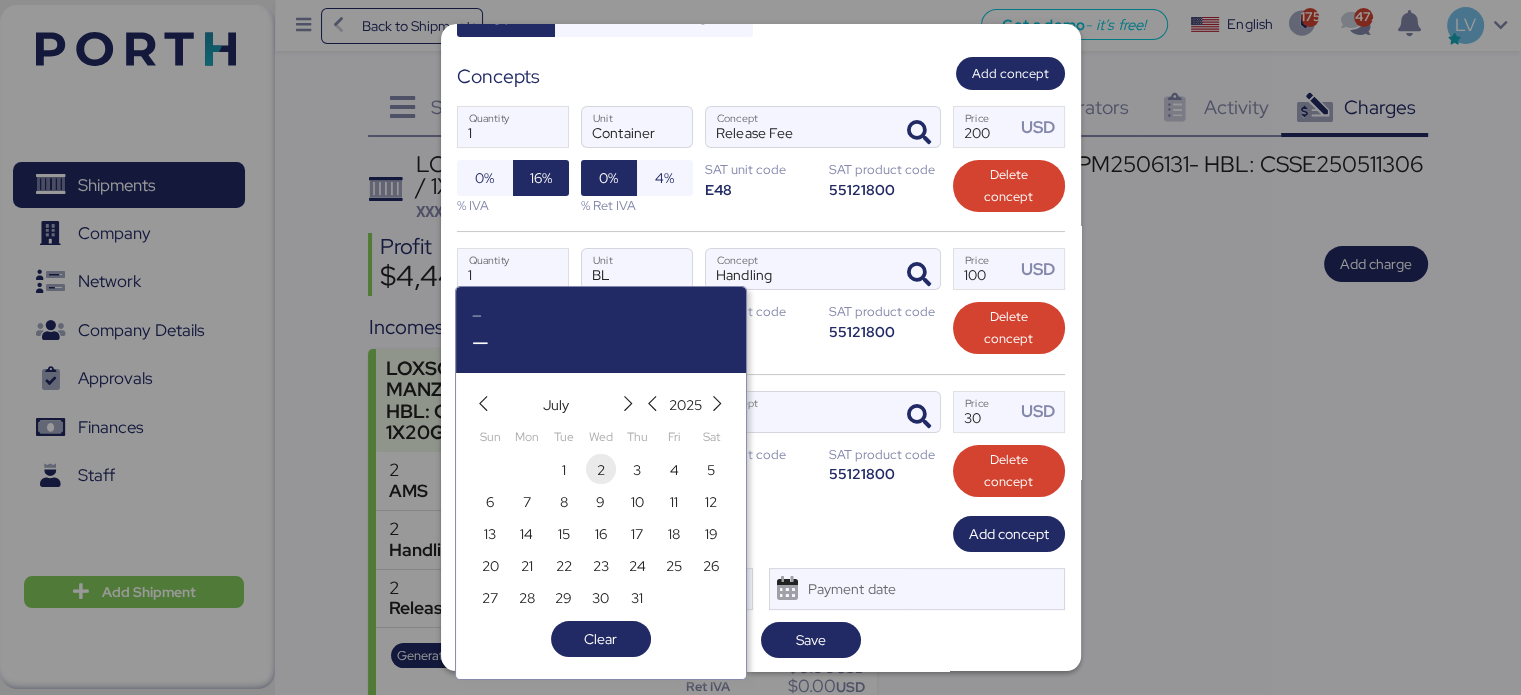 click on "2" at bounding box center (601, 470) 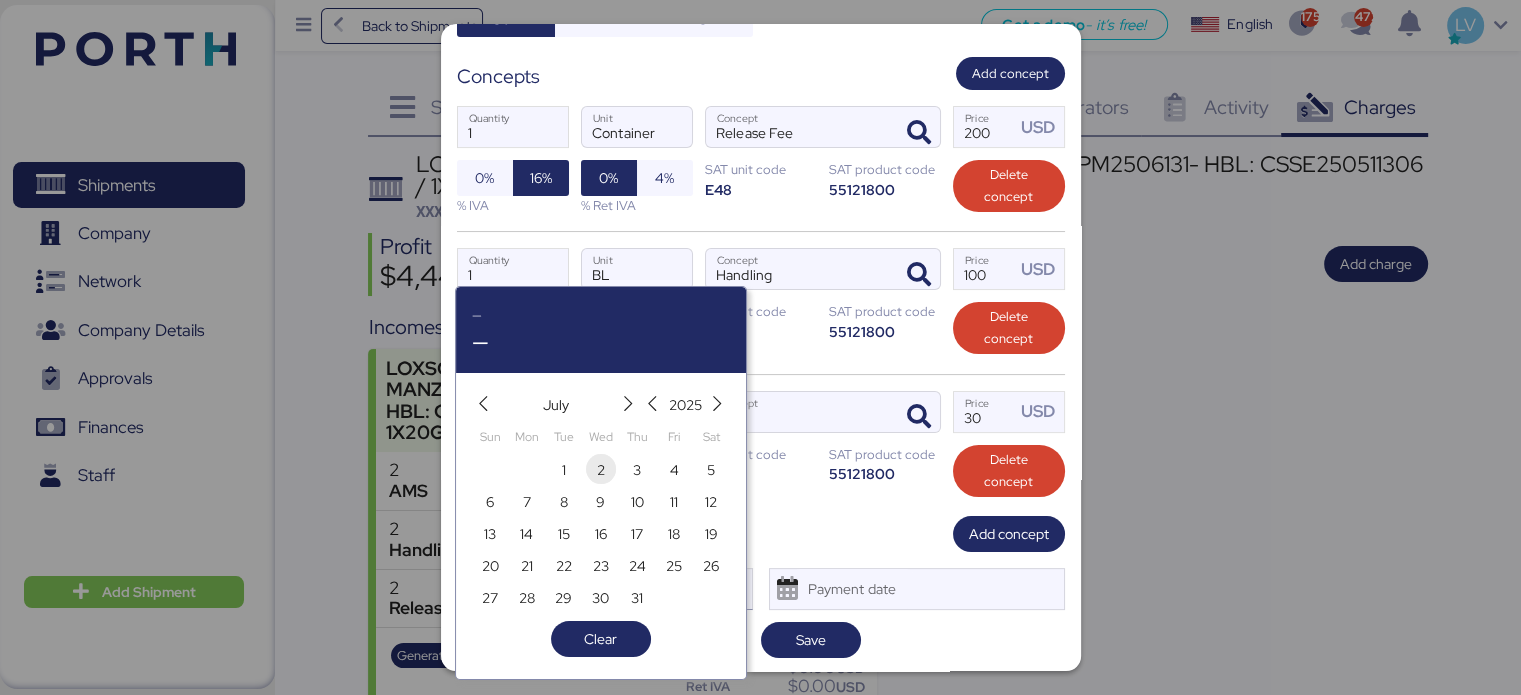 type on "Jul 2, 2025" 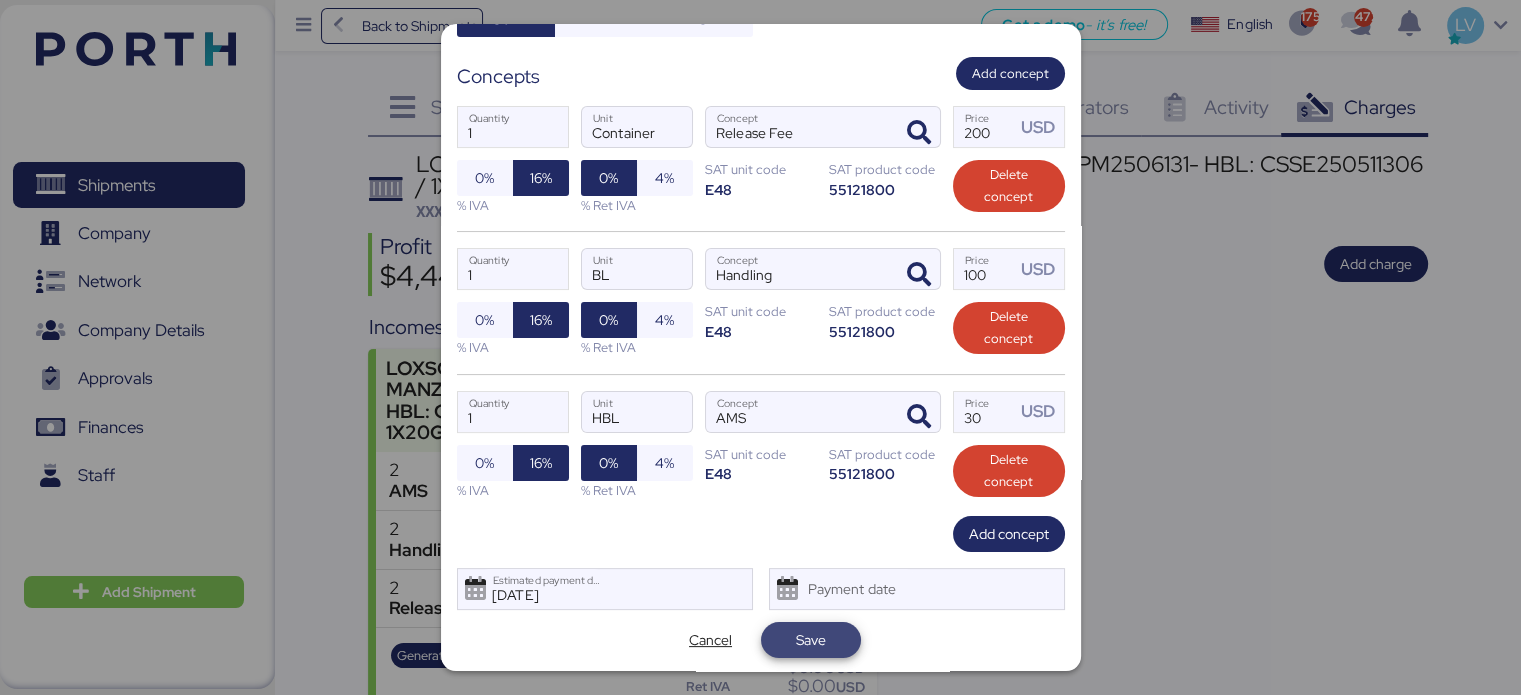 click on "Save" at bounding box center [811, 640] 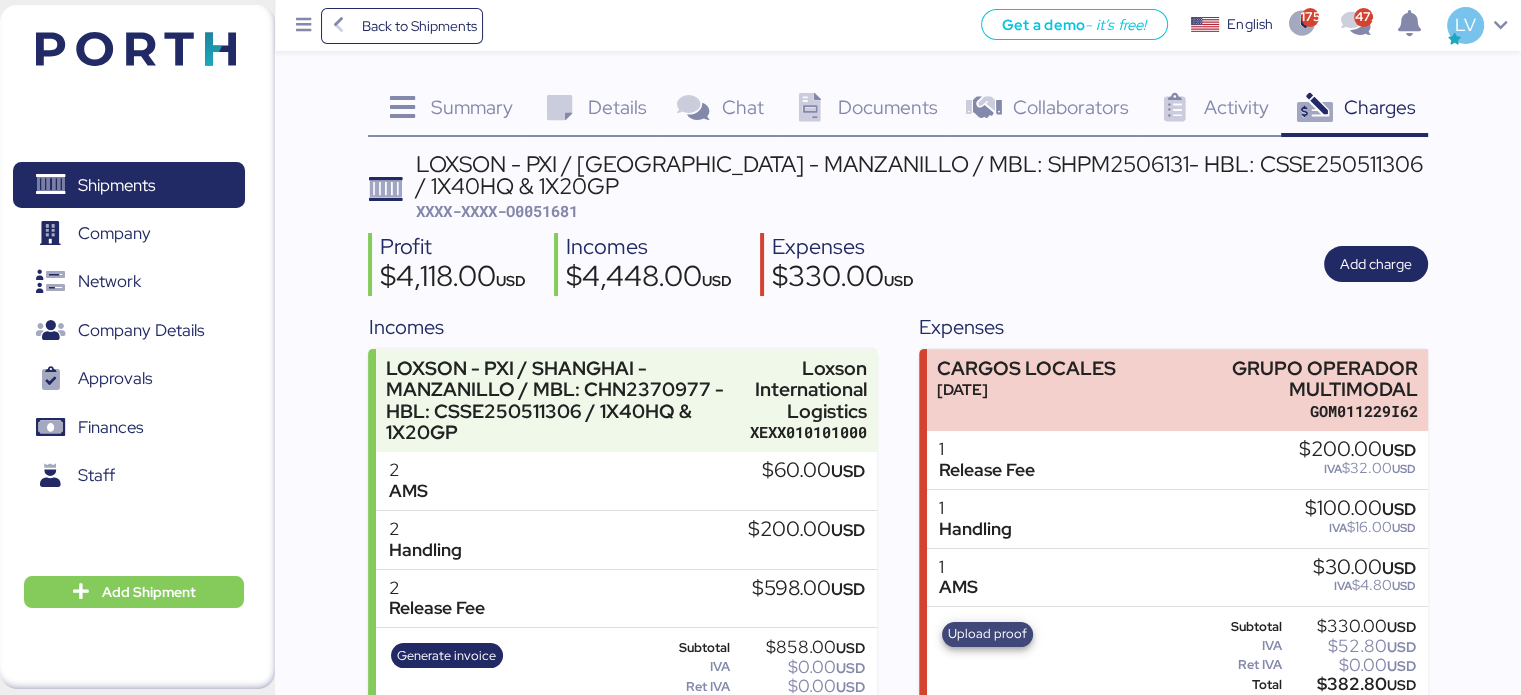 click on "Upload proof" at bounding box center [987, 634] 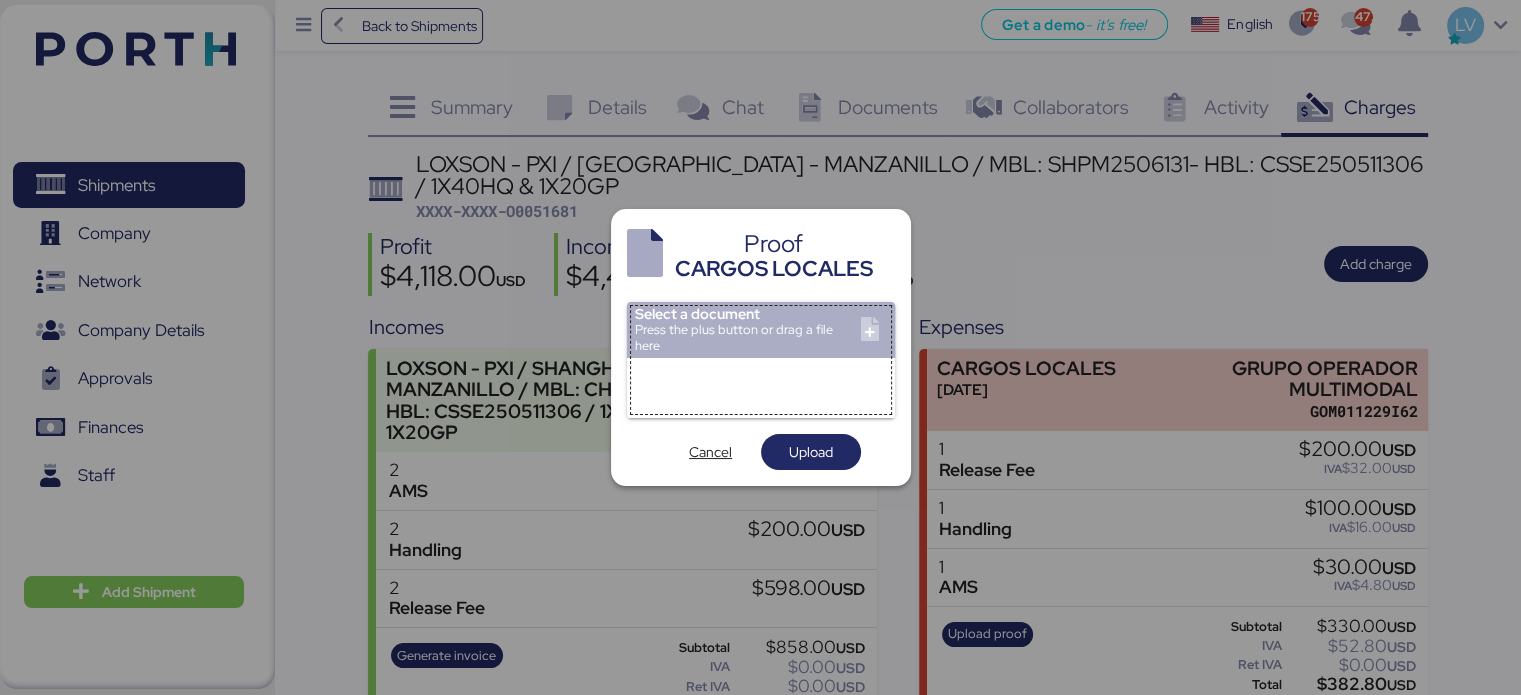 click at bounding box center (761, 330) 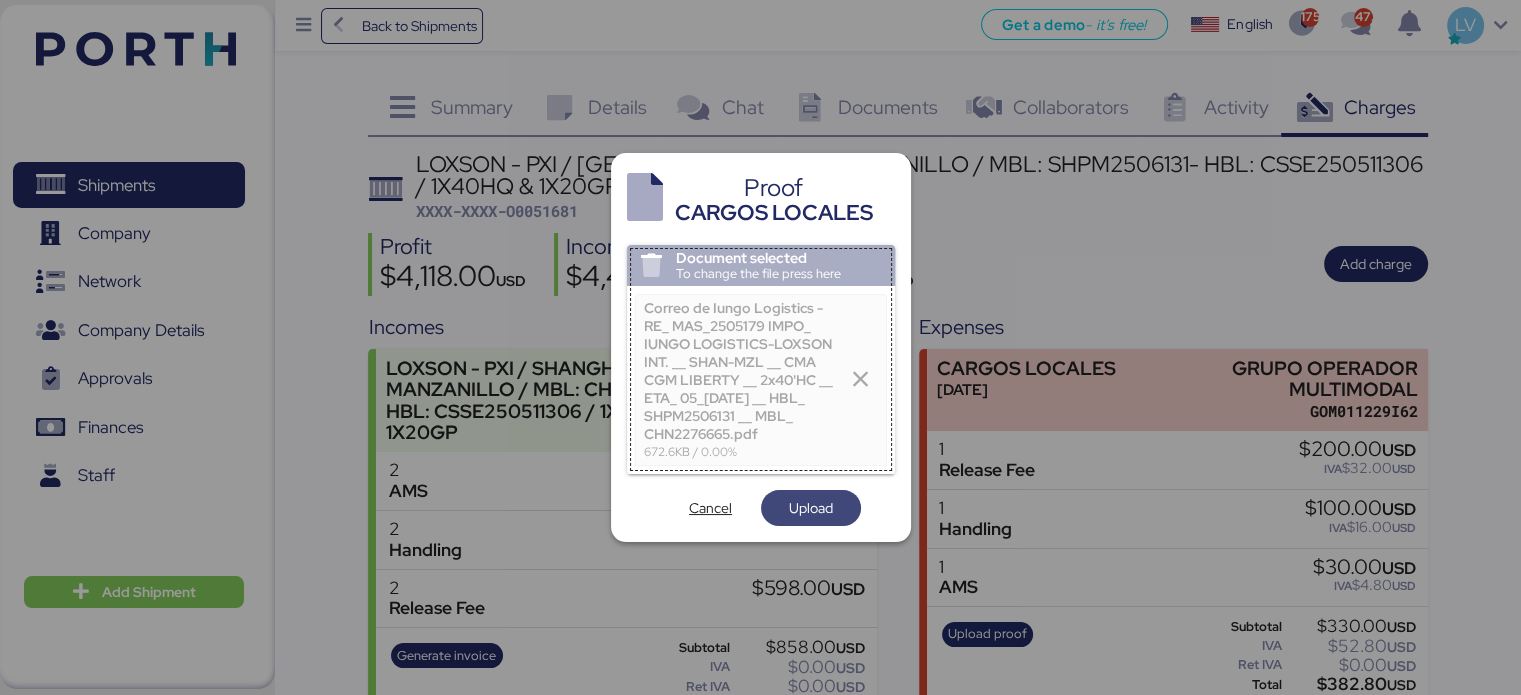 click on "Upload" at bounding box center (811, 508) 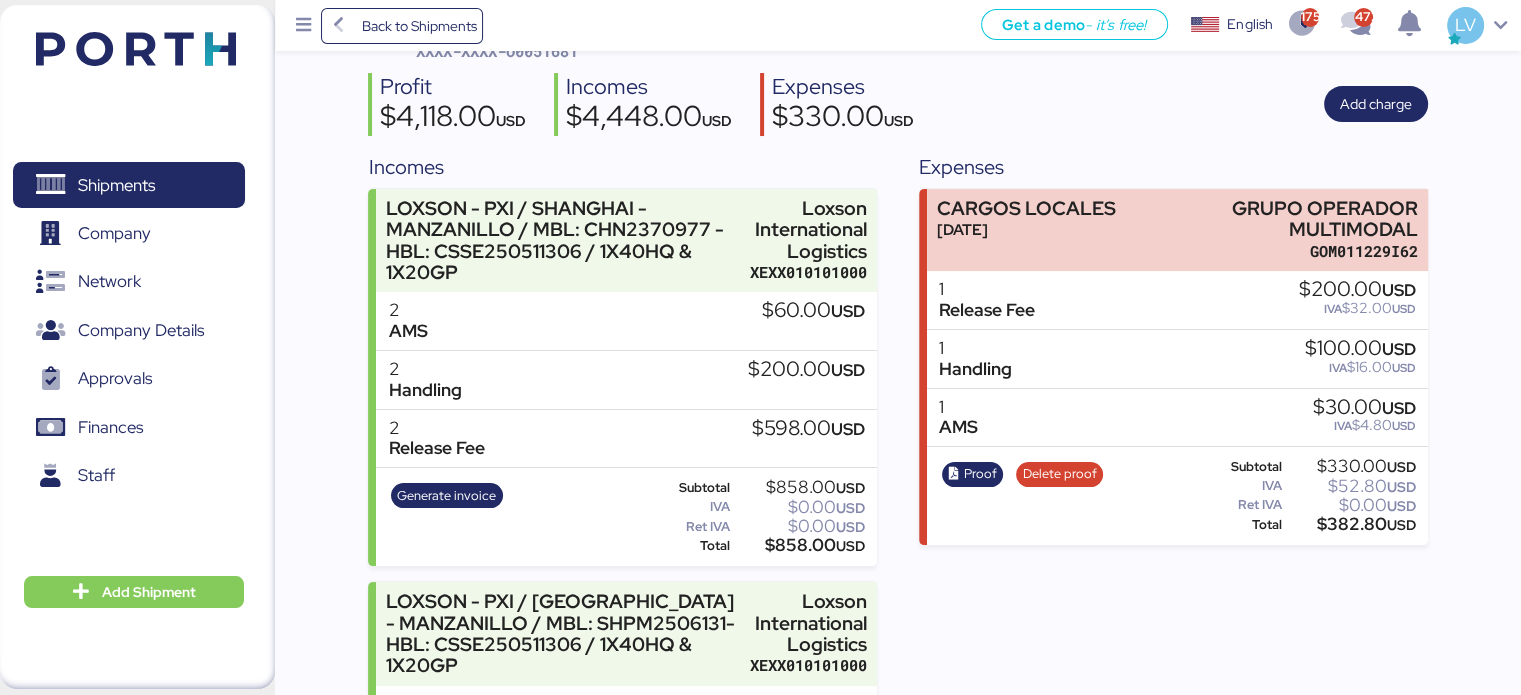 scroll, scrollTop: 0, scrollLeft: 0, axis: both 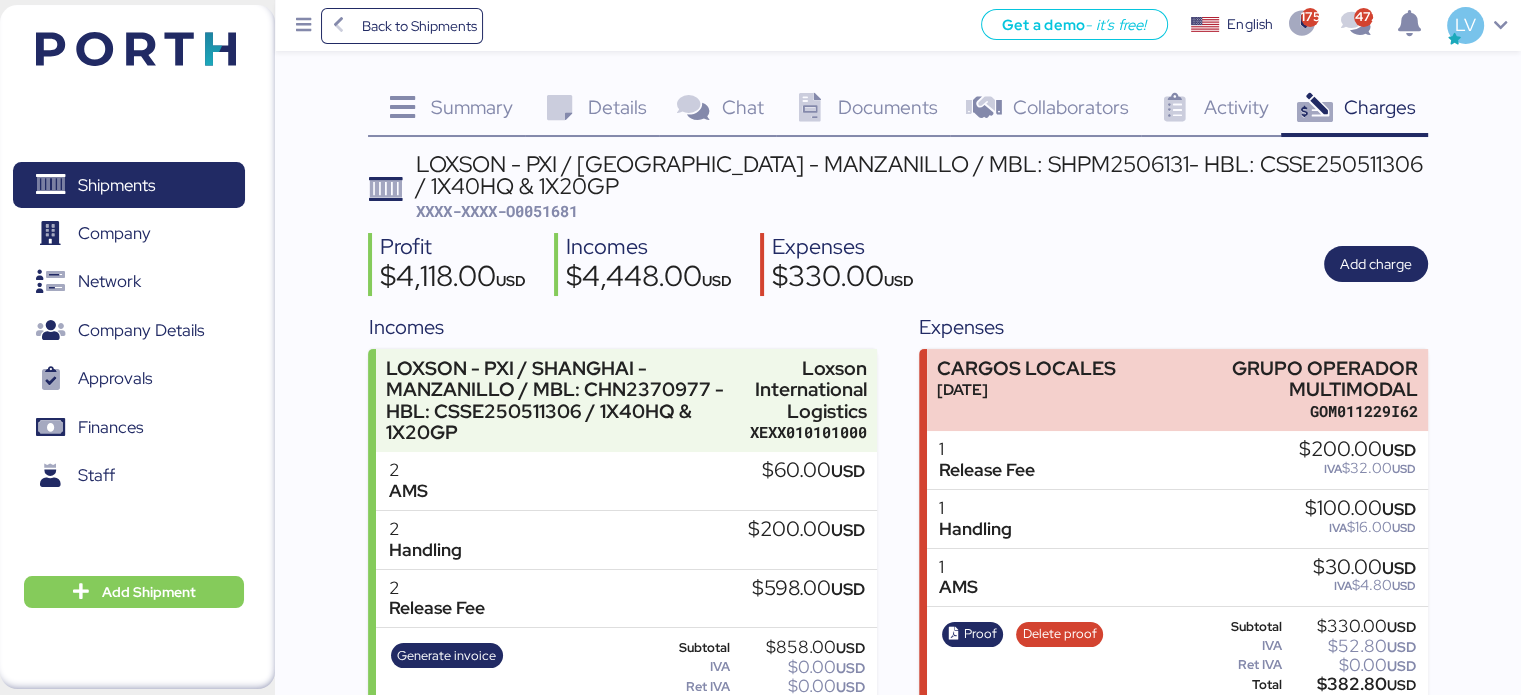 click on "LOXSON - PXI / SHANGHAI - MANZANILLO / MBL: SHPM2506131- HBL: CSSE250511306 / 1X40HQ & 1X20GP XXXX-XXXX-O0051681 Profit $4,118.00  USD Incomes $4,448.00  USD Expenses $330.00  USD Add charge Incomes LOXSON - PXI / SHANGHAI - MANZANILLO / MBL: CHN2370977 - HBL: CSSE250511306 / 1X40HQ & 1X20GP Loxson International Logistics  XEXX010101000 2  AMS
$60.00  USD 2  Handling
$200.00  USD 2  Release Fee
$598.00  USD Generate invoice Subtotal
$858.00  USD IVA
$0.00  USD Ret IVA
$0.00  USD Total
$858.00  USD LOXSON - PXI / SHANGHAI - MANZANILLO / MBL: SHPM2506131- HBL: CSSE250511306 / 1X40HQ & 1X20GP Loxson International Logistics  XEXX010101000 1  Delivery Charges
$3,490.00  USD 2  AMS
$80.00  USD 1  Wire Transfer
$20.00  USD Generate invoice Subtotal
$3,590.00  USD IVA
$0.00  USD Ret IVA
$0.00  USD Total
$3,590.00  USD Expenses CARGOS LOCALES  Jul 2, 2025 GRUPO OPERADOR MULTIMODAL 1  USD IVA" at bounding box center [897, 636] 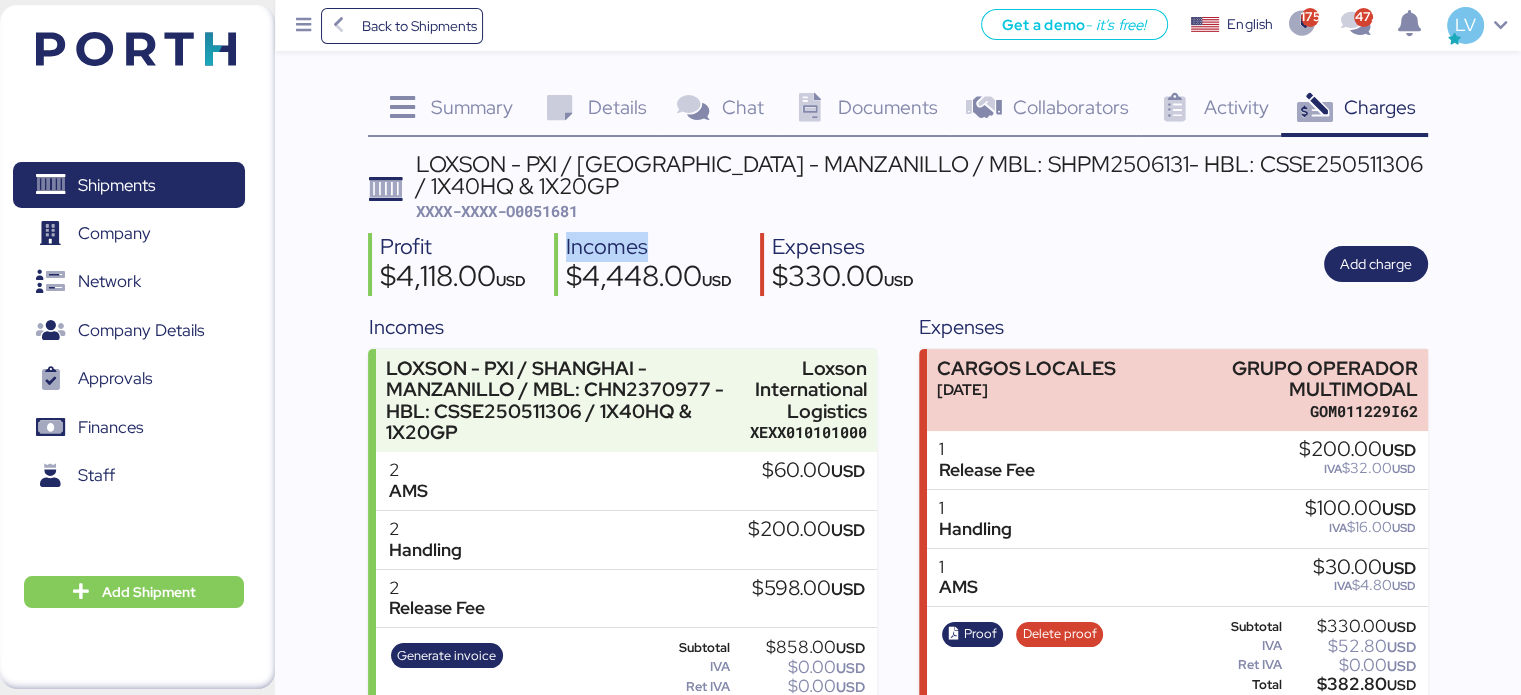 click on "LOXSON - PXI / SHANGHAI - MANZANILLO / MBL: SHPM2506131- HBL: CSSE250511306 / 1X40HQ & 1X20GP XXXX-XXXX-O0051681 Profit $4,118.00  USD Incomes $4,448.00  USD Expenses $330.00  USD Add charge Incomes LOXSON - PXI / SHANGHAI - MANZANILLO / MBL: CHN2370977 - HBL: CSSE250511306 / 1X40HQ & 1X20GP Loxson International Logistics  XEXX010101000 2  AMS
$60.00  USD 2  Handling
$200.00  USD 2  Release Fee
$598.00  USD Generate invoice Subtotal
$858.00  USD IVA
$0.00  USD Ret IVA
$0.00  USD Total
$858.00  USD LOXSON - PXI / SHANGHAI - MANZANILLO / MBL: SHPM2506131- HBL: CSSE250511306 / 1X40HQ & 1X20GP Loxson International Logistics  XEXX010101000 1  Delivery Charges
$3,490.00  USD 2  AMS
$80.00  USD 1  Wire Transfer
$20.00  USD Generate invoice Subtotal
$3,590.00  USD IVA
$0.00  USD Ret IVA
$0.00  USD Total
$3,590.00  USD Expenses CARGOS LOCALES  Jul 2, 2025 GRUPO OPERADOR MULTIMODAL 1  USD IVA" at bounding box center [897, 636] 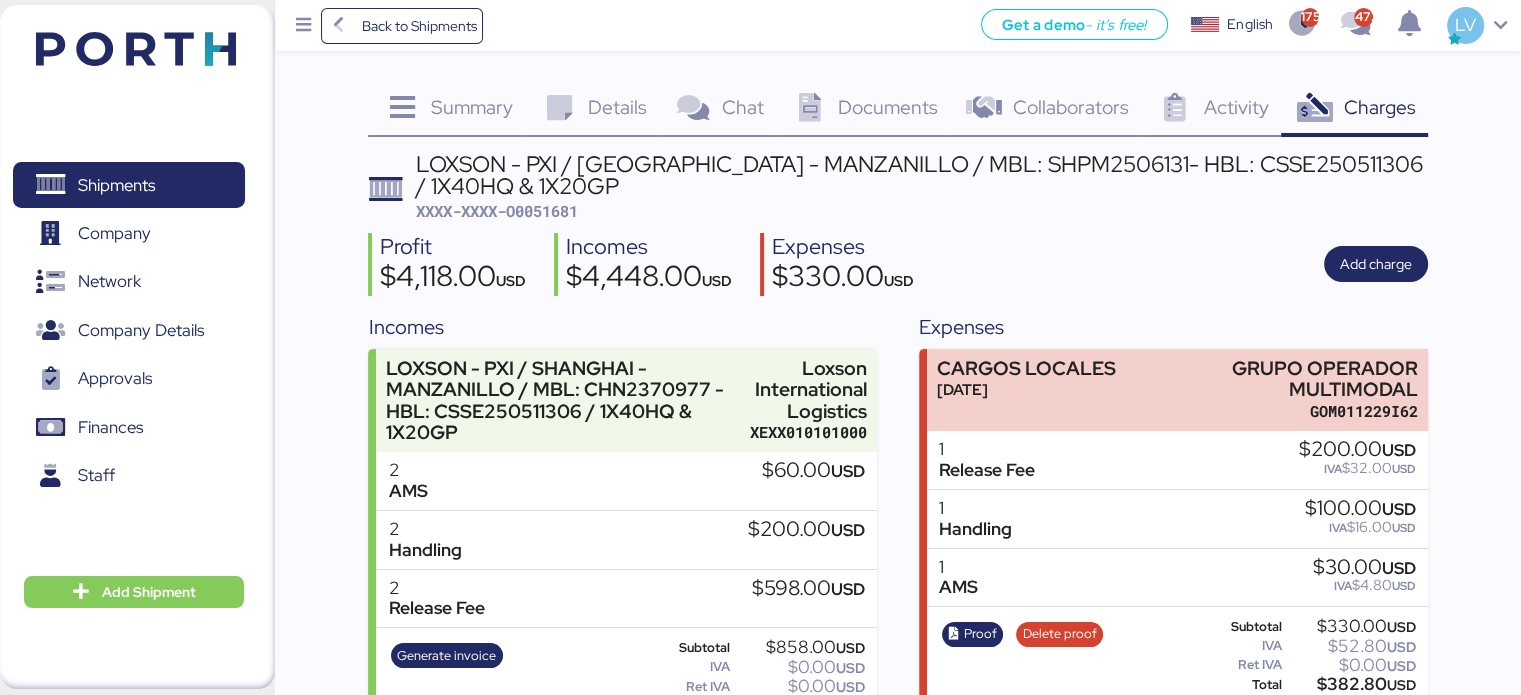 click on "XXXX-XXXX-O0051681" at bounding box center [497, 211] 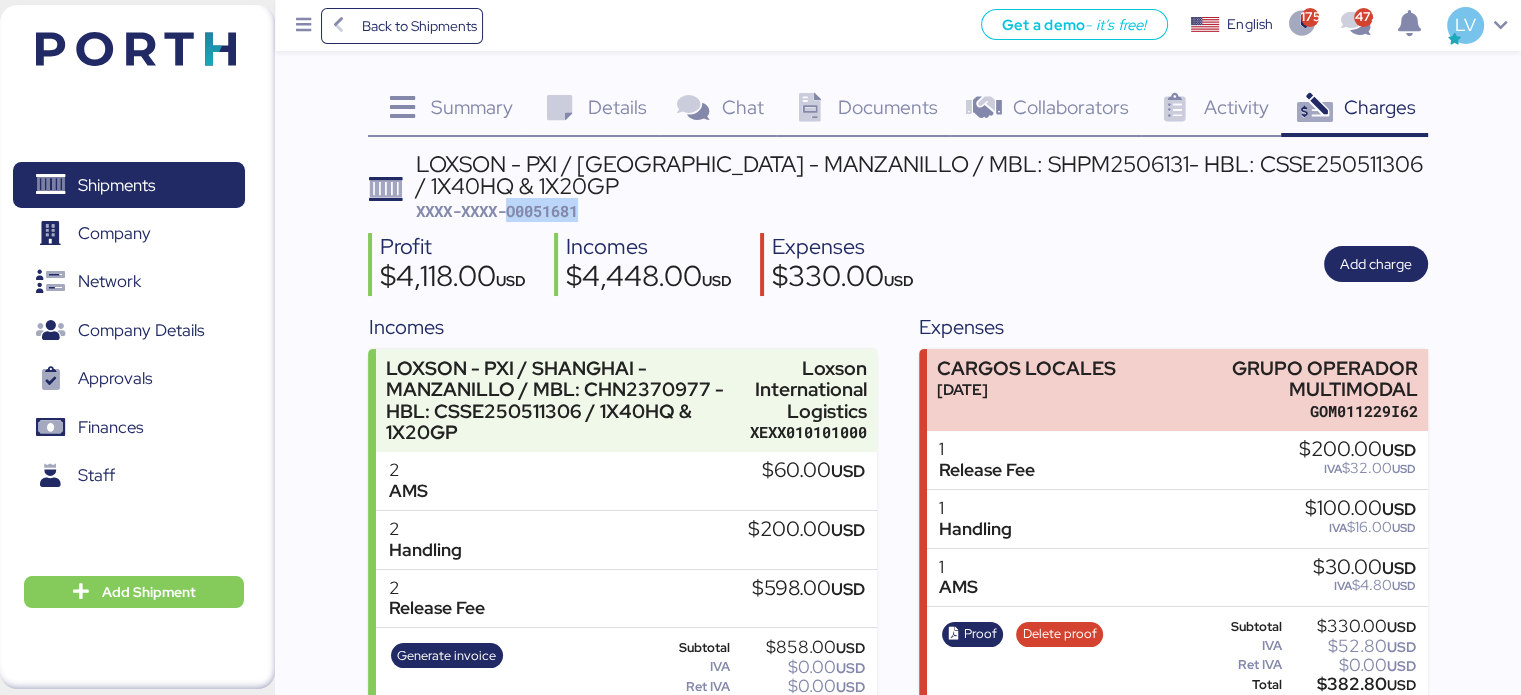 copy on "O0051681" 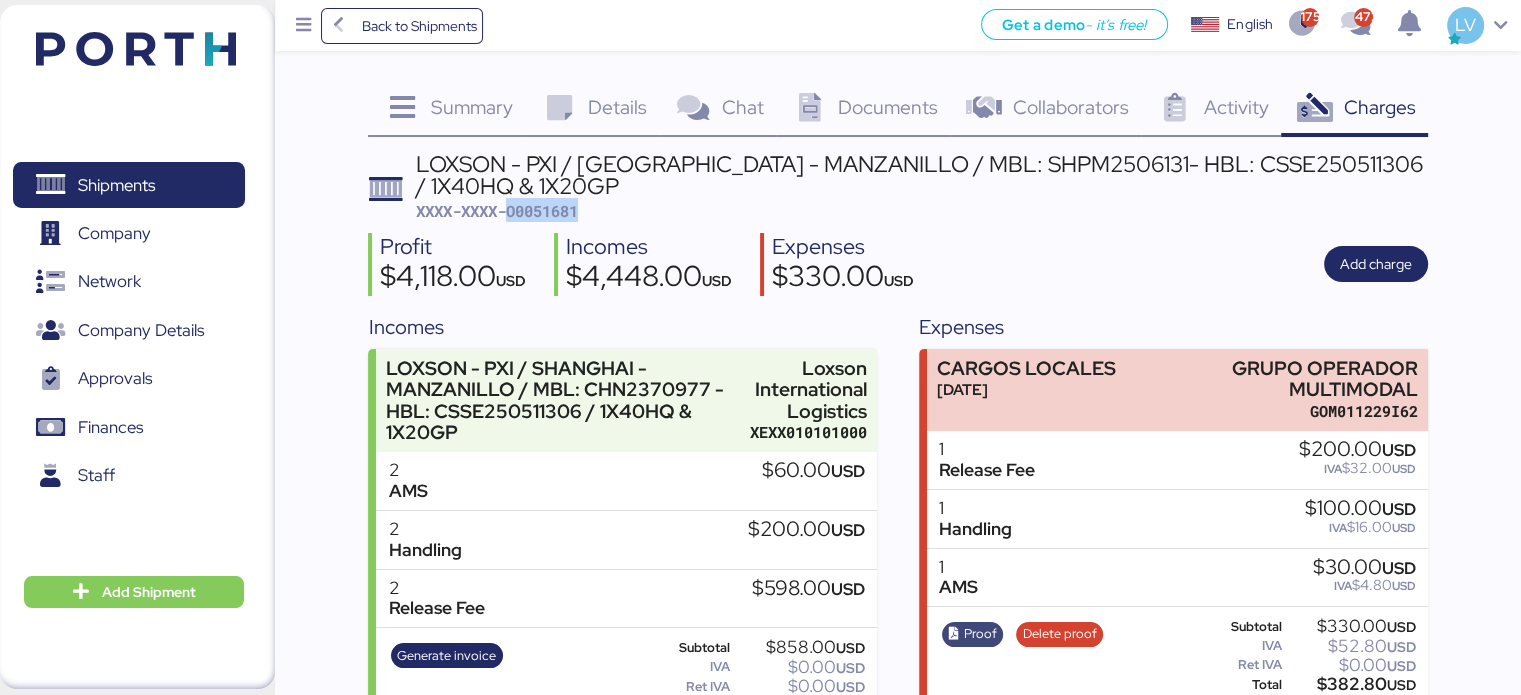 click on "Proof" at bounding box center [980, 634] 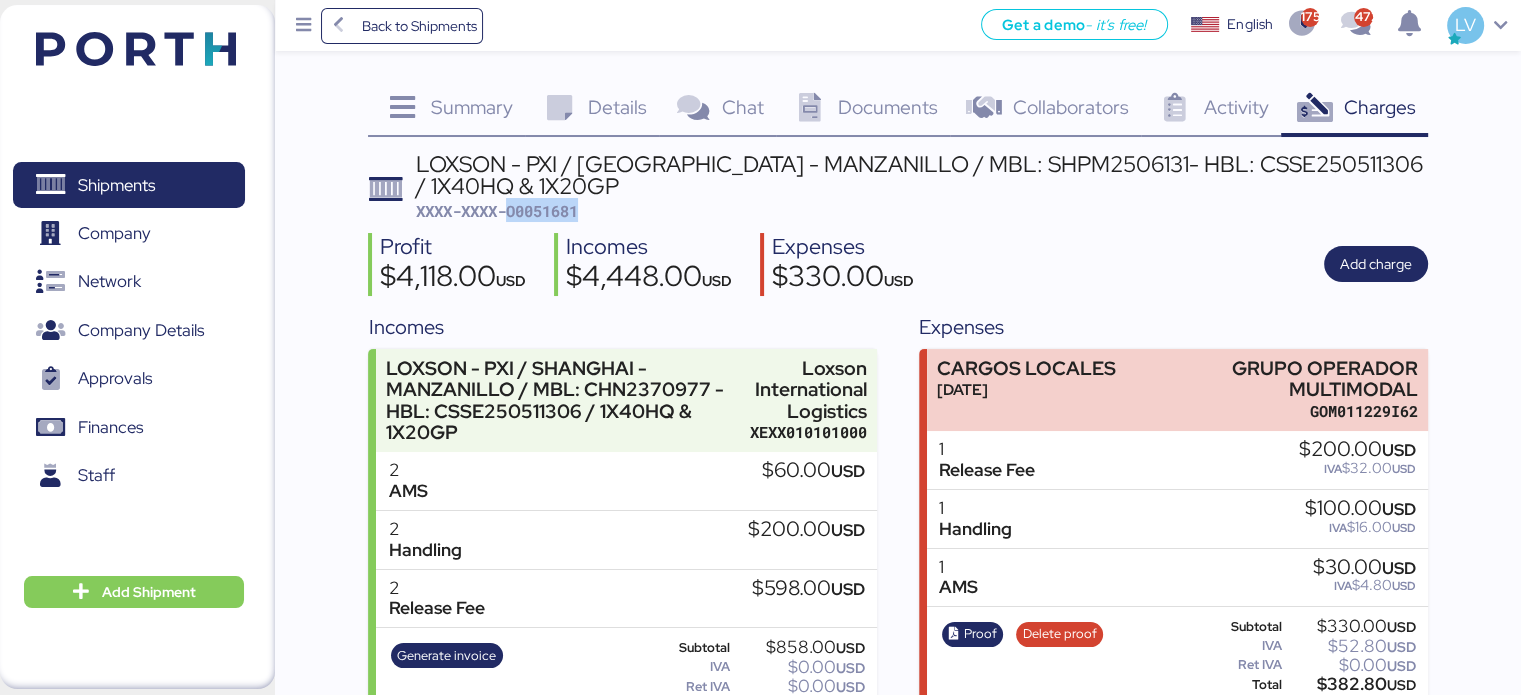 copy on "O0051681" 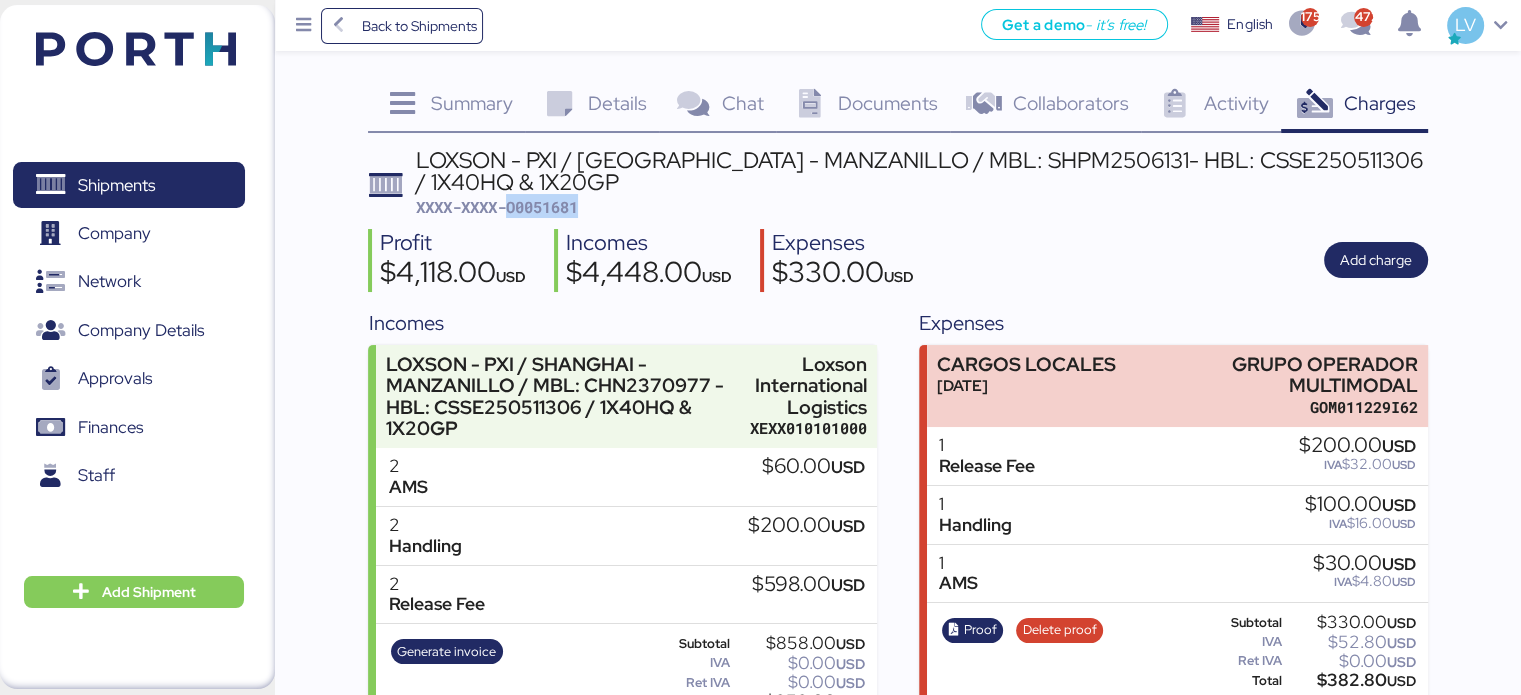scroll, scrollTop: 0, scrollLeft: 0, axis: both 